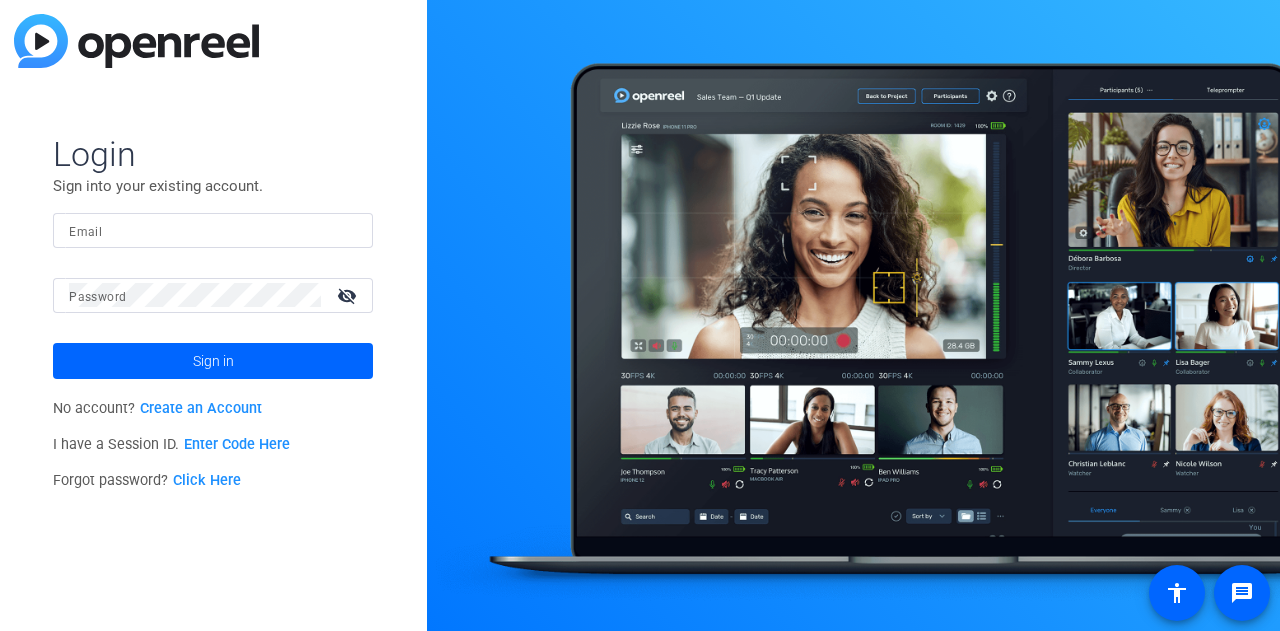 scroll, scrollTop: 0, scrollLeft: 0, axis: both 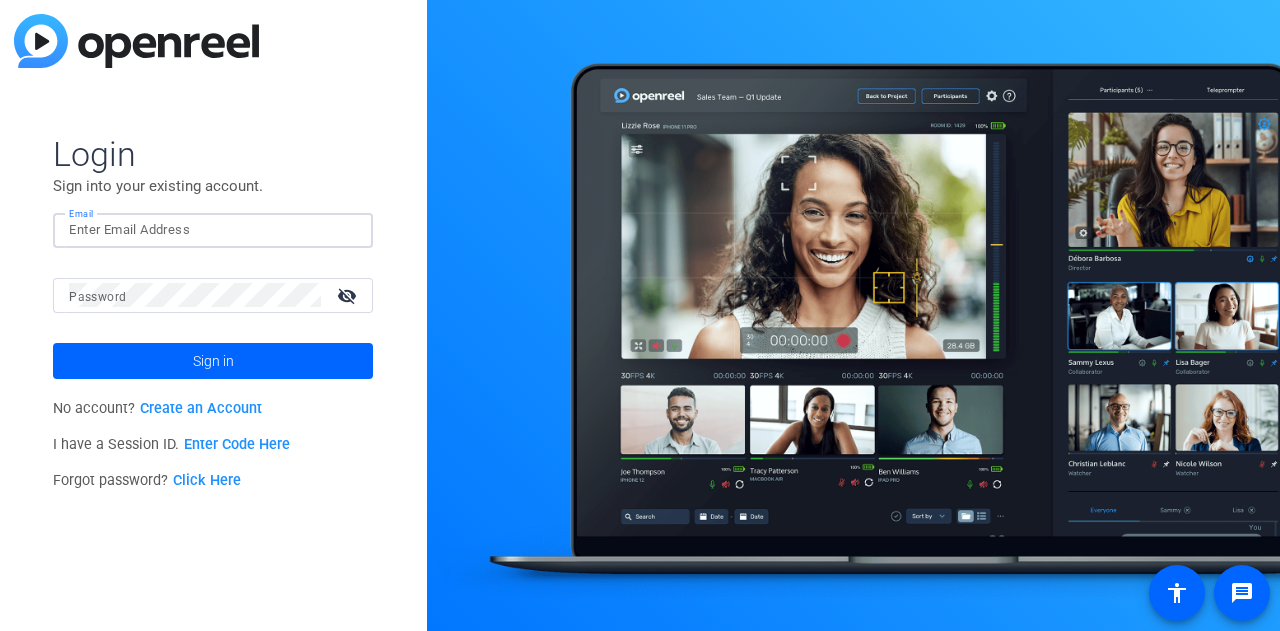 click on "Email" at bounding box center [213, 230] 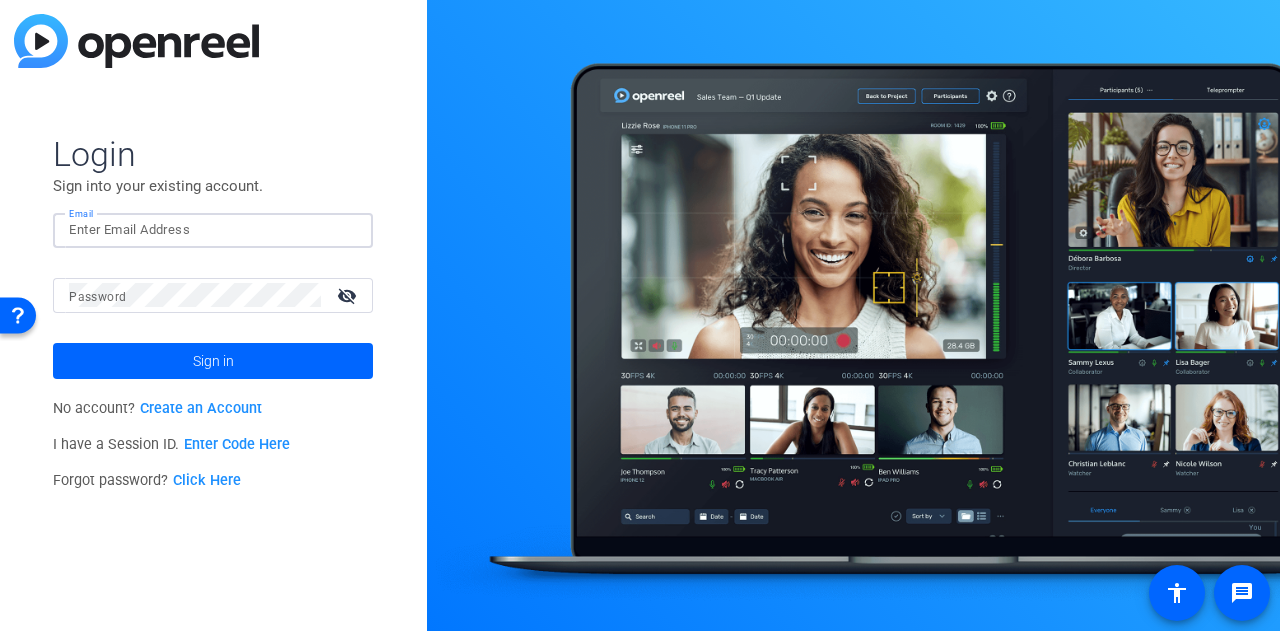 type on "[EMAIL_ADDRESS][DOMAIN_NAME]" 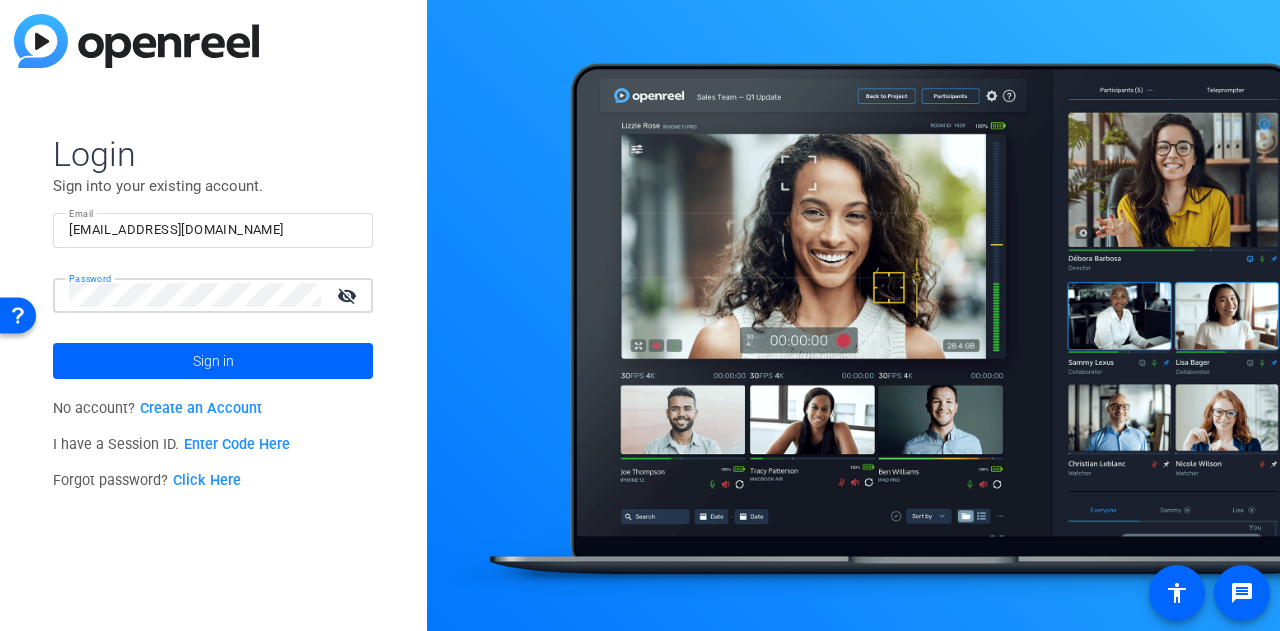 click on "Sign in" 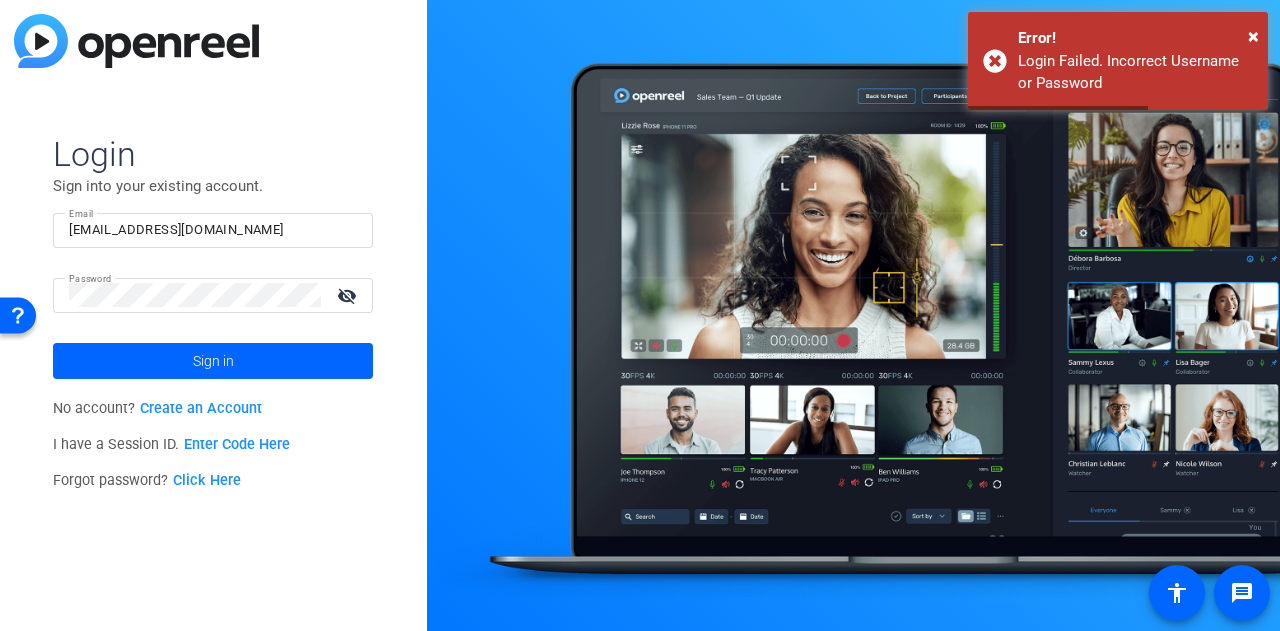 click on "visibility_off" 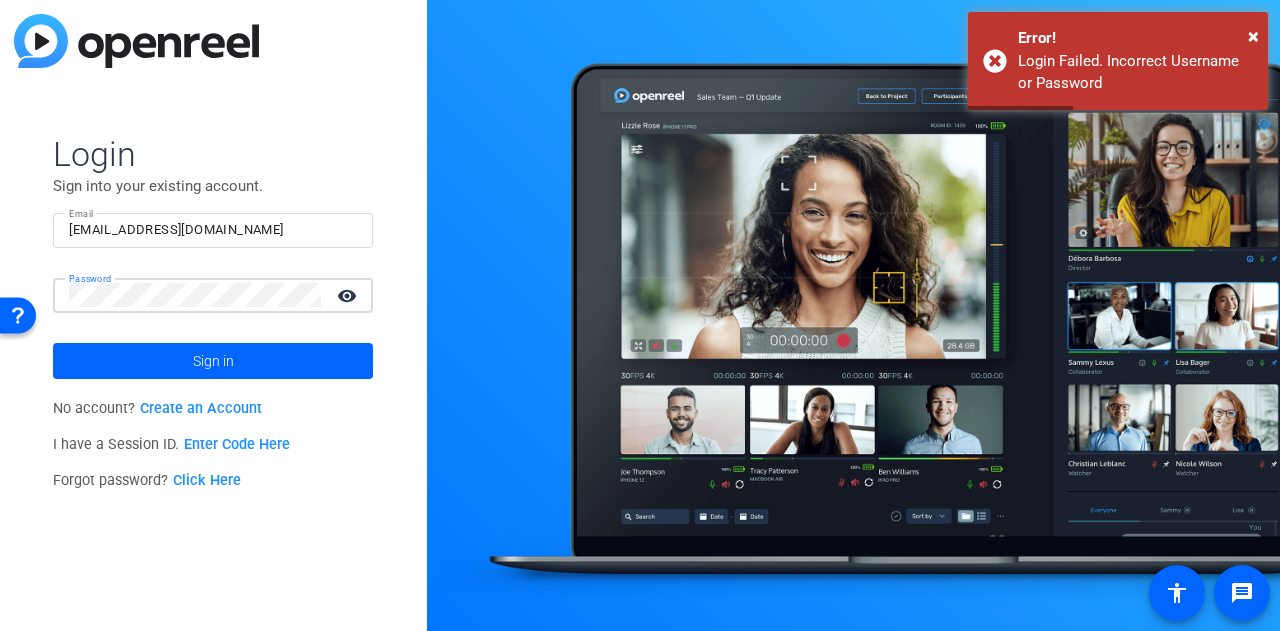 click on "Click Here" 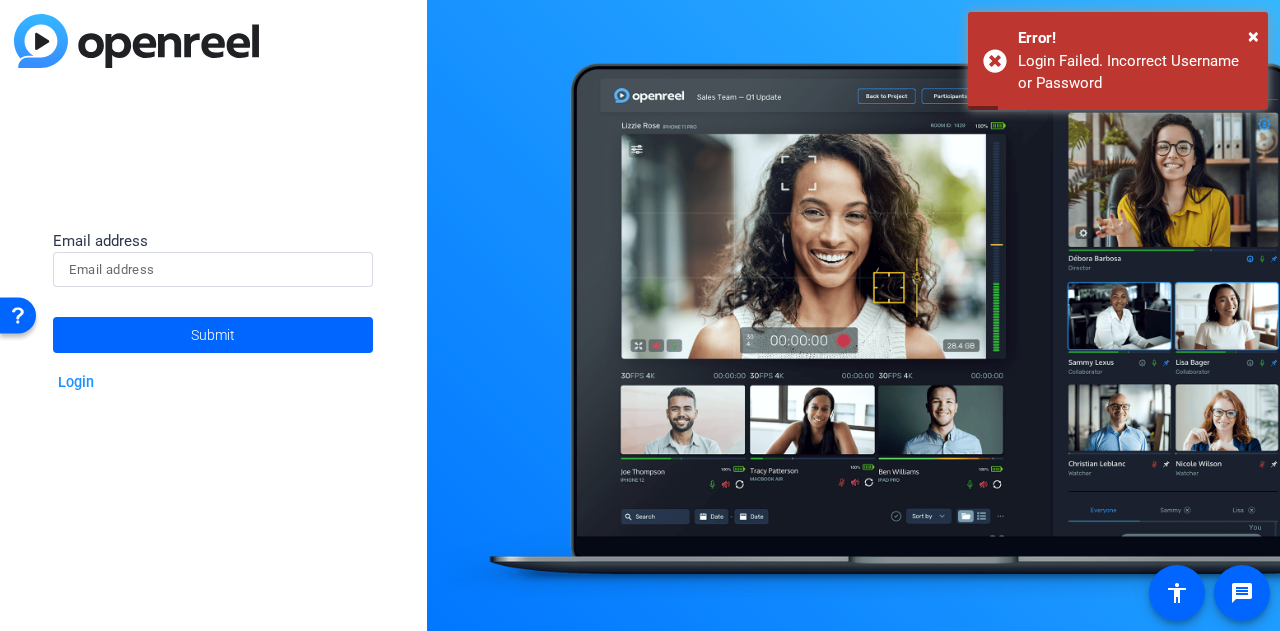 click at bounding box center [213, 270] 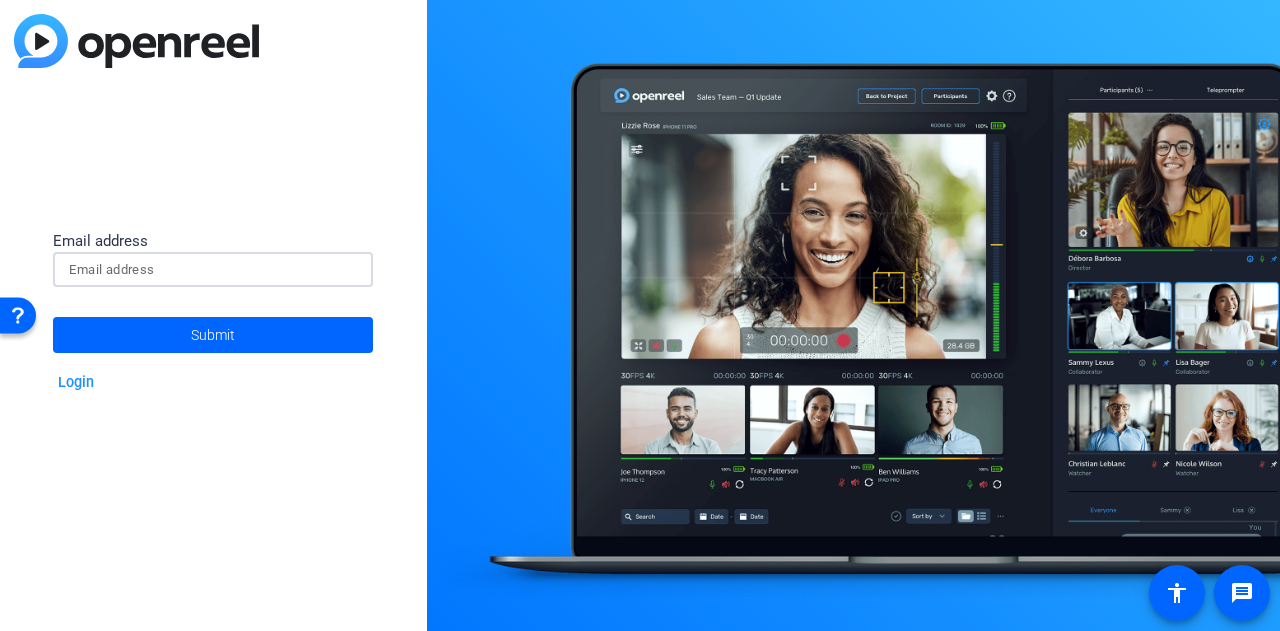type on "[EMAIL_ADDRESS][DOMAIN_NAME]" 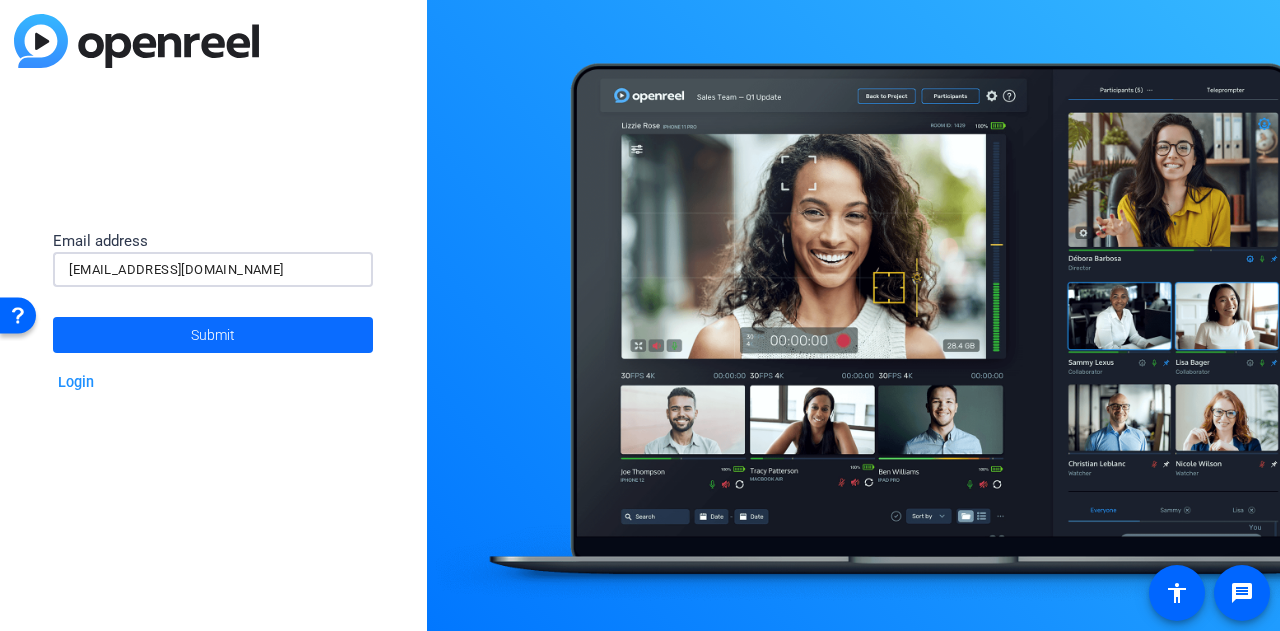 click 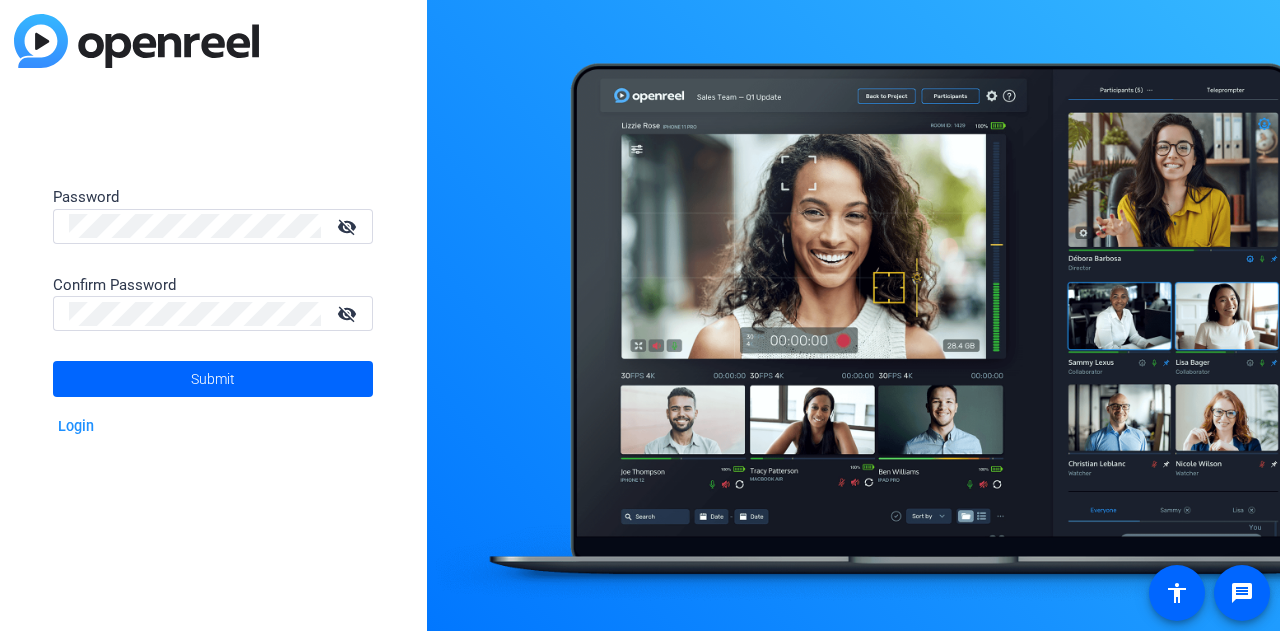 scroll, scrollTop: 0, scrollLeft: 0, axis: both 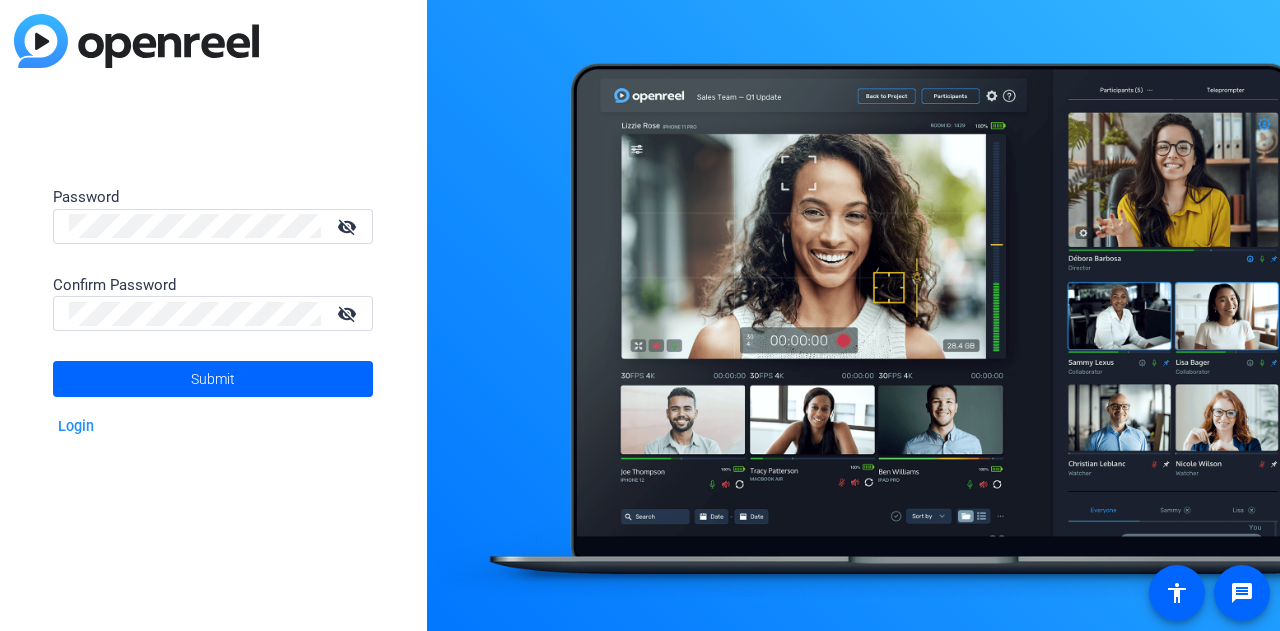 click on "Password" 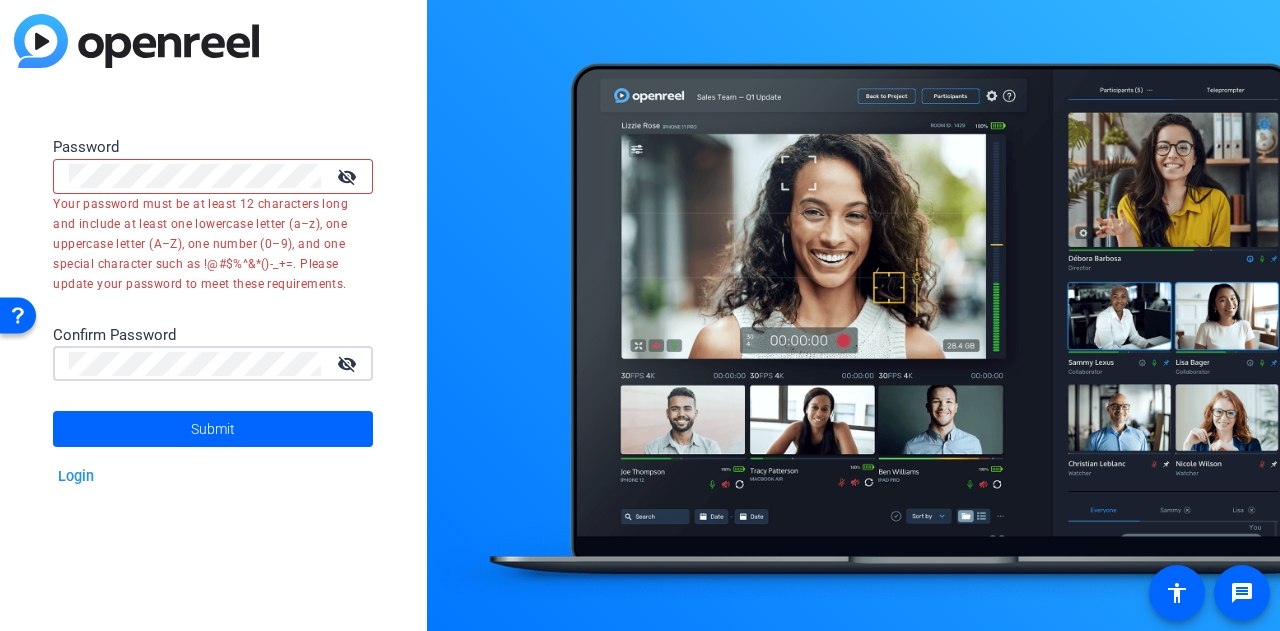 type 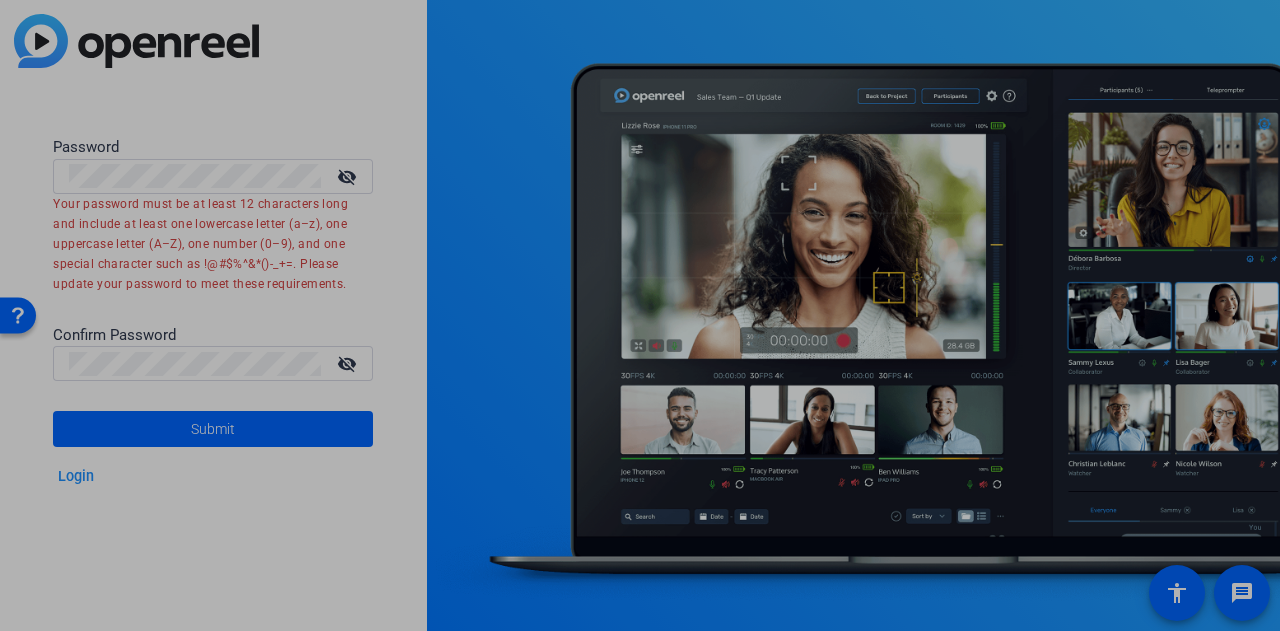 click on "Your password must be at least 12 characters long and include at least one lowercase letter (a–z), one uppercase letter (A–Z), one number (0–9), and one special character such as !@#$%^&*()-_+=. Please update your password to meet these requirements." at bounding box center [205, 244] 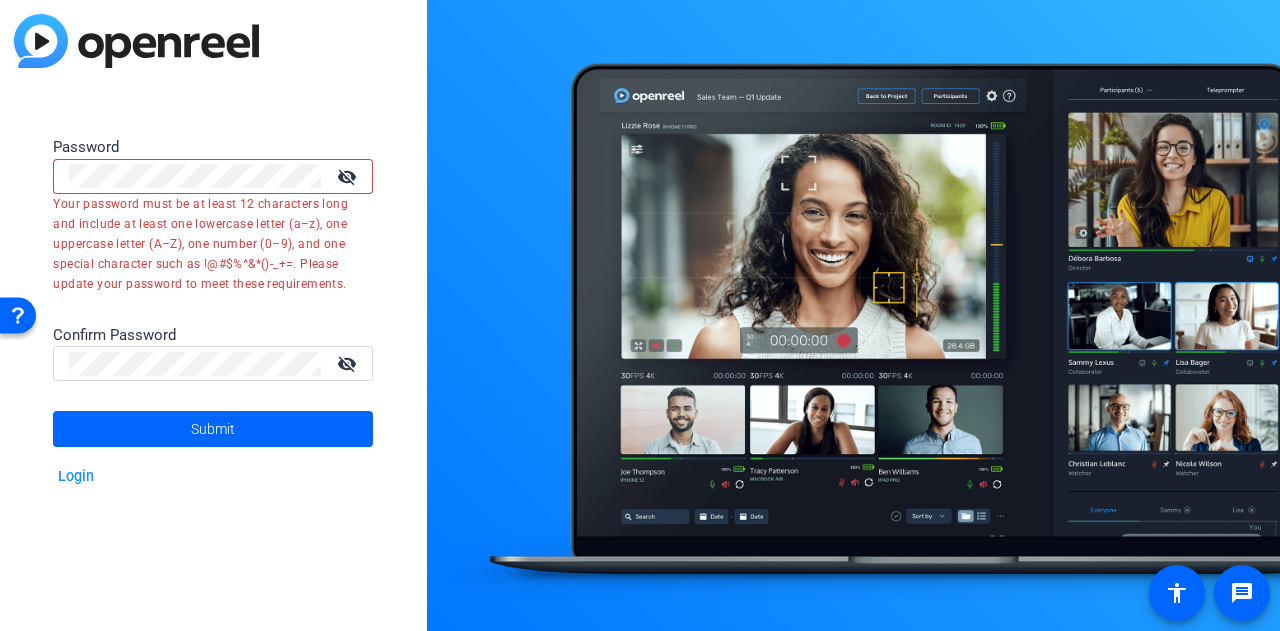 click 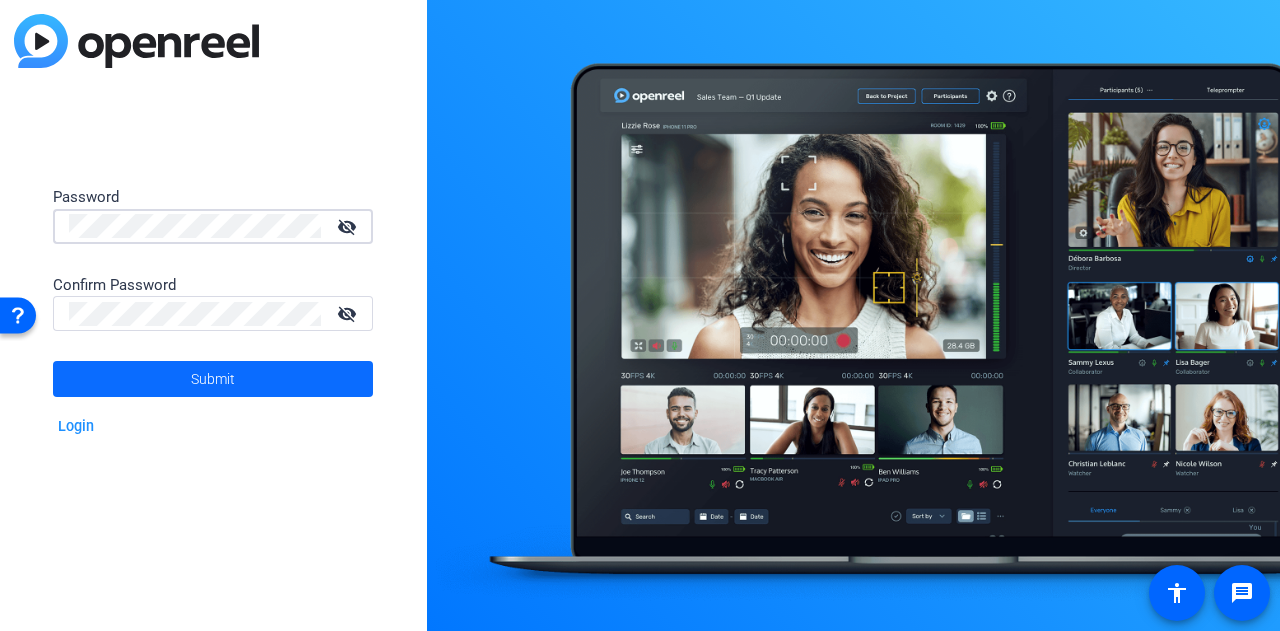 click on "Submit" 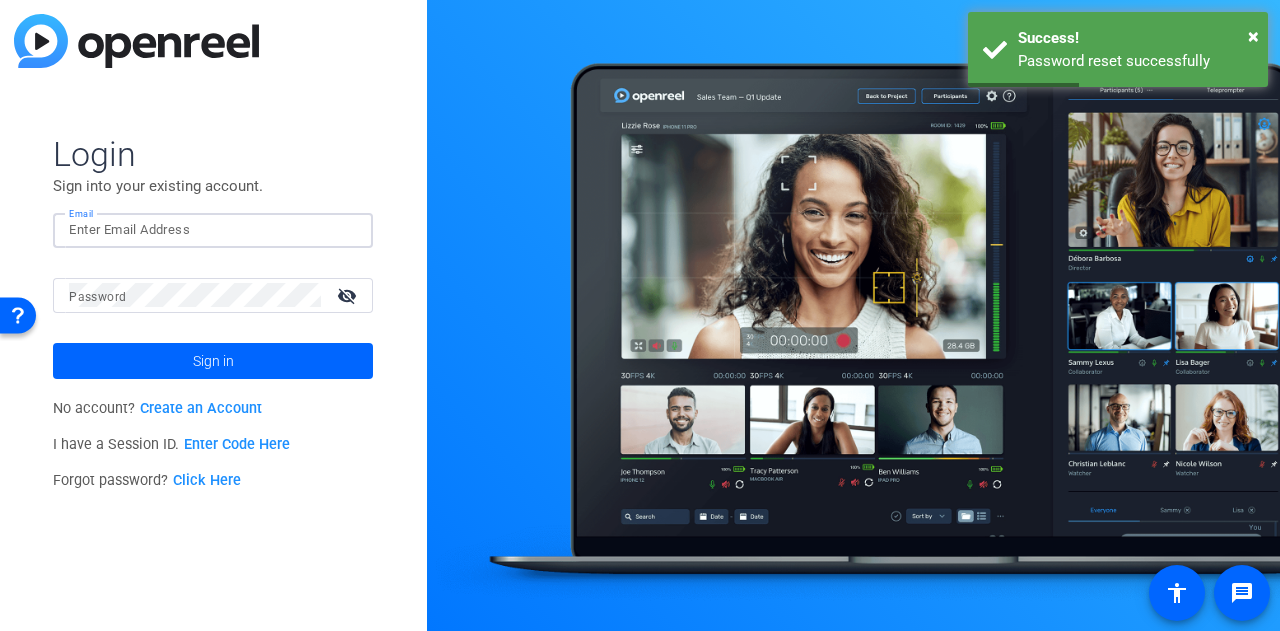 click on "Email" at bounding box center (213, 230) 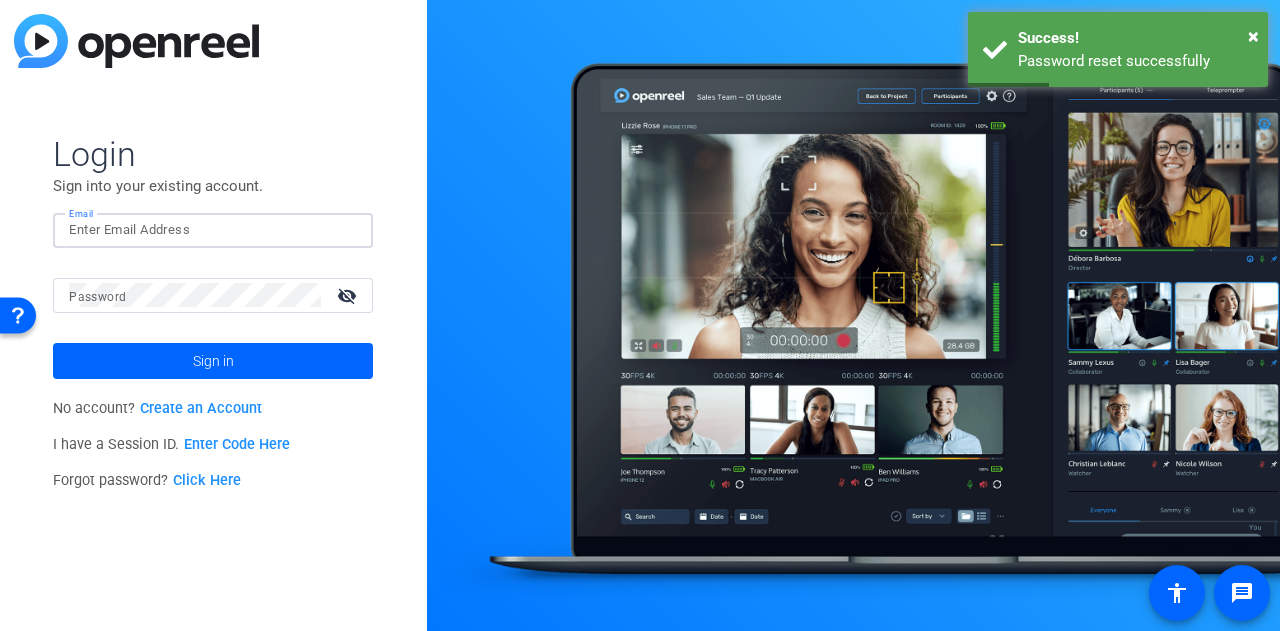 type on "[EMAIL_ADDRESS][DOMAIN_NAME]" 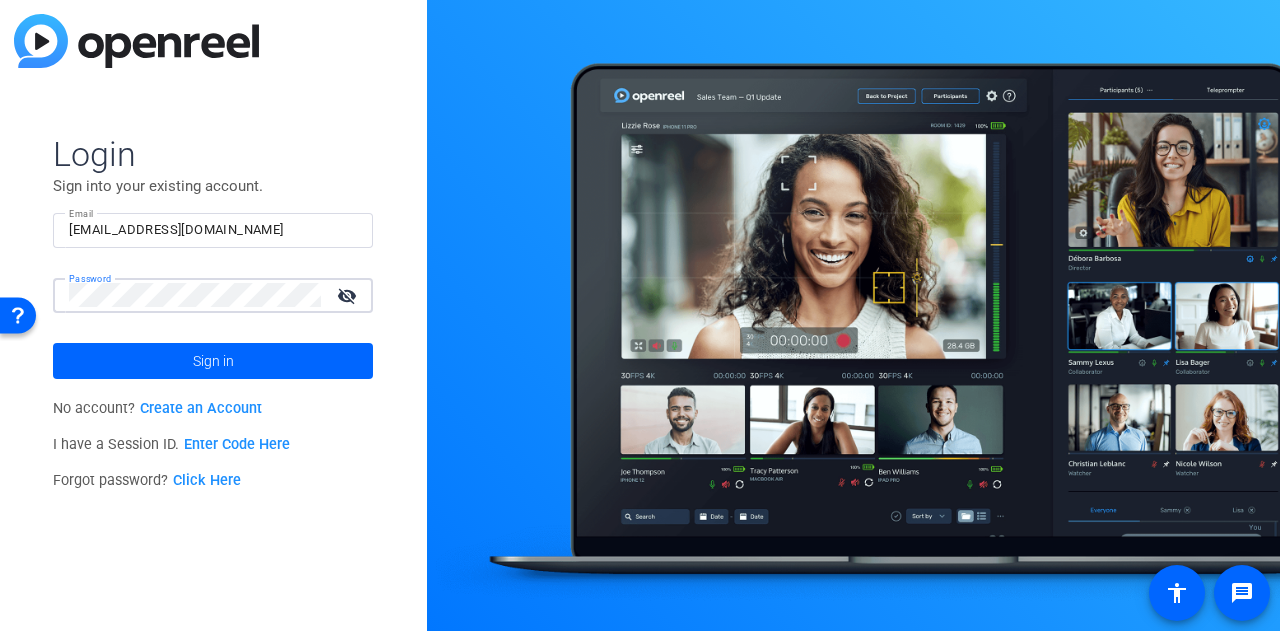 click on "Sign in" 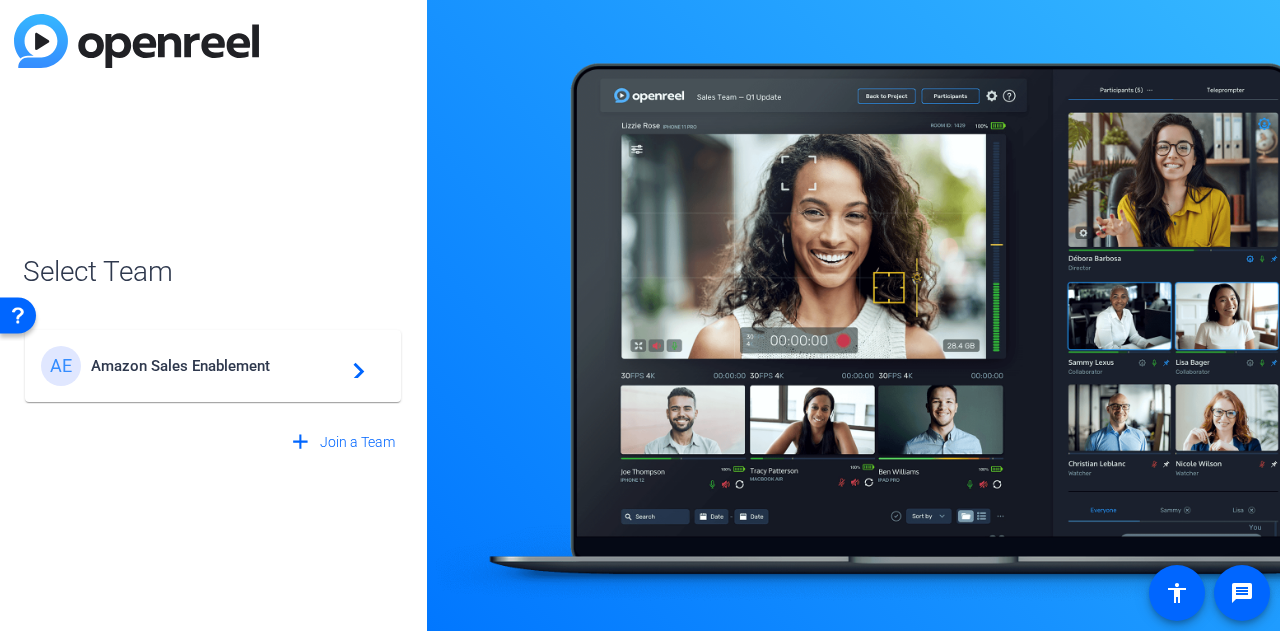 click on "Amazon Sales Enablement" 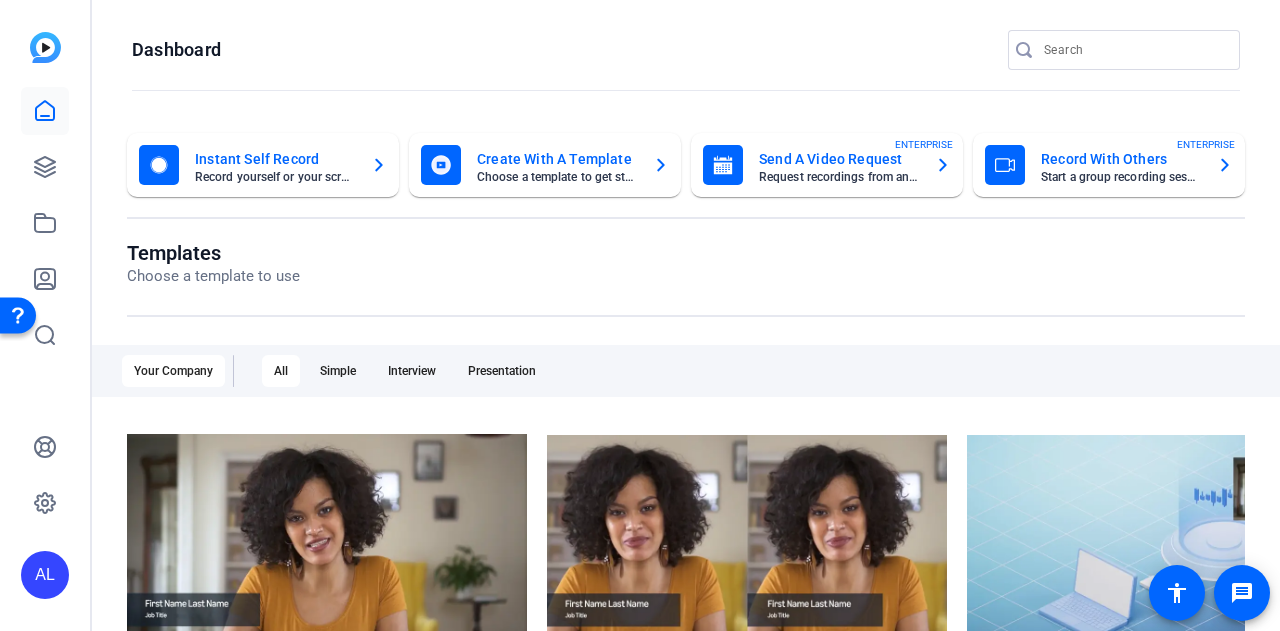 scroll, scrollTop: 56, scrollLeft: 0, axis: vertical 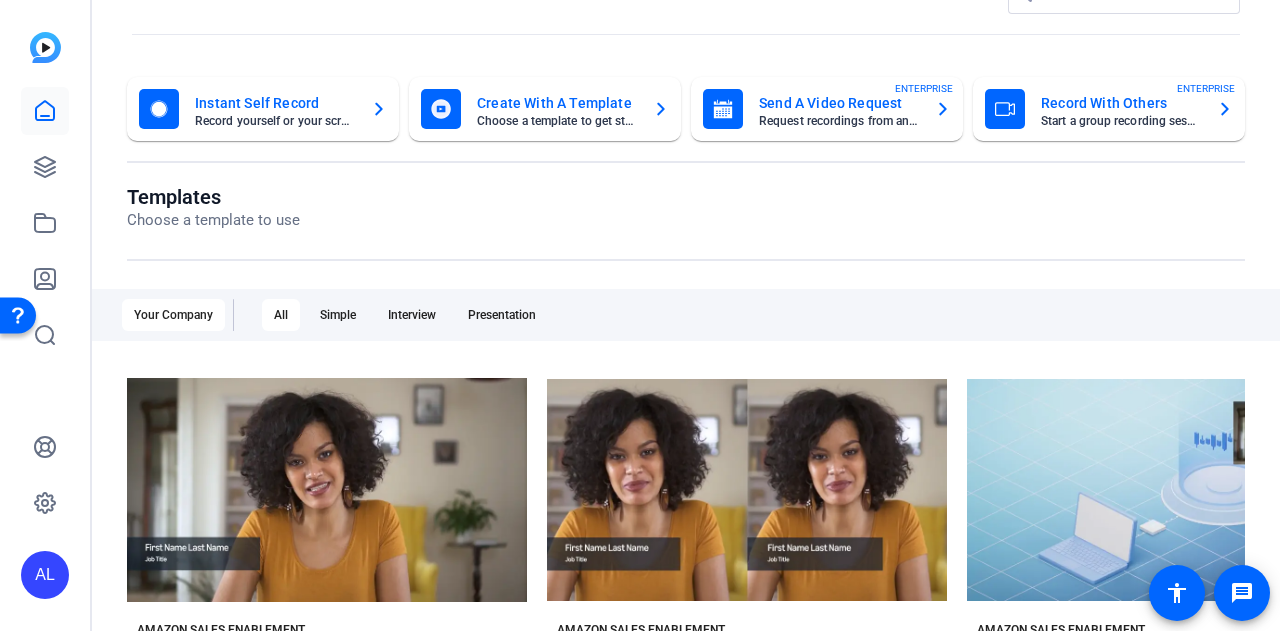click on "Instant Self Record Record yourself or your screen" 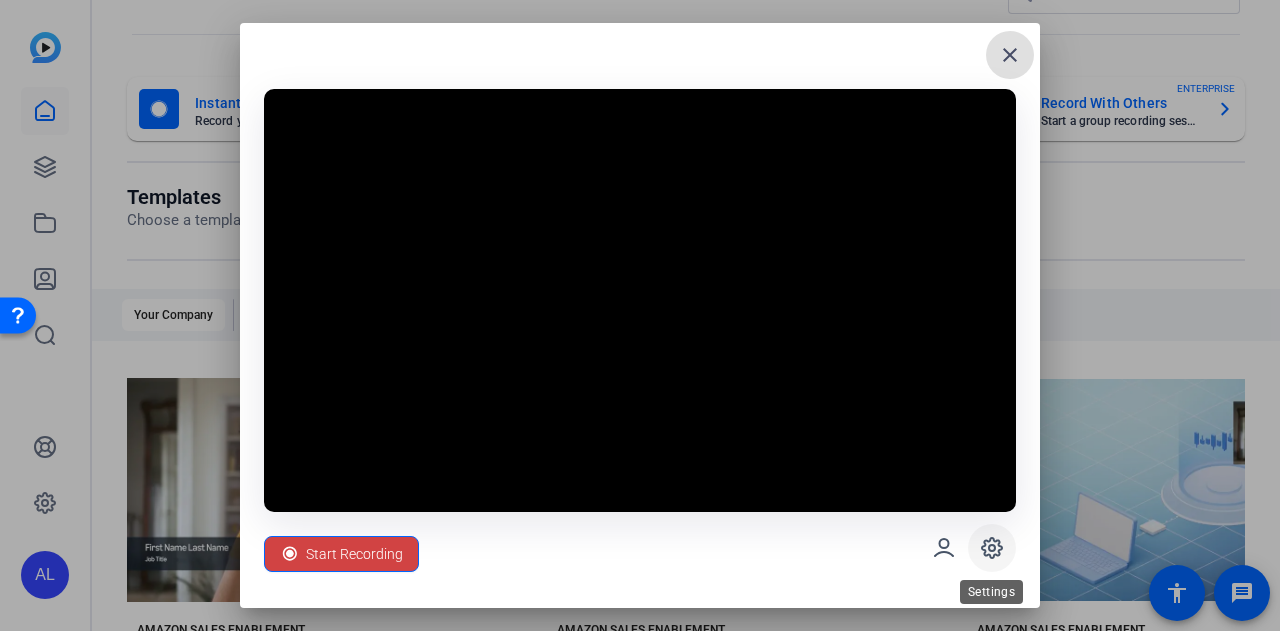 click 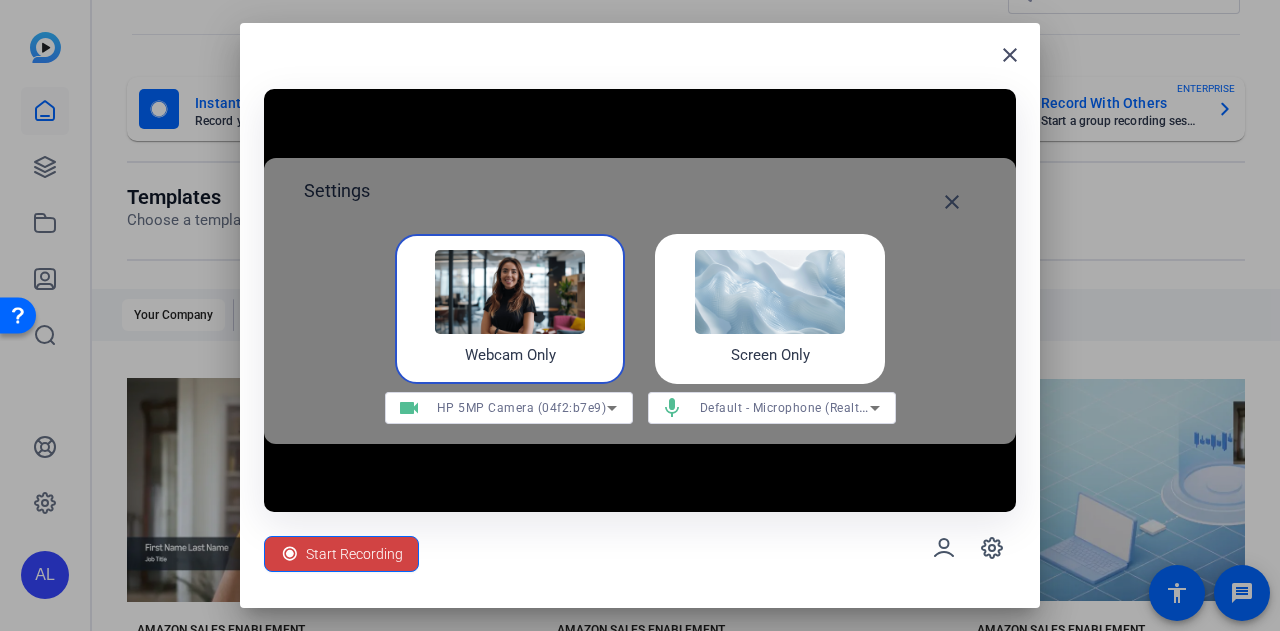 click at bounding box center [770, 292] 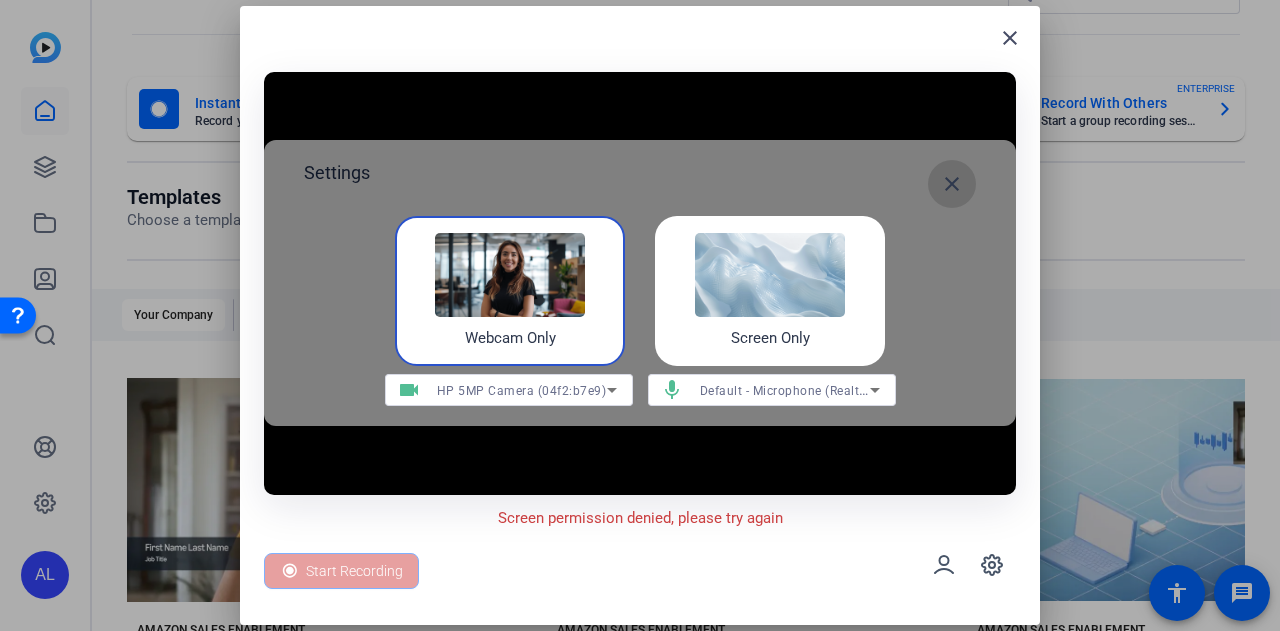 click on "close" at bounding box center [952, 184] 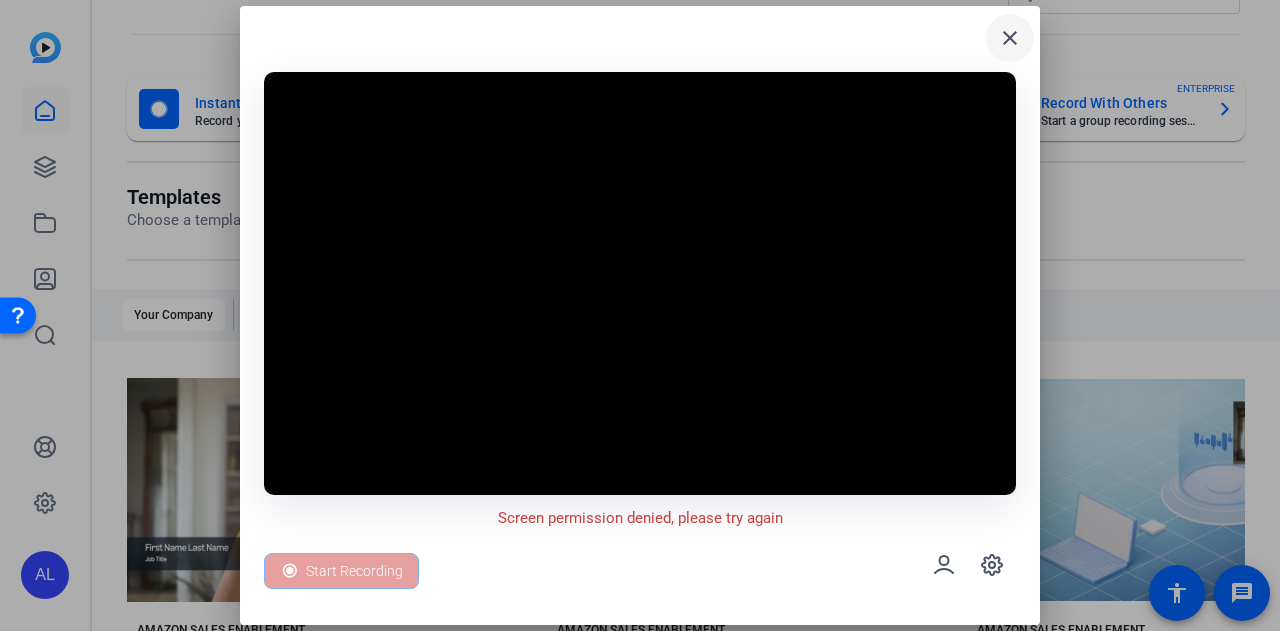 click on "close" at bounding box center [1010, 38] 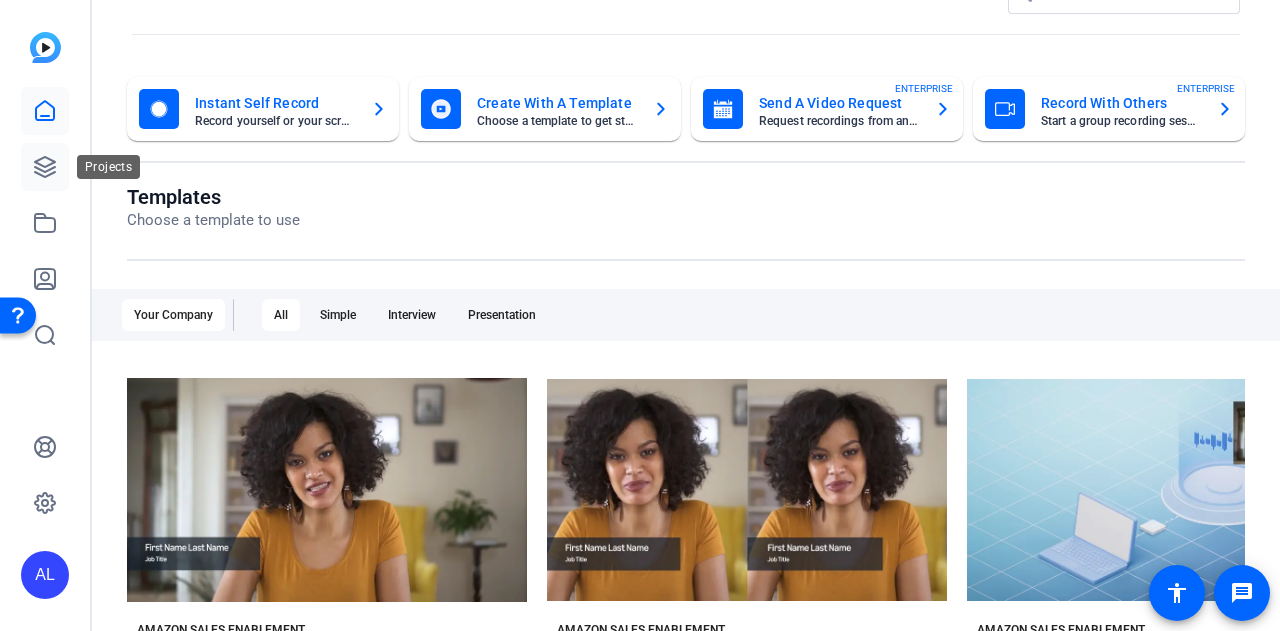 click 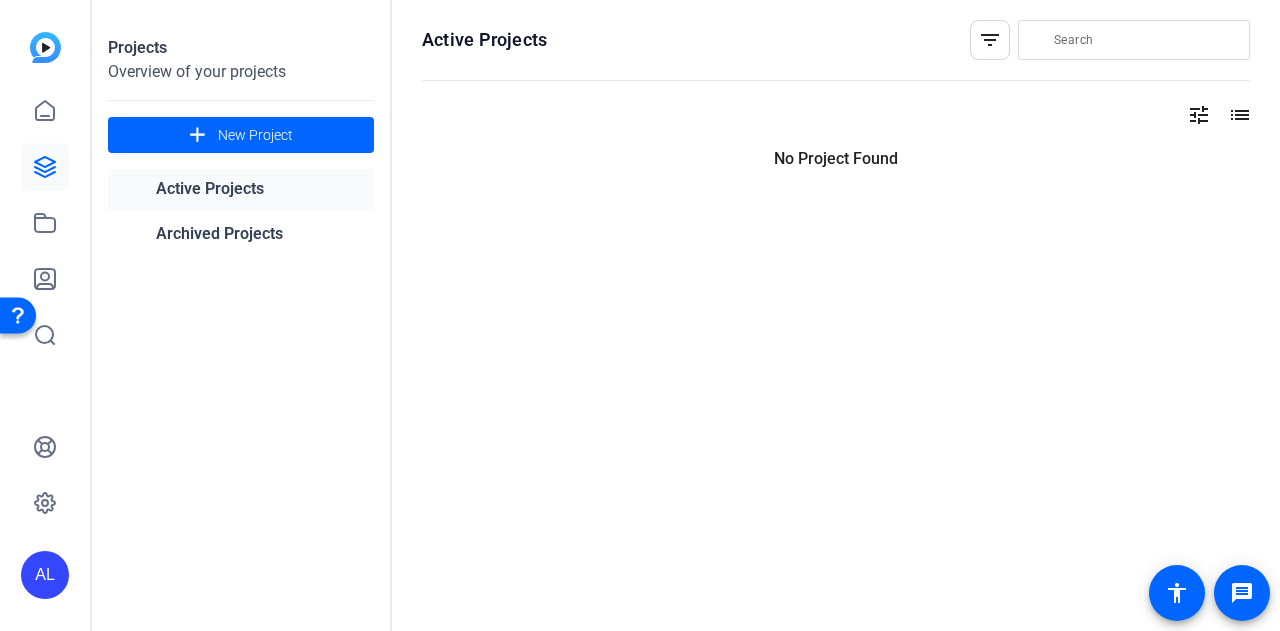 scroll, scrollTop: 0, scrollLeft: 0, axis: both 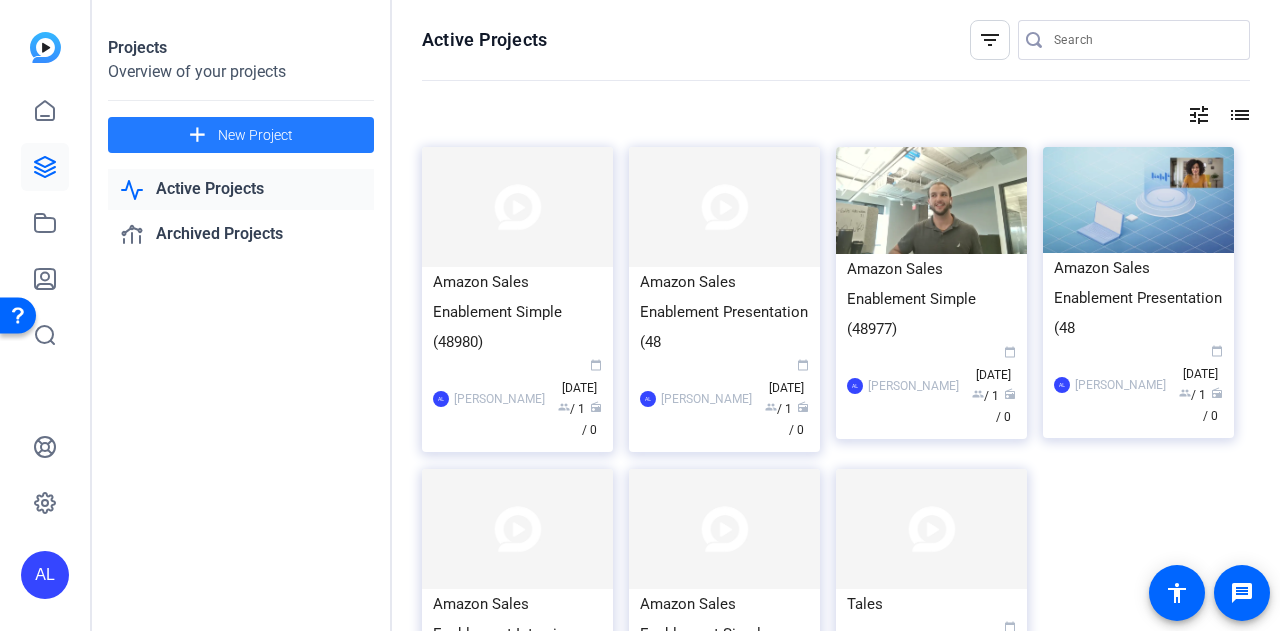 click on "New Project" 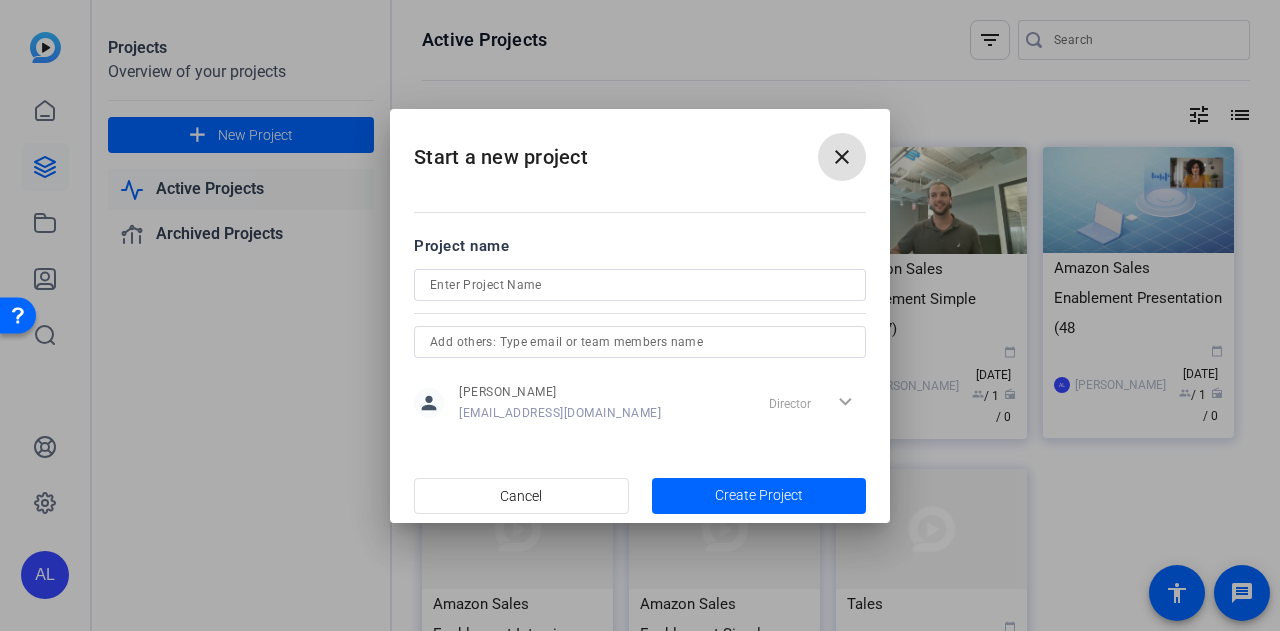 click at bounding box center (640, 285) 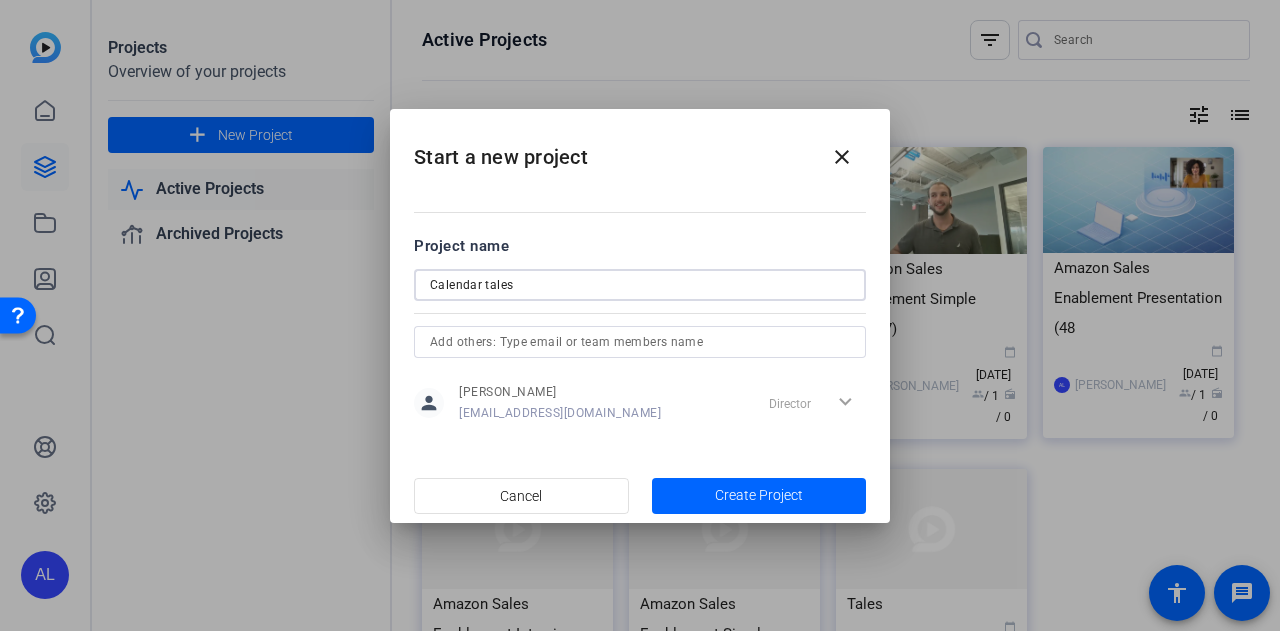type on "Calendar tales" 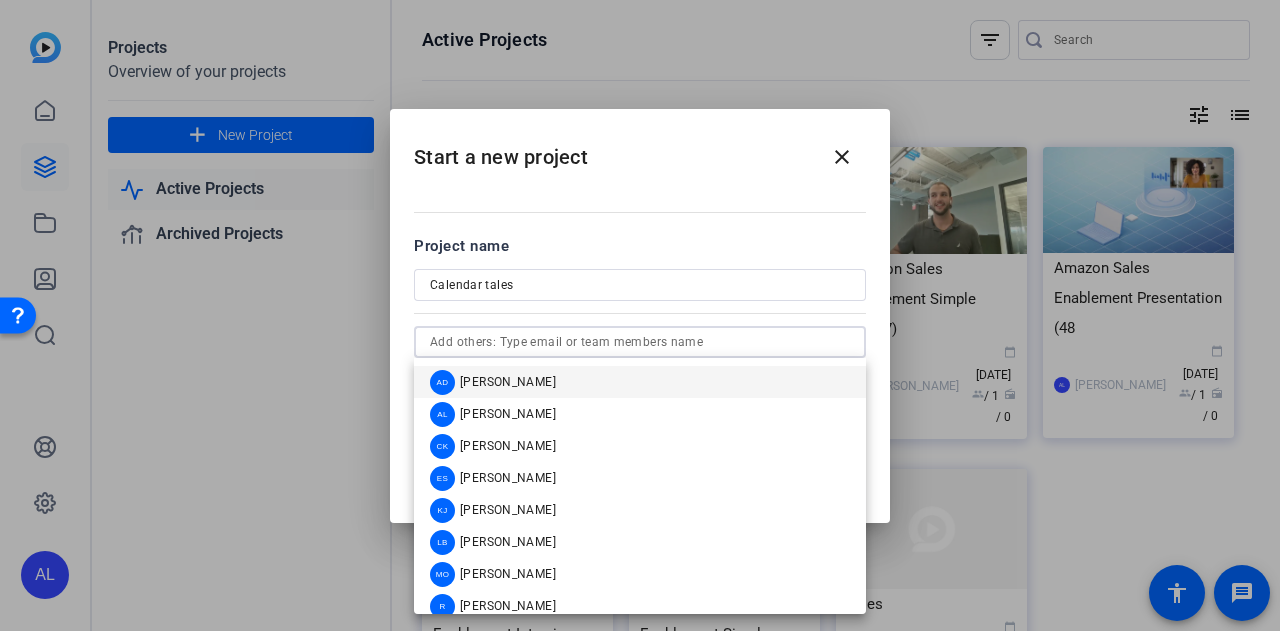 click at bounding box center (640, 342) 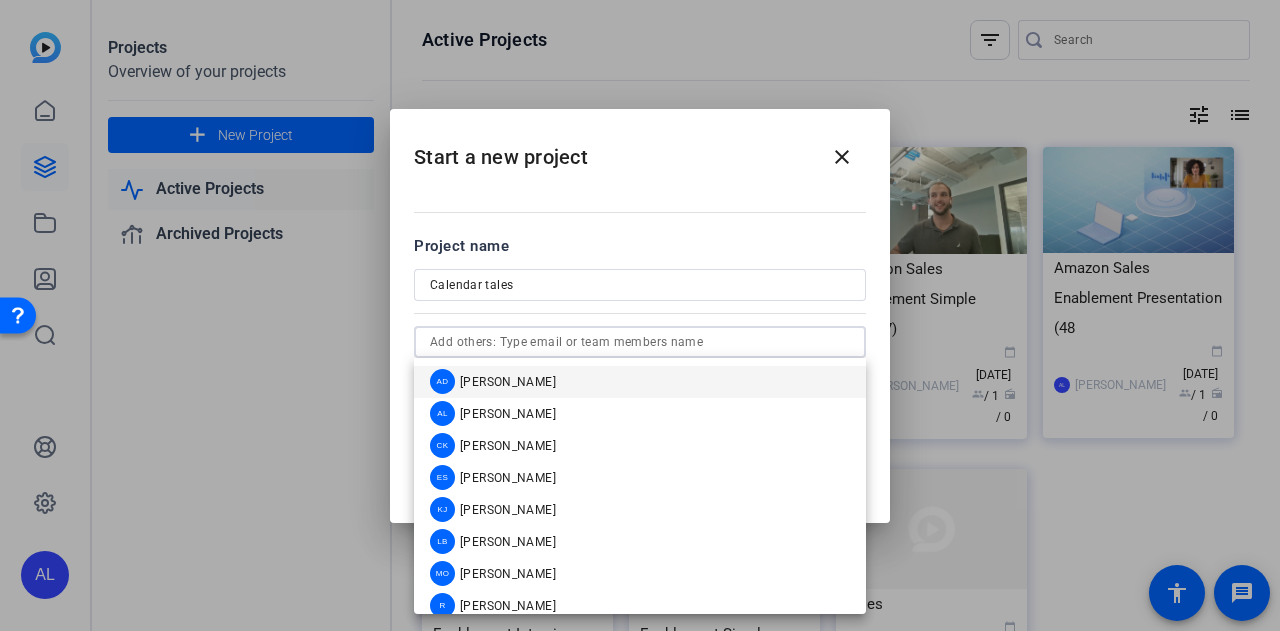 click at bounding box center (640, 312) 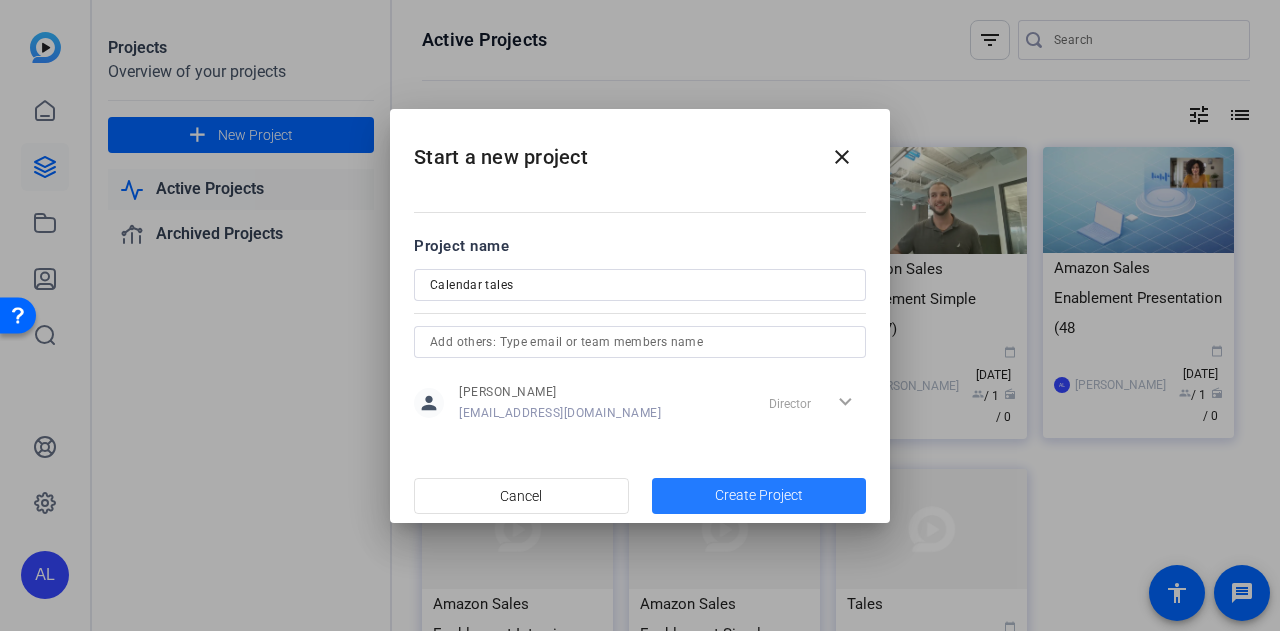 click on "Create Project" 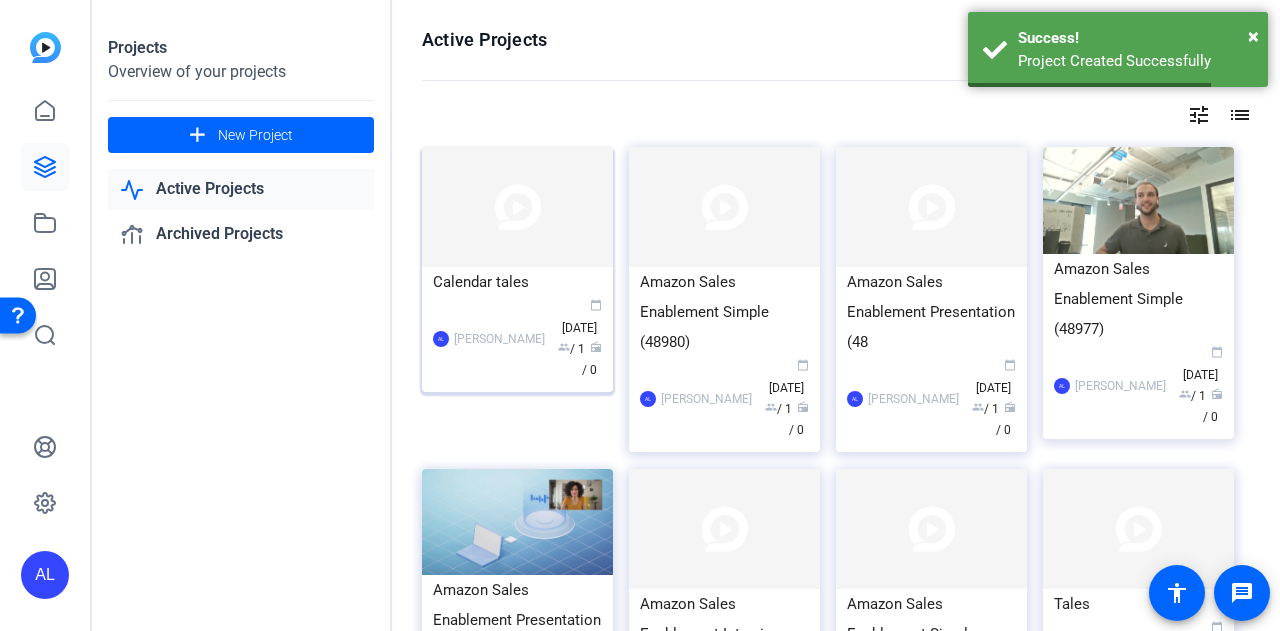 click 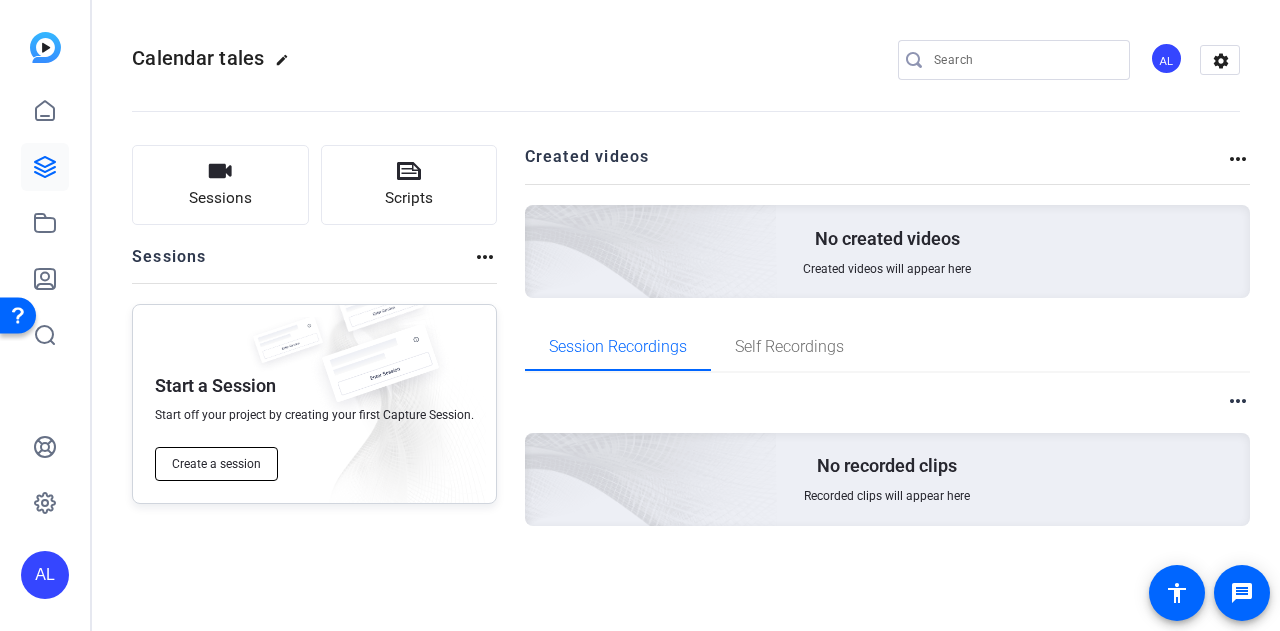 click on "Create a session" 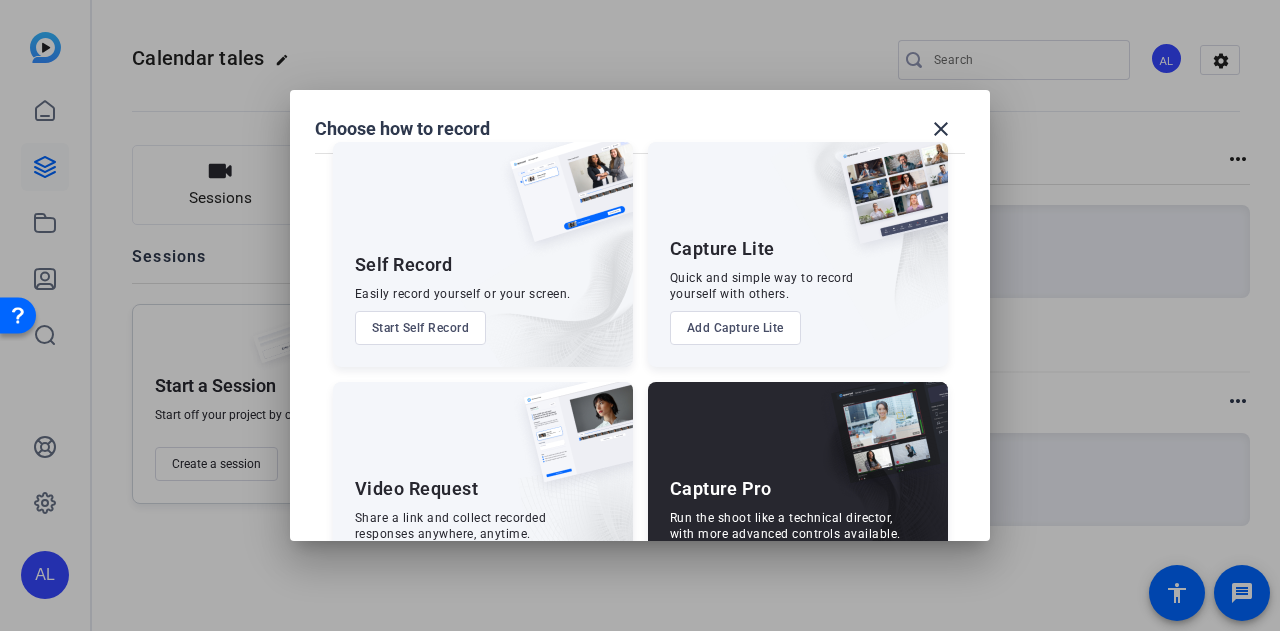 scroll, scrollTop: 30, scrollLeft: 0, axis: vertical 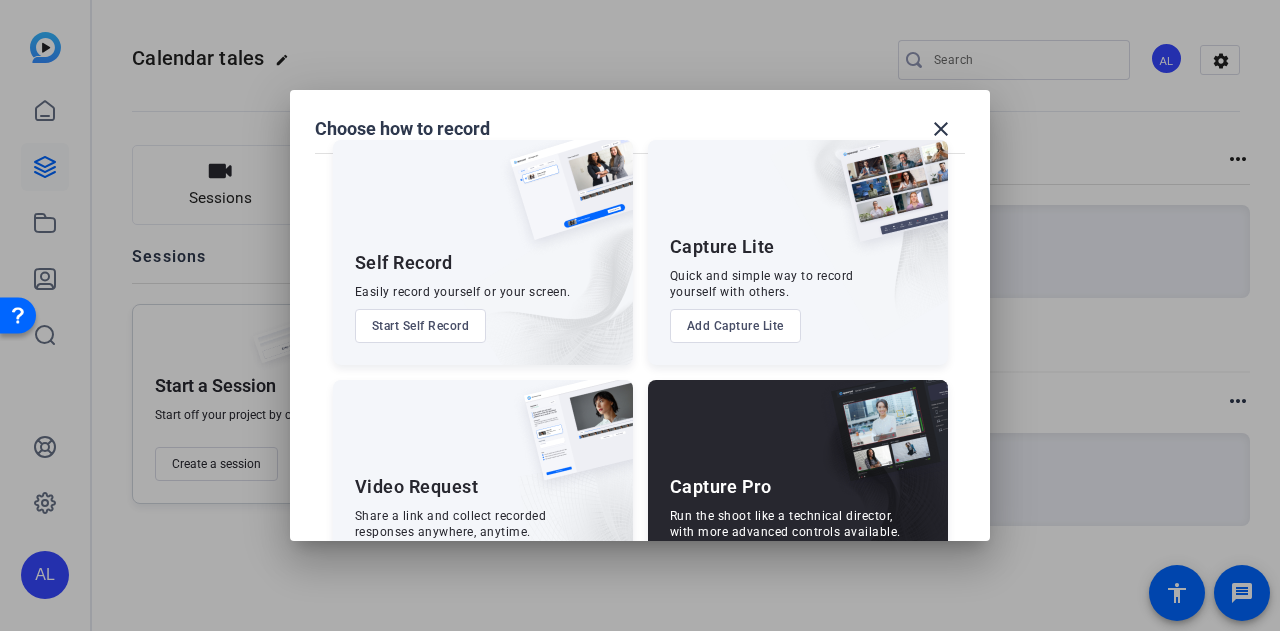 click on "Start Self Record" at bounding box center (421, 326) 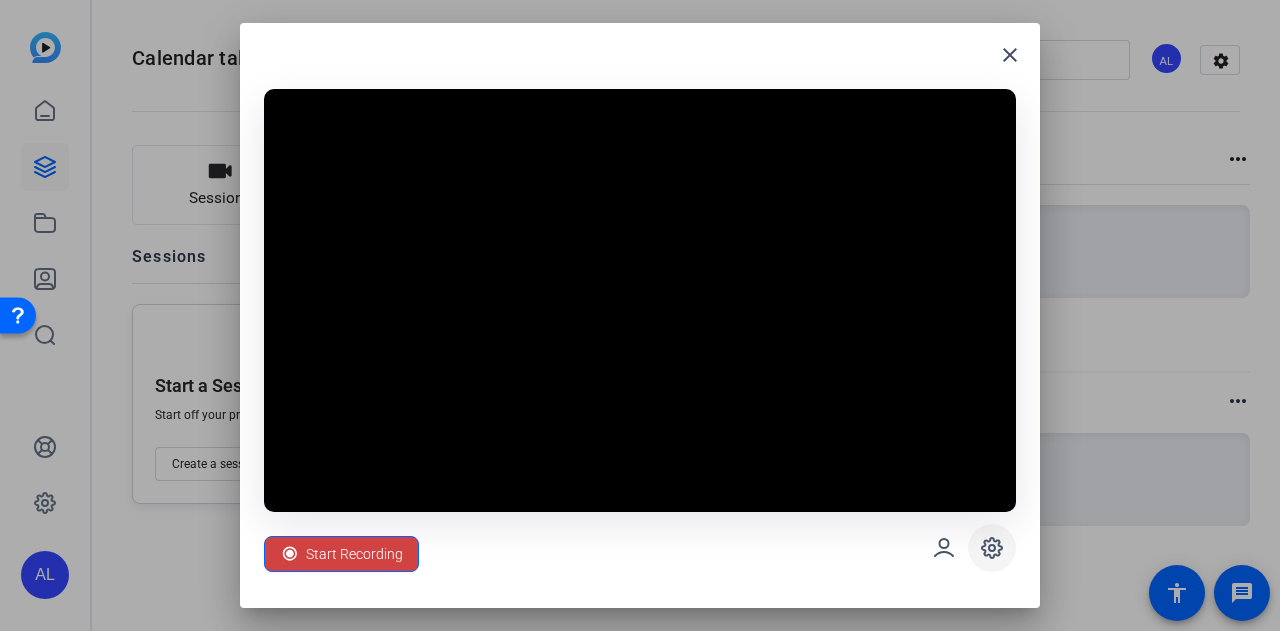 click at bounding box center (992, 548) 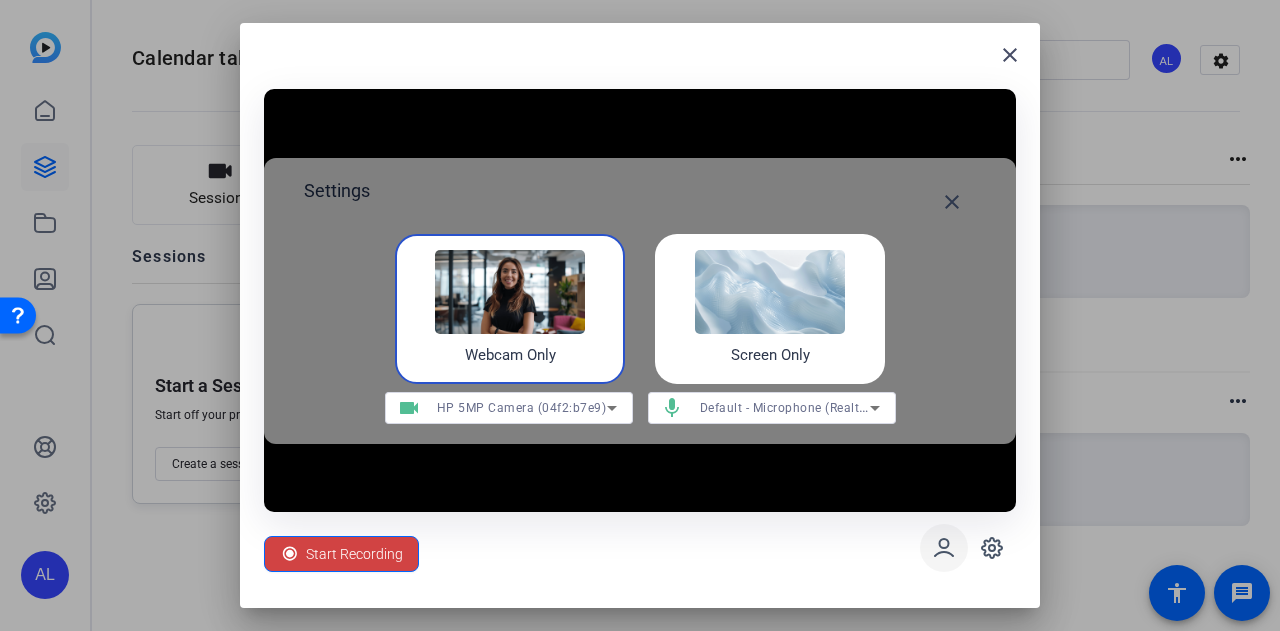 click 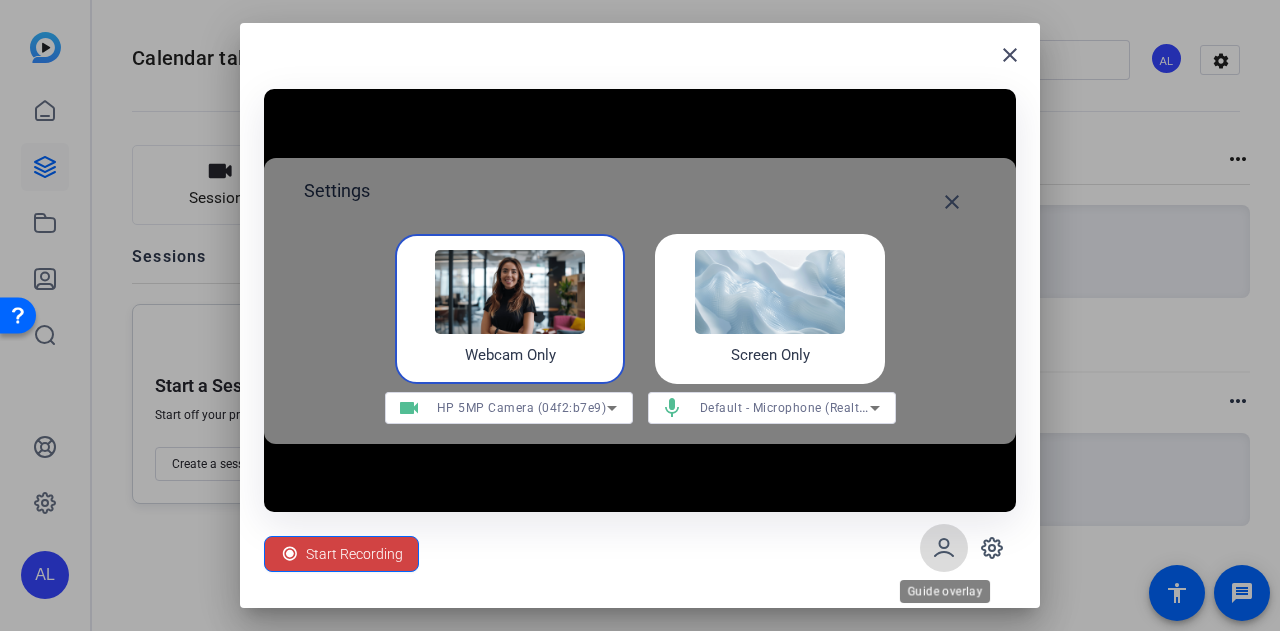 click 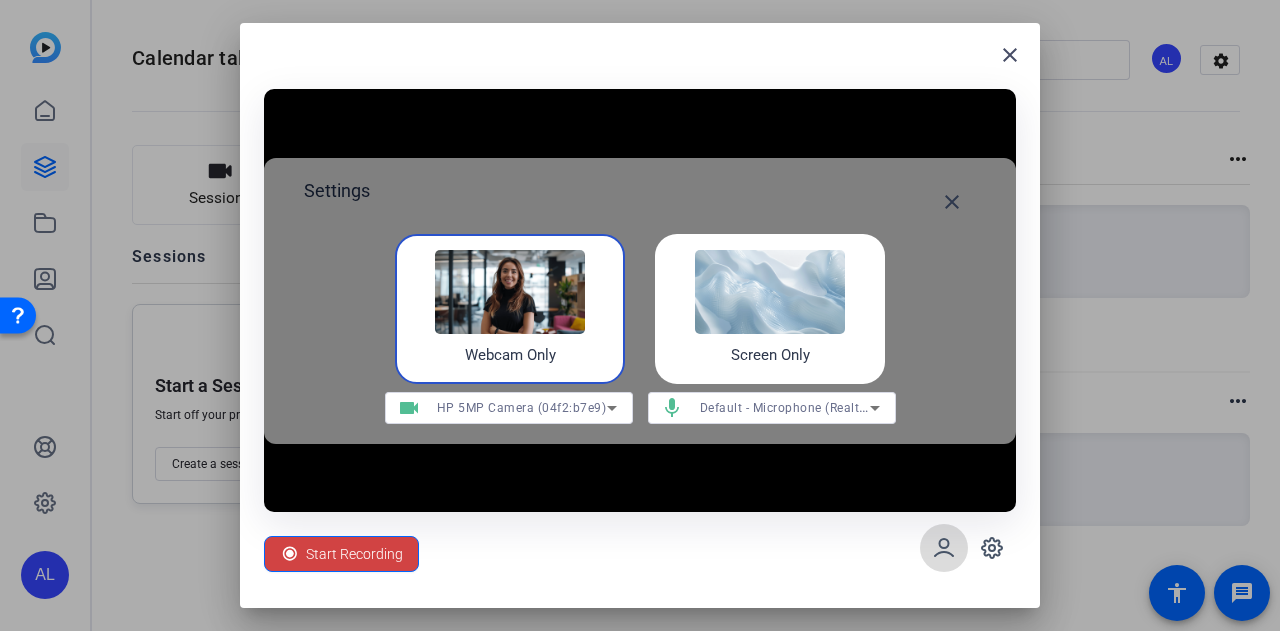 click 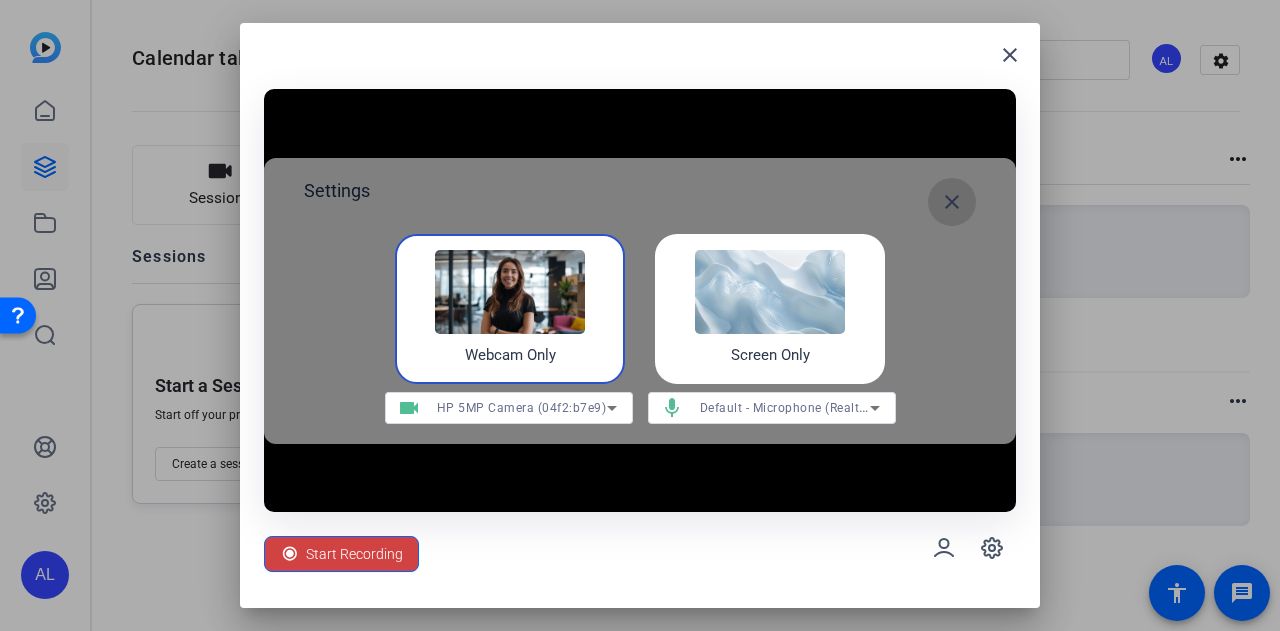 click on "close" at bounding box center [952, 202] 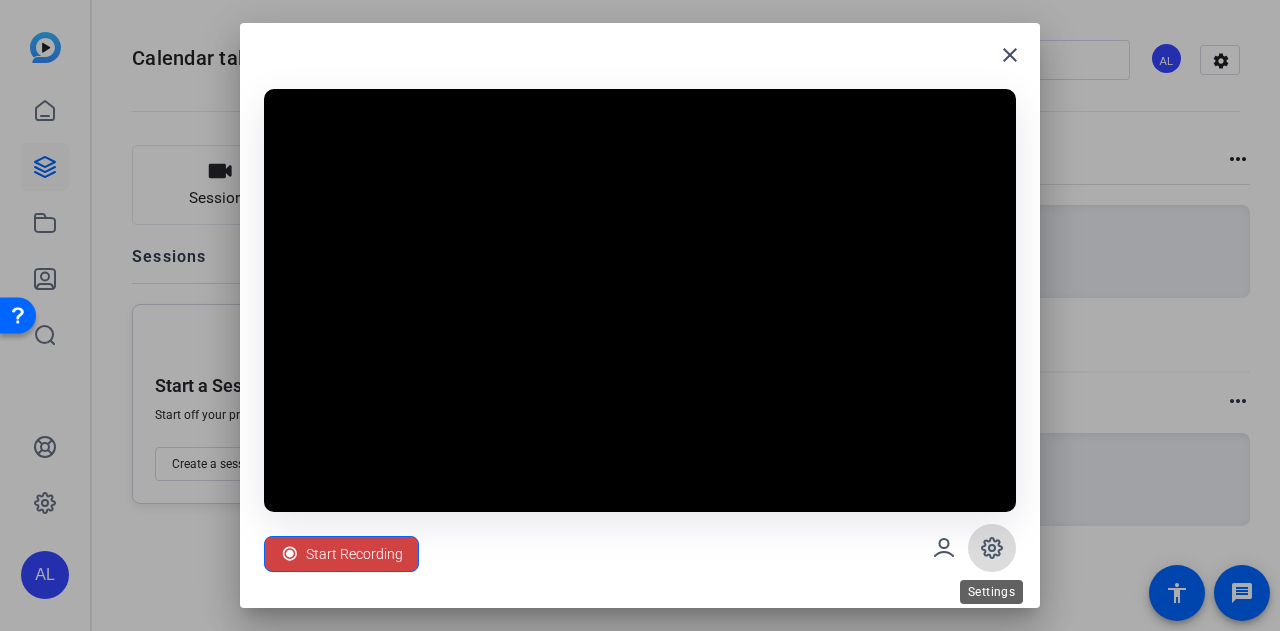 click at bounding box center [992, 548] 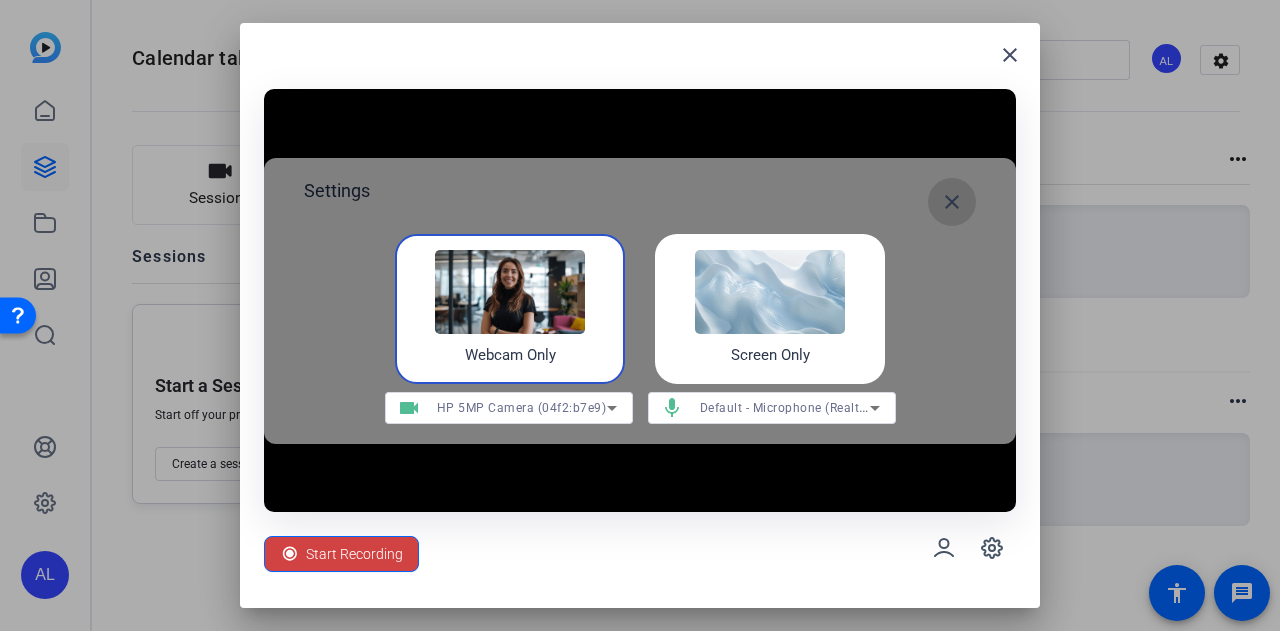 click on "close" at bounding box center [952, 202] 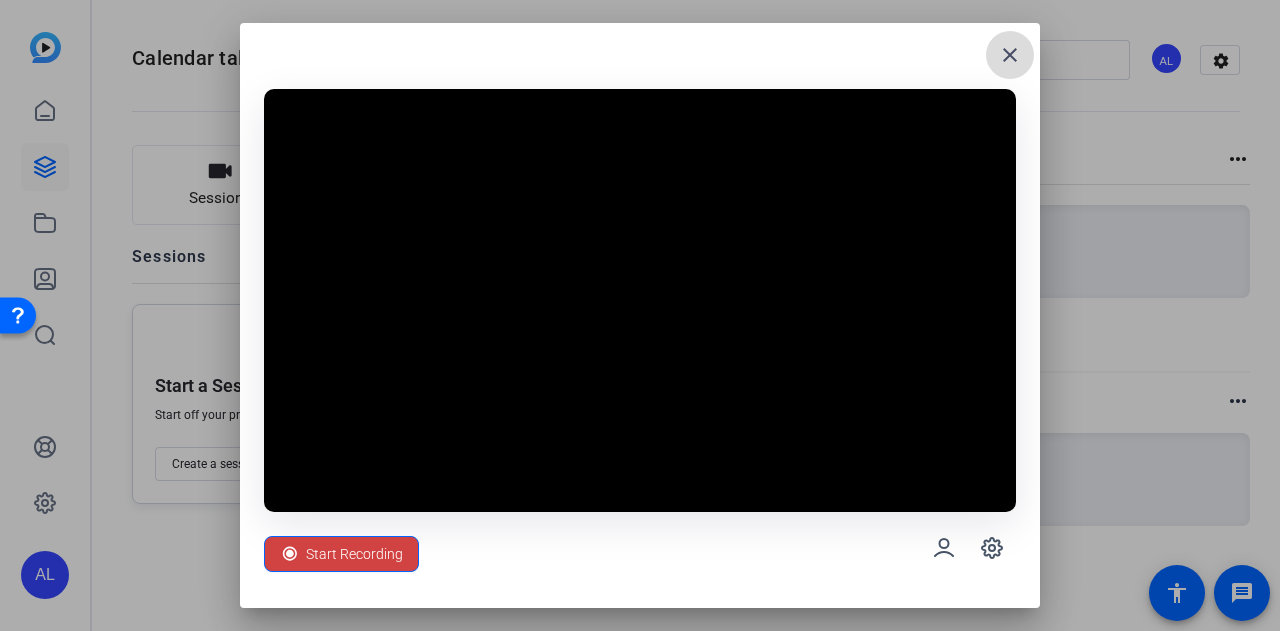 click on "close" at bounding box center (1010, 55) 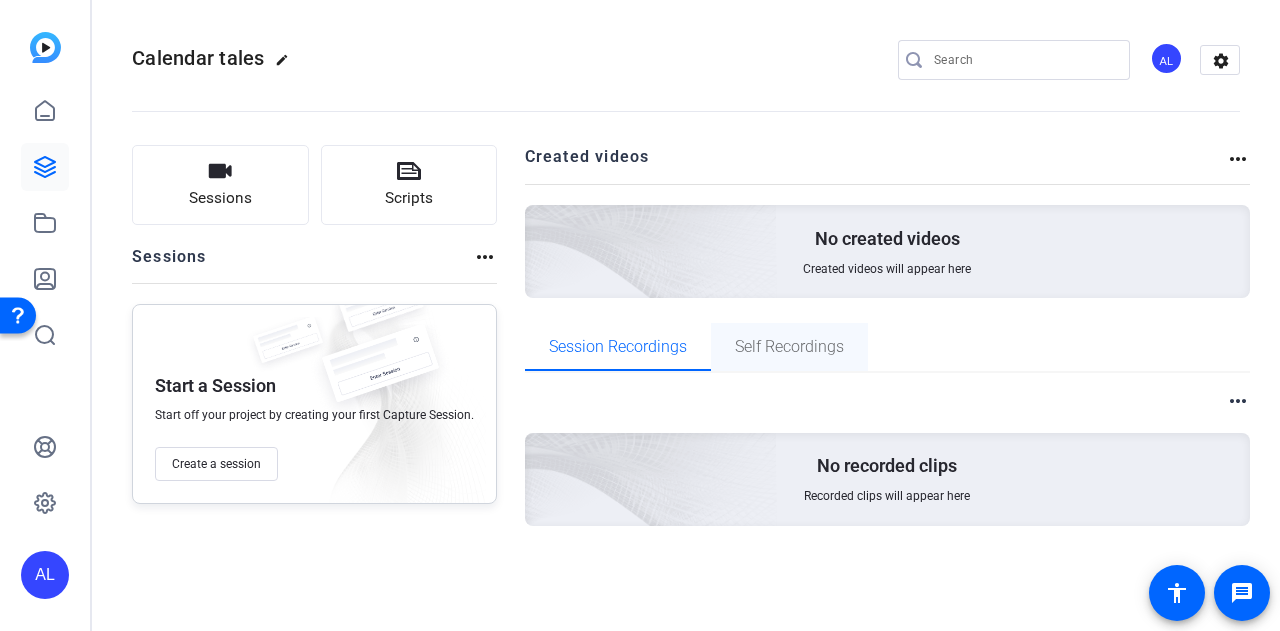 click on "Self Recordings" at bounding box center [789, 347] 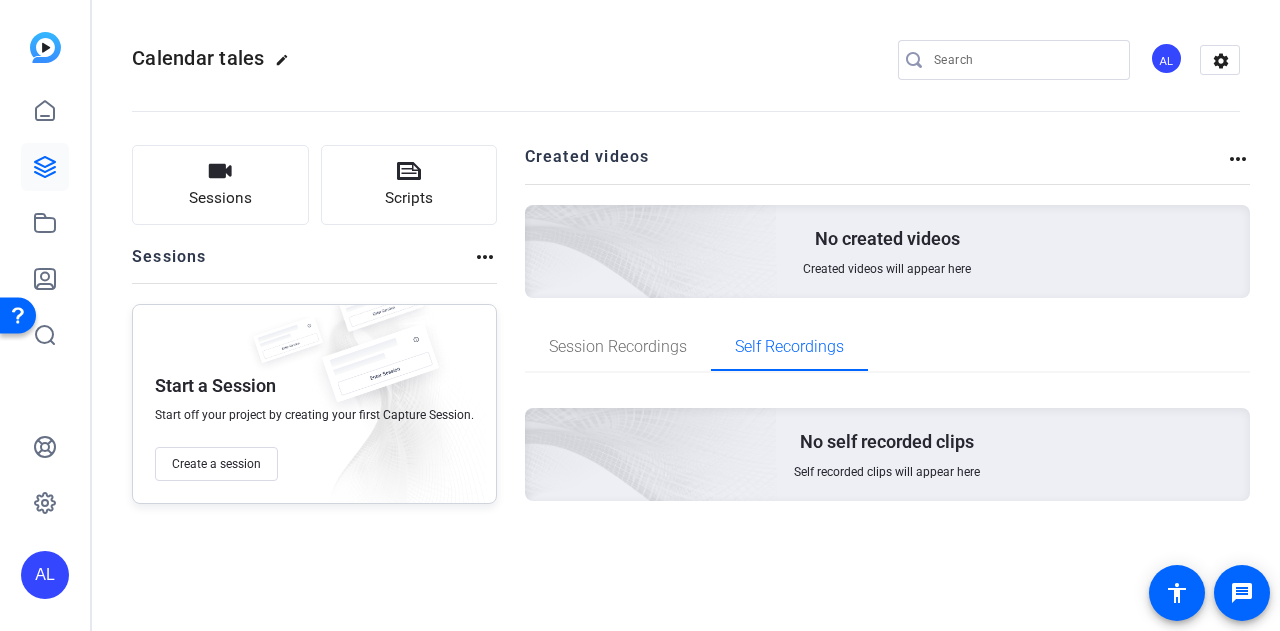 click on "No self recorded clips Self recorded clips will appear here" at bounding box center [888, 454] 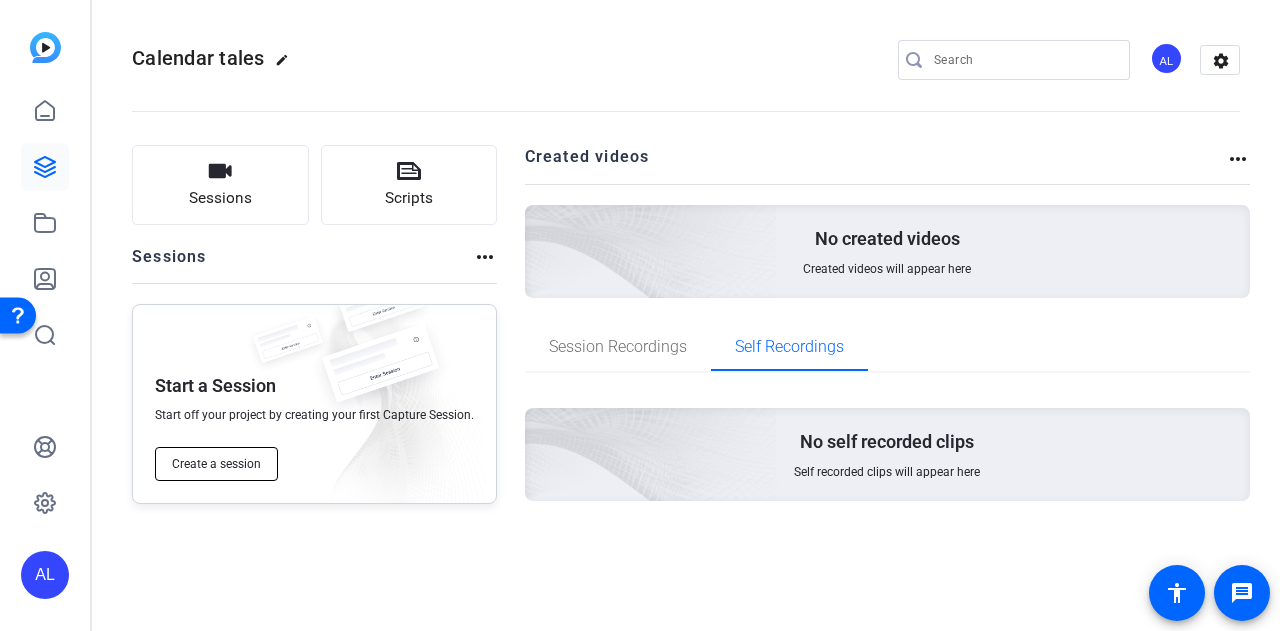 click on "Create a session" 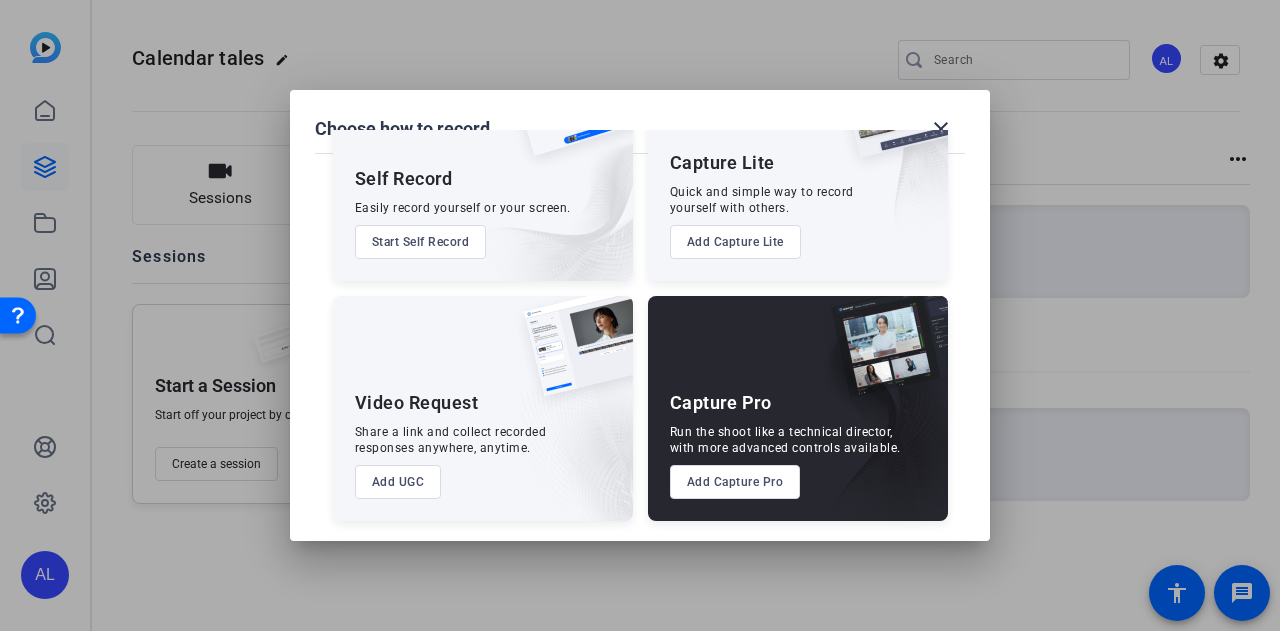 scroll, scrollTop: 0, scrollLeft: 0, axis: both 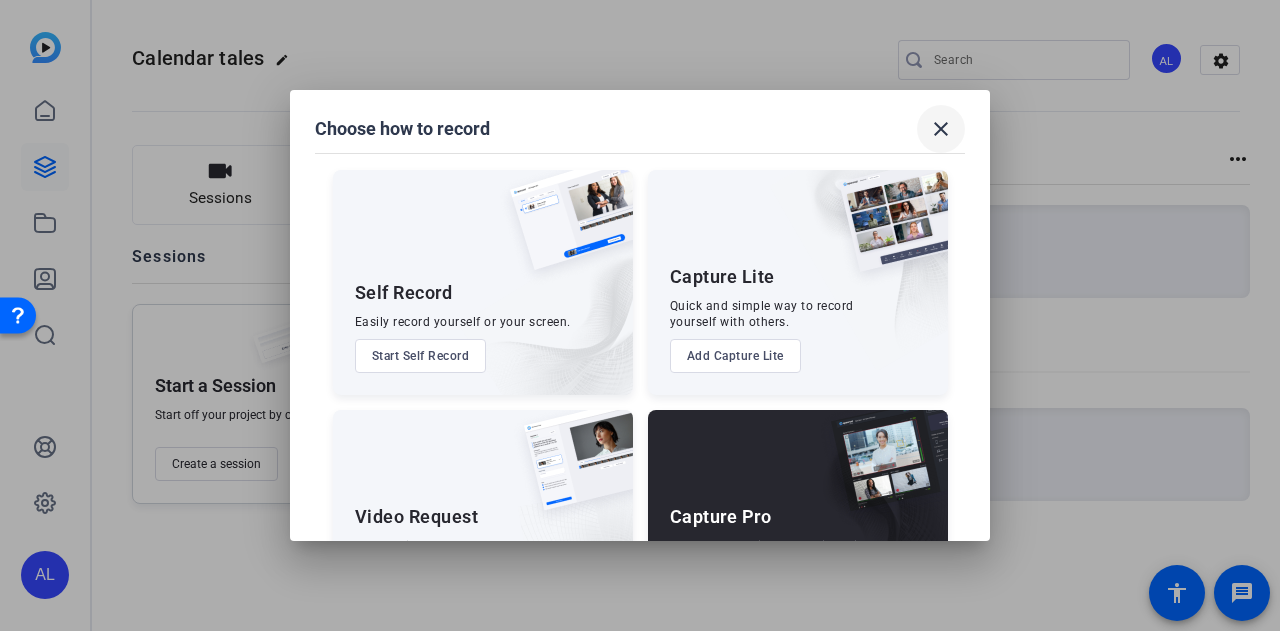 click on "close" at bounding box center [941, 129] 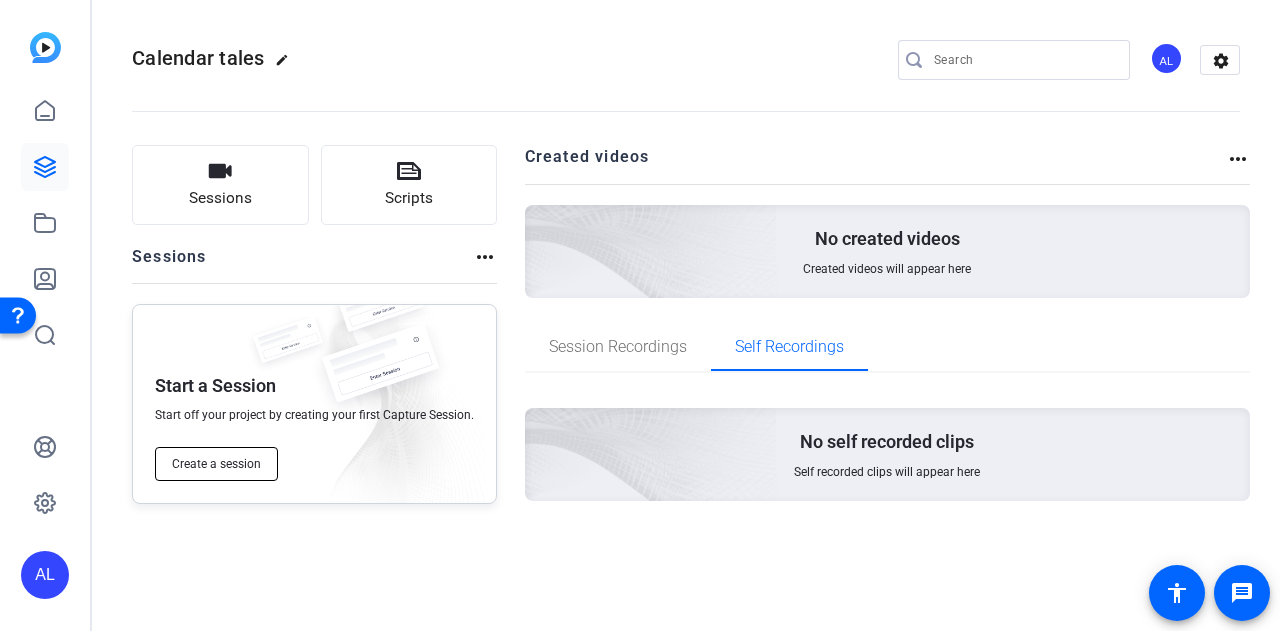 click on "Create a session" 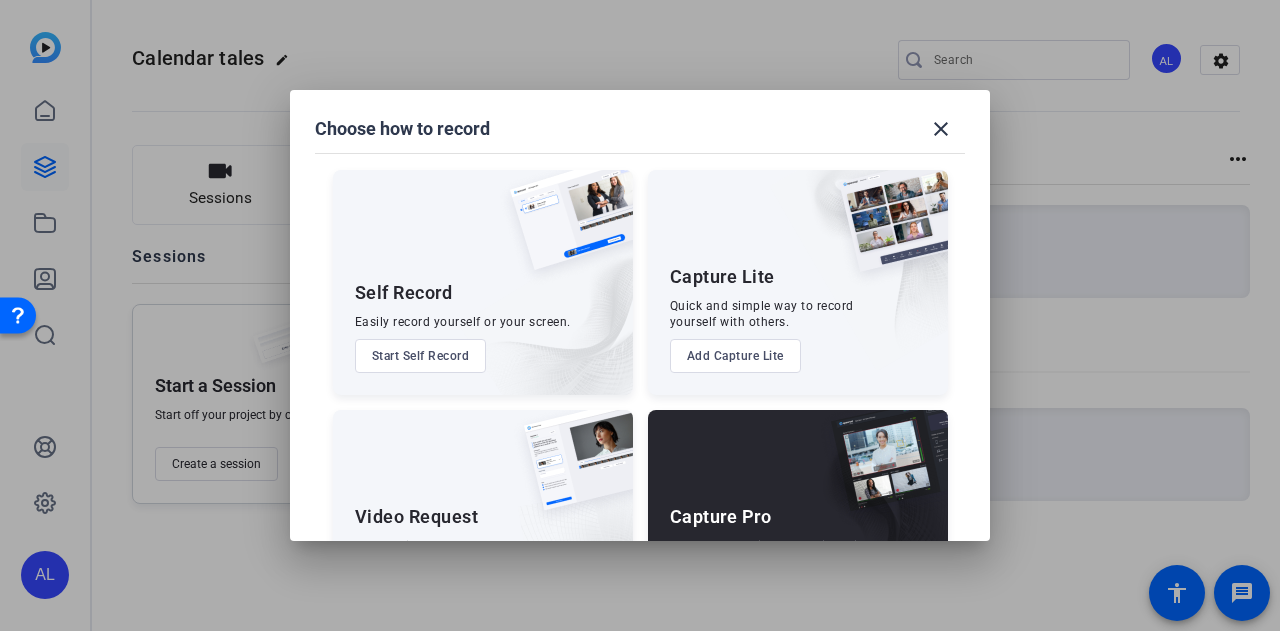 scroll, scrollTop: 114, scrollLeft: 0, axis: vertical 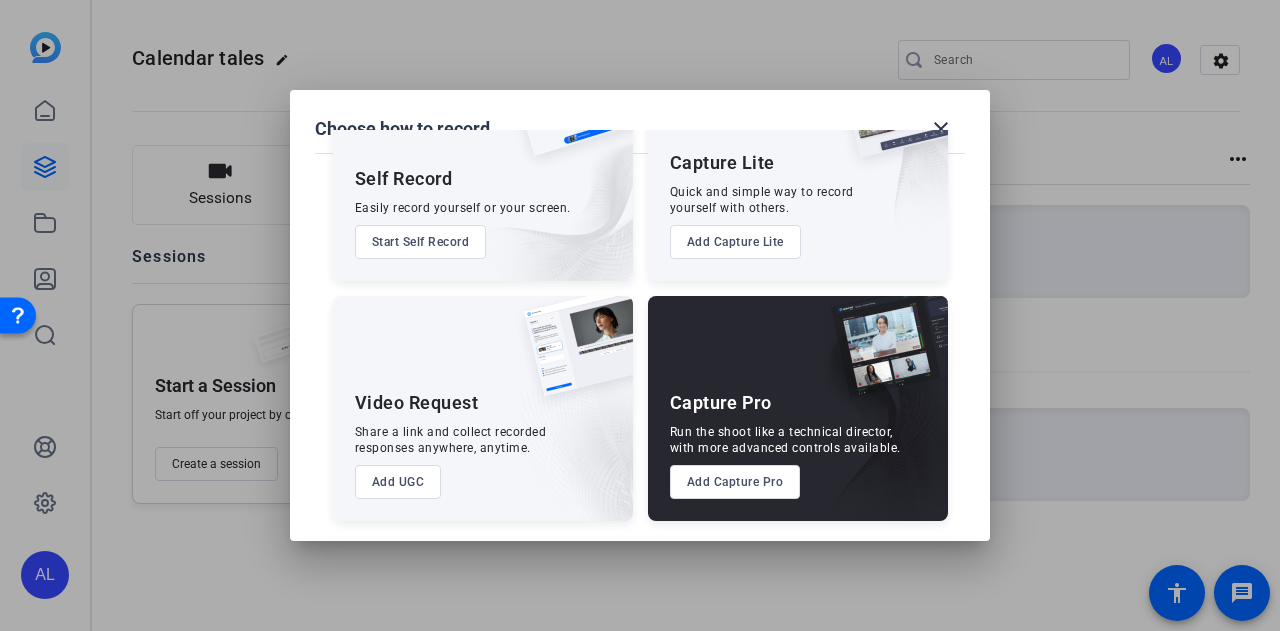 click on "Add UGC" at bounding box center [398, 482] 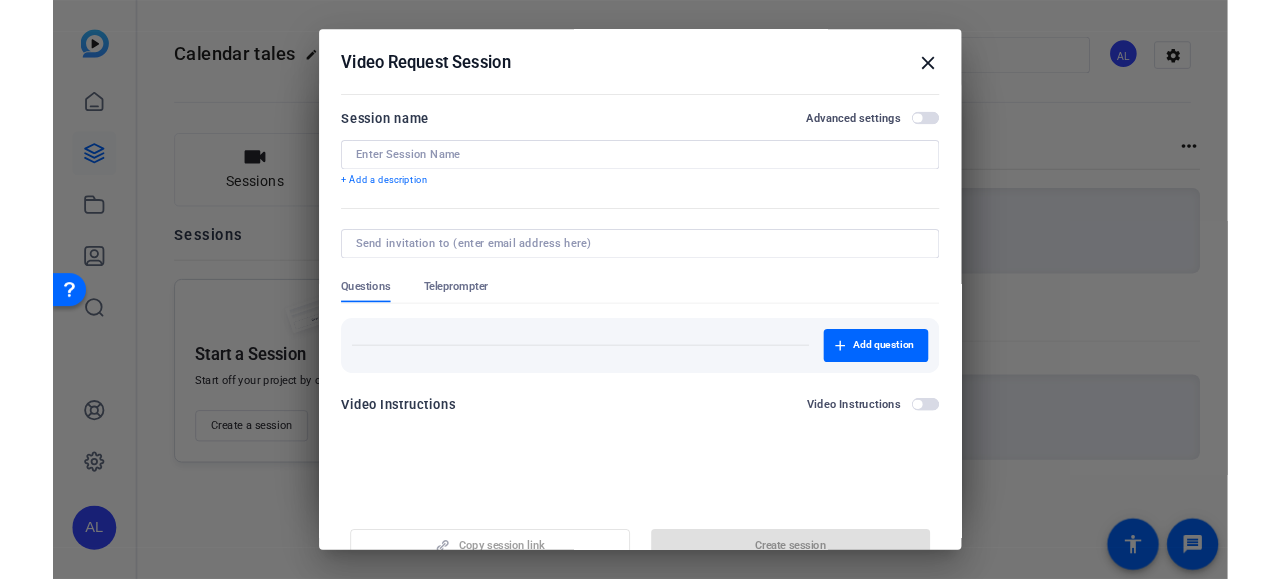 scroll, scrollTop: 31, scrollLeft: 0, axis: vertical 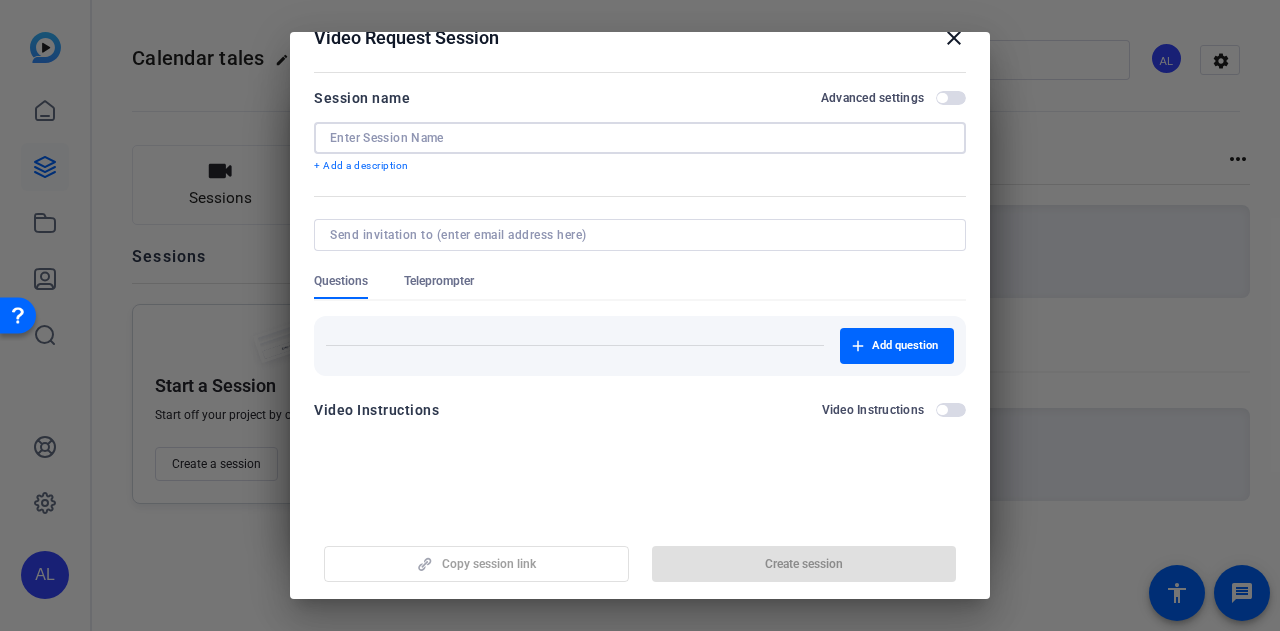 click at bounding box center [640, 138] 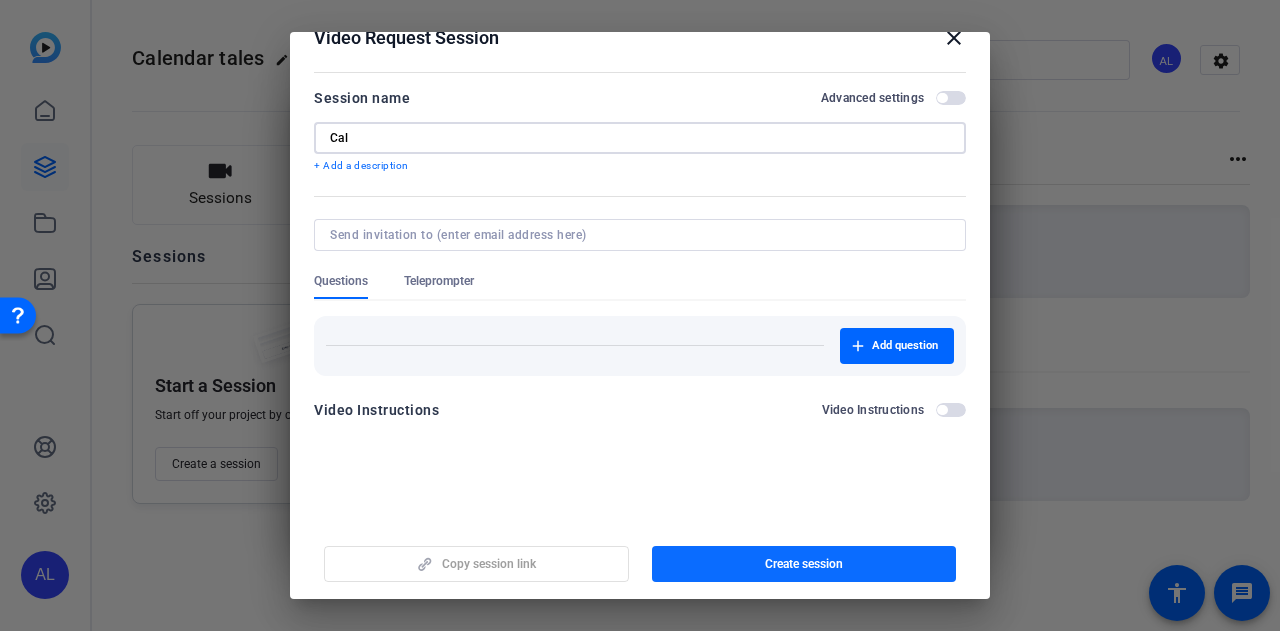 type on "Cal" 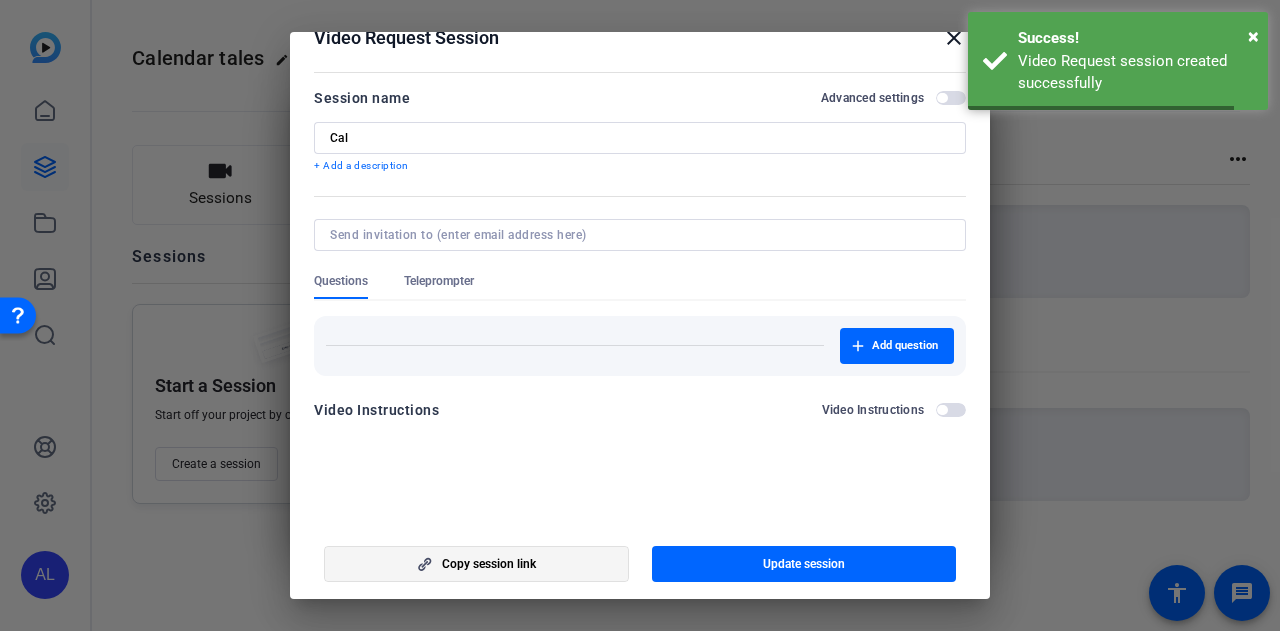 click at bounding box center (476, 564) 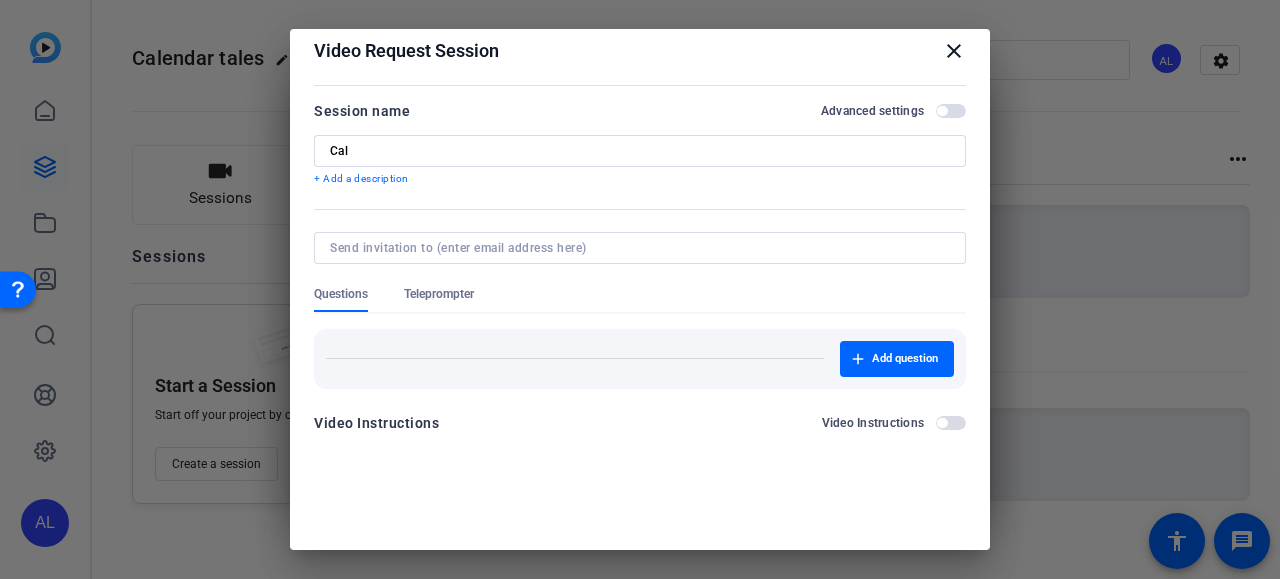 scroll, scrollTop: 16, scrollLeft: 0, axis: vertical 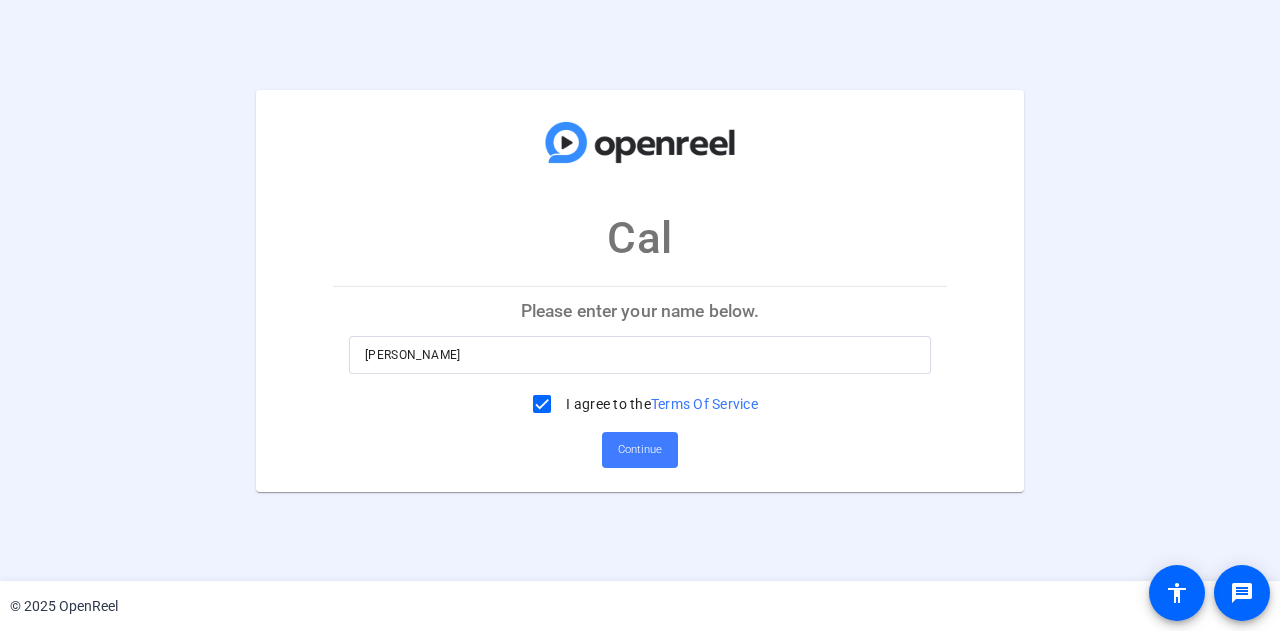click 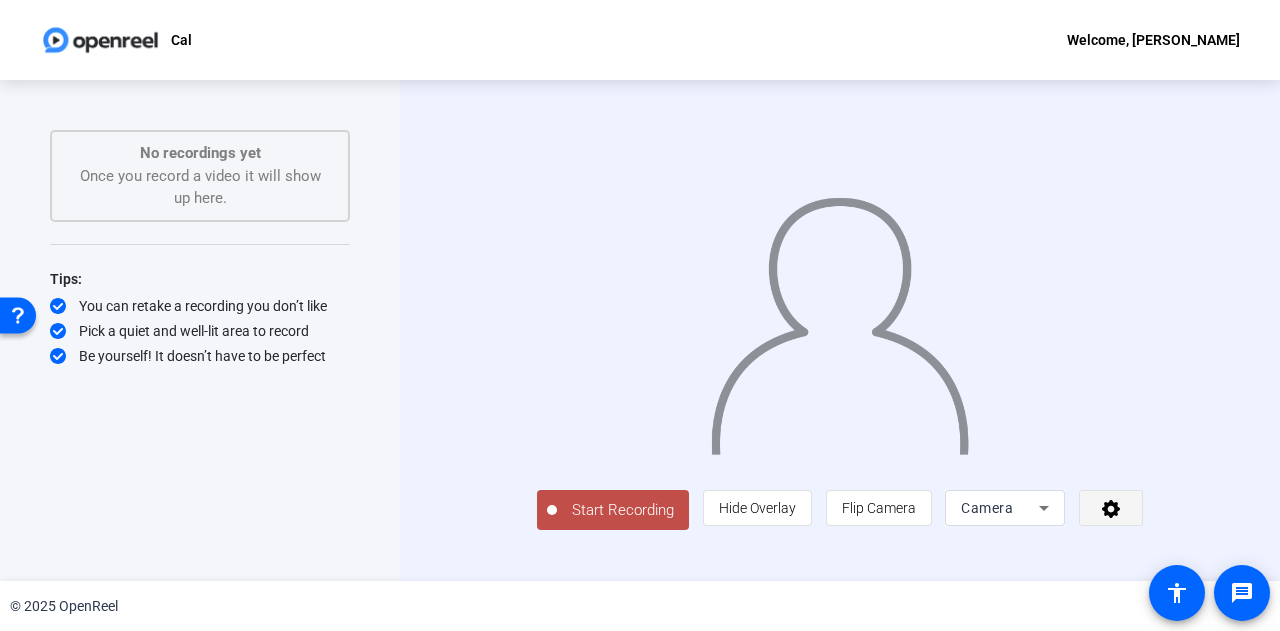 click 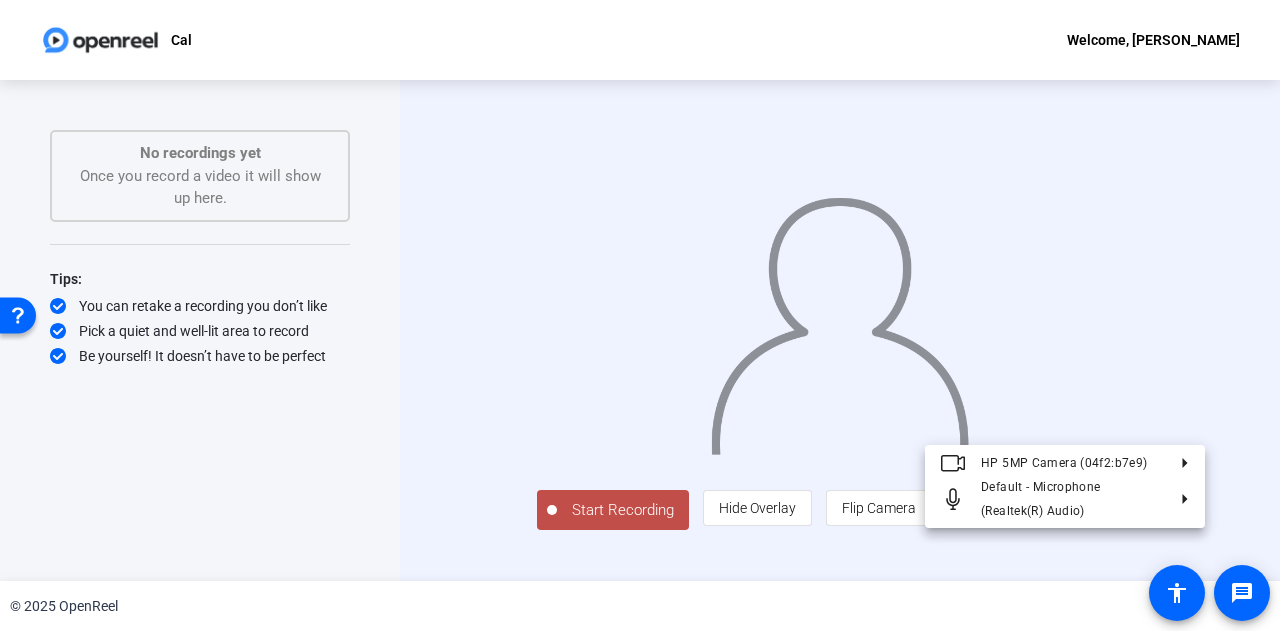 click at bounding box center [640, 315] 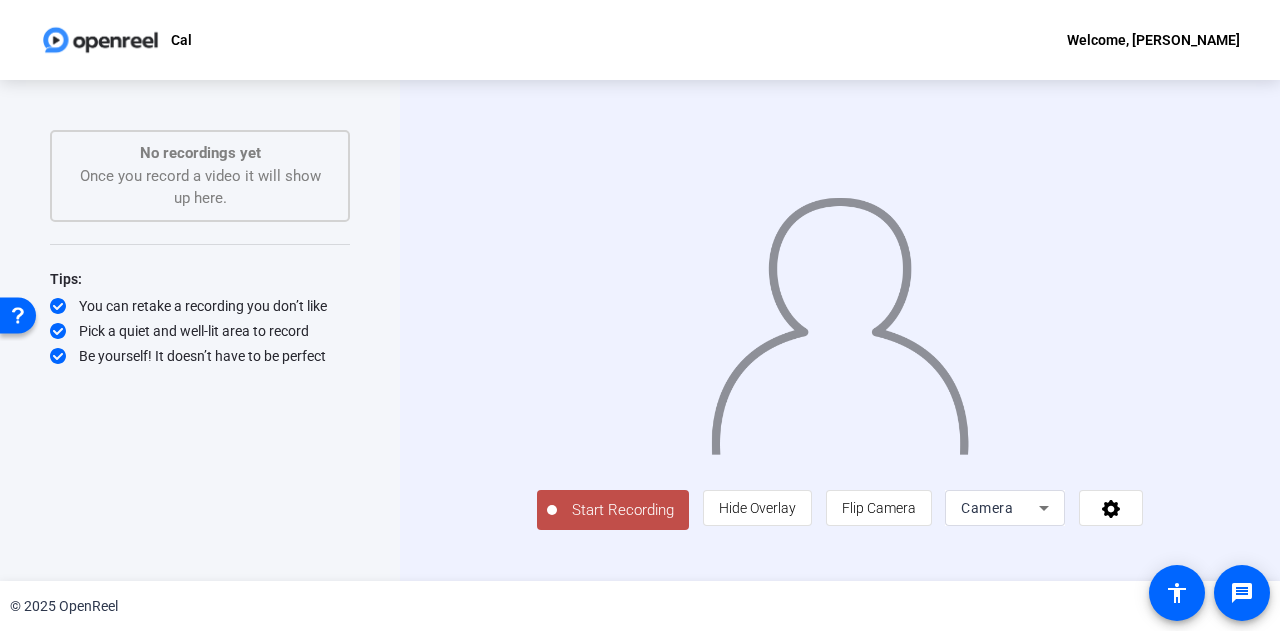 click on "Camera" at bounding box center (987, 508) 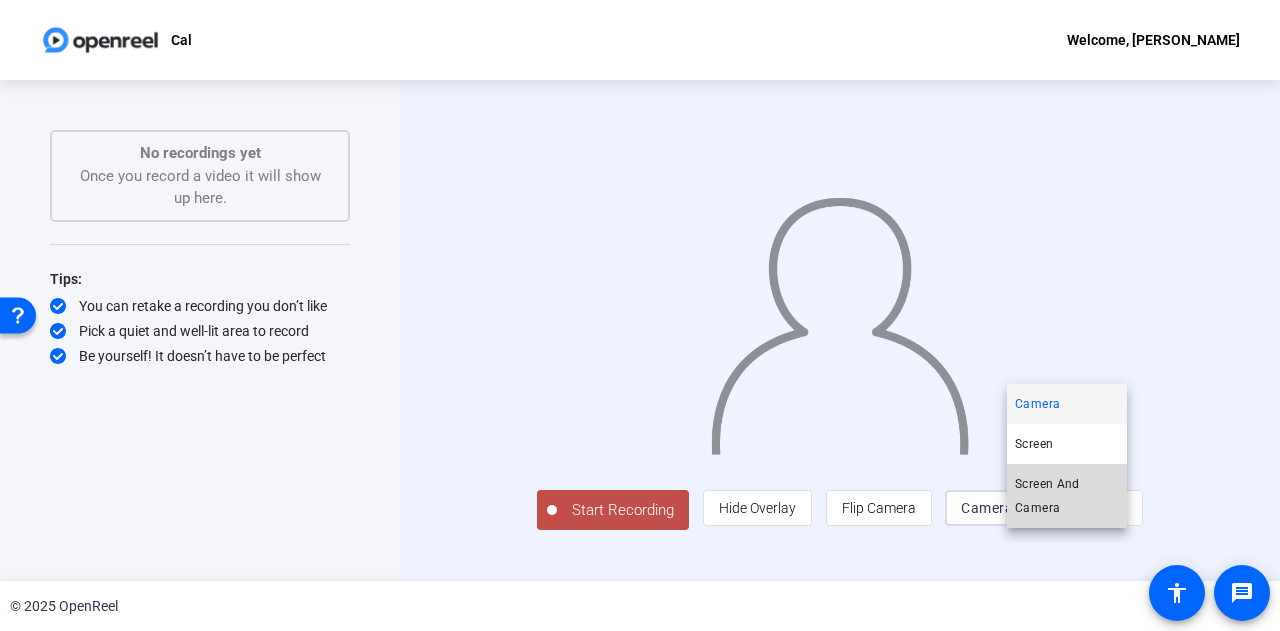 click on "Screen And Camera" at bounding box center (1067, 496) 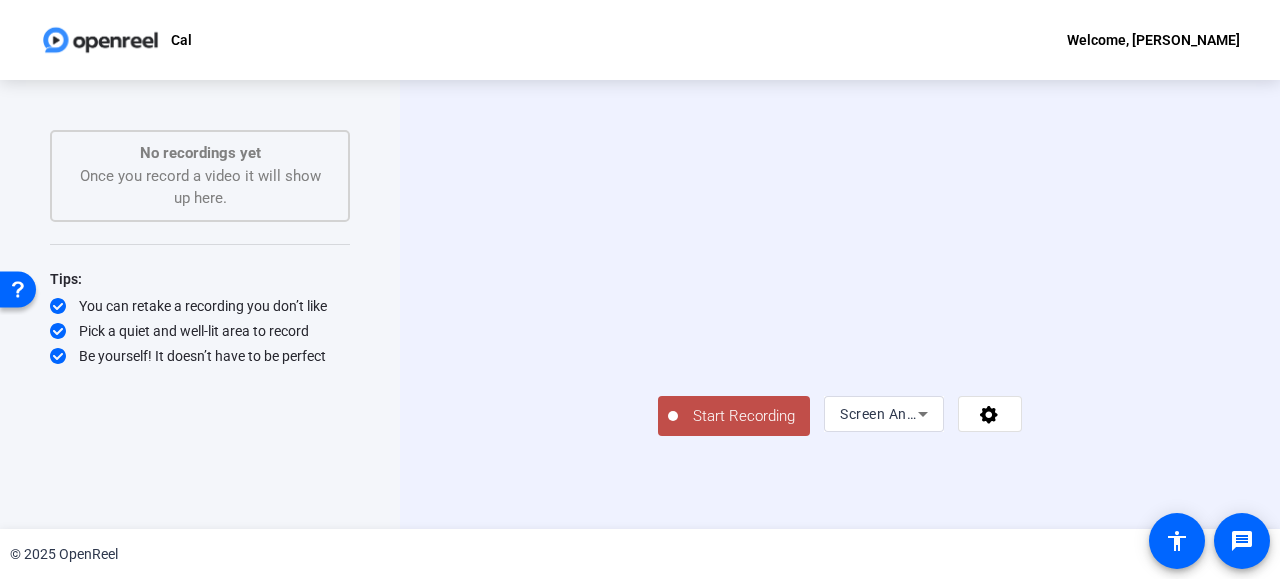 click 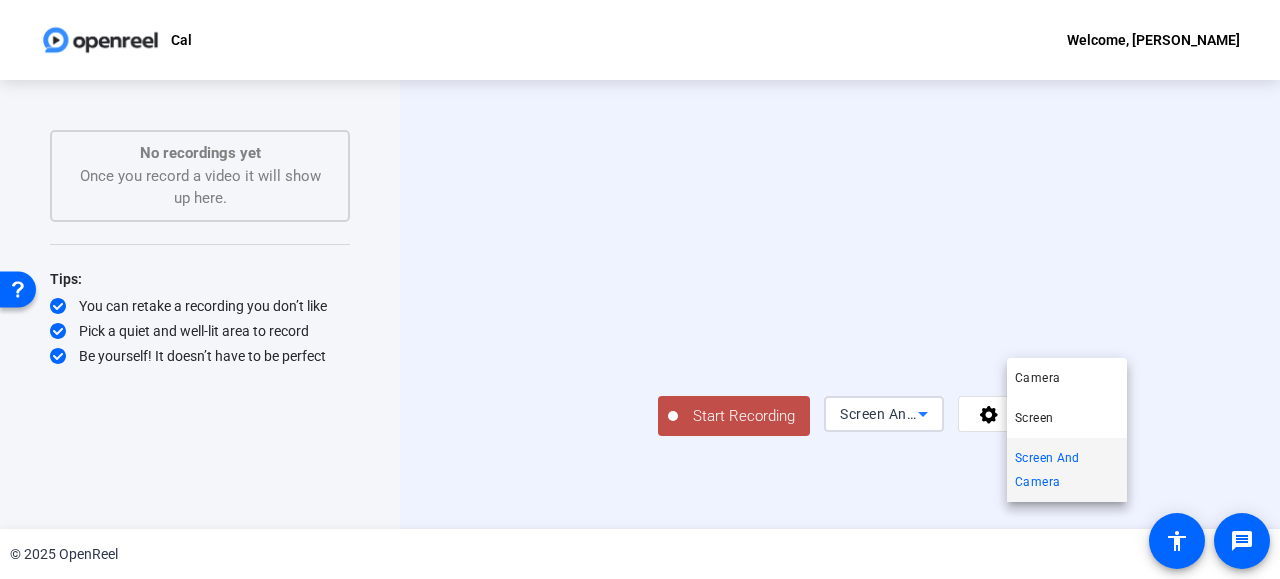 click on "Screen And Camera" at bounding box center (1067, 470) 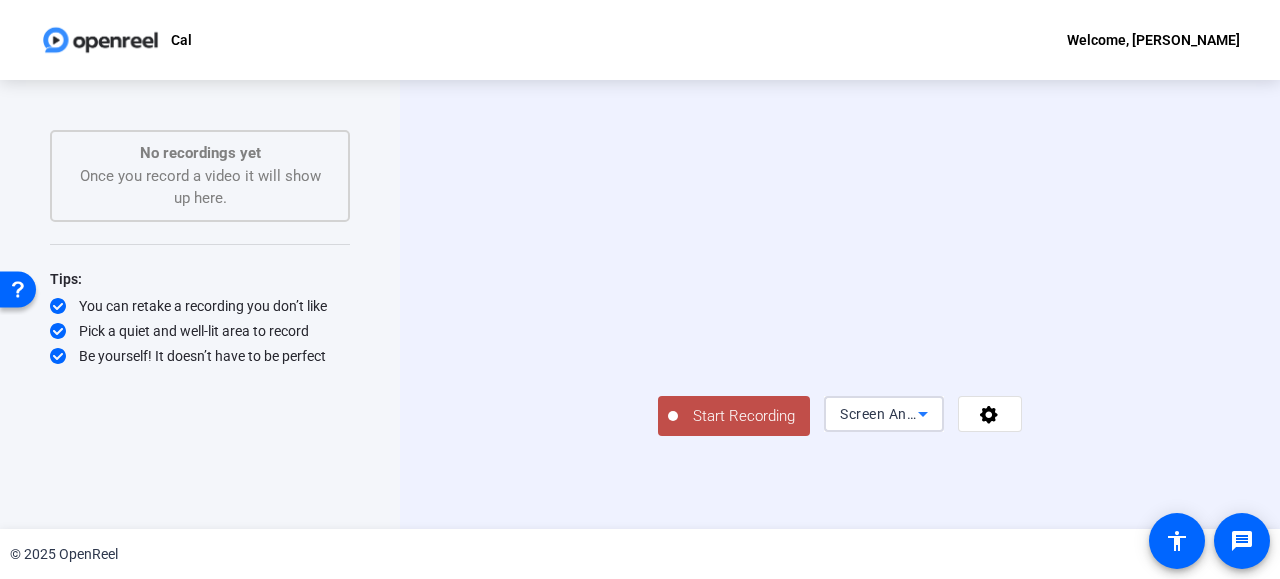 scroll, scrollTop: 30, scrollLeft: 0, axis: vertical 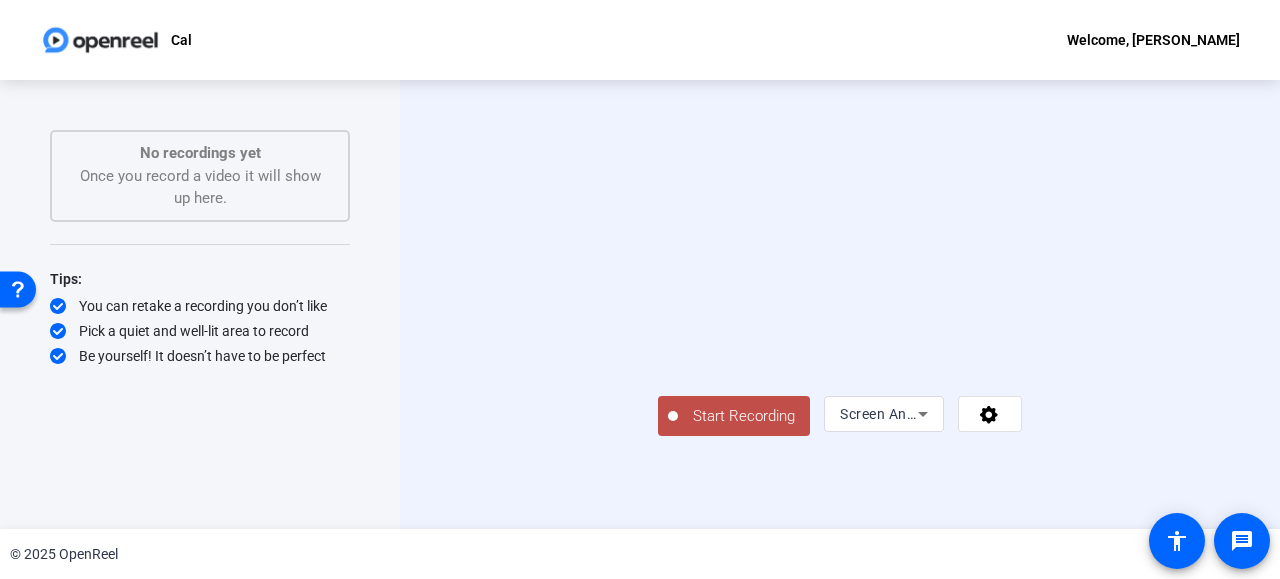 click at bounding box center (840, 275) 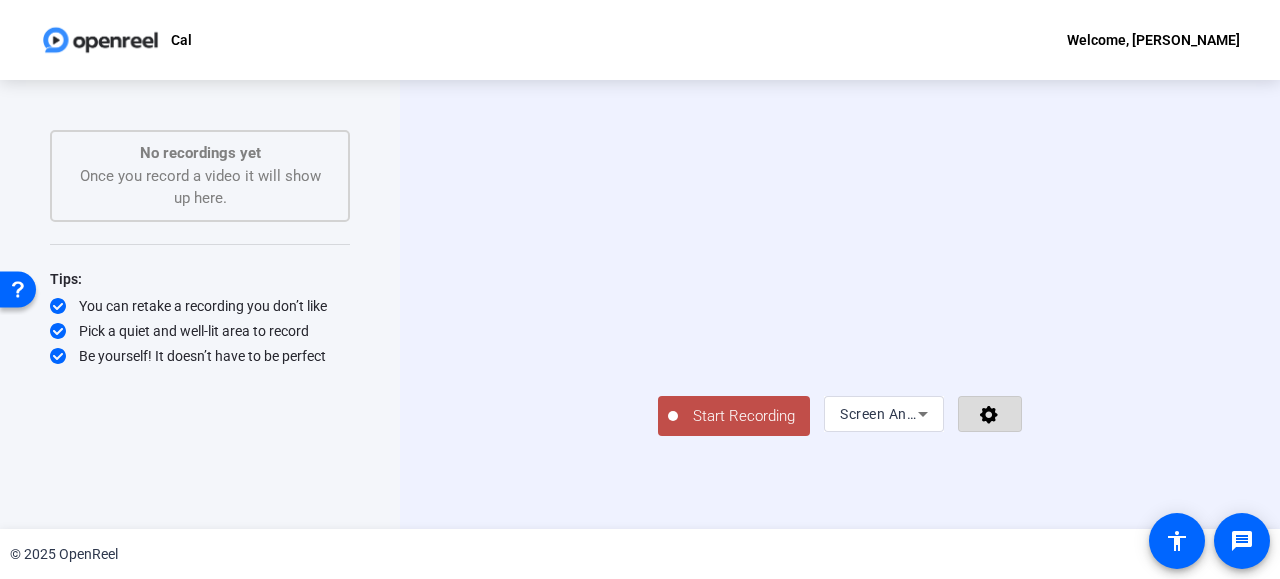 click 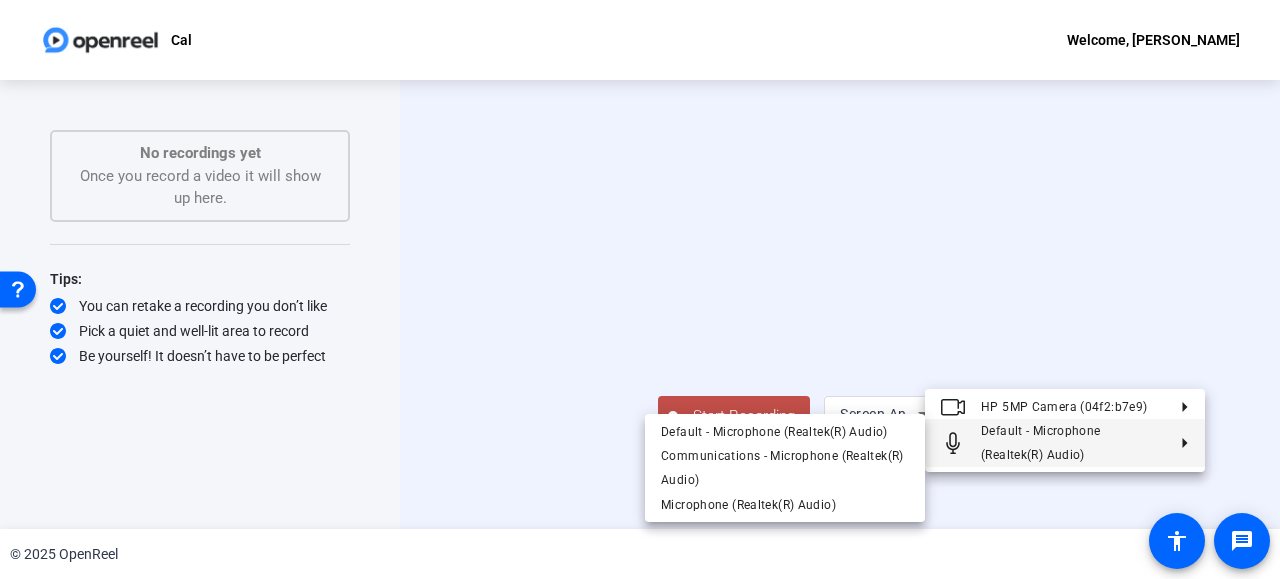 click at bounding box center [640, 289] 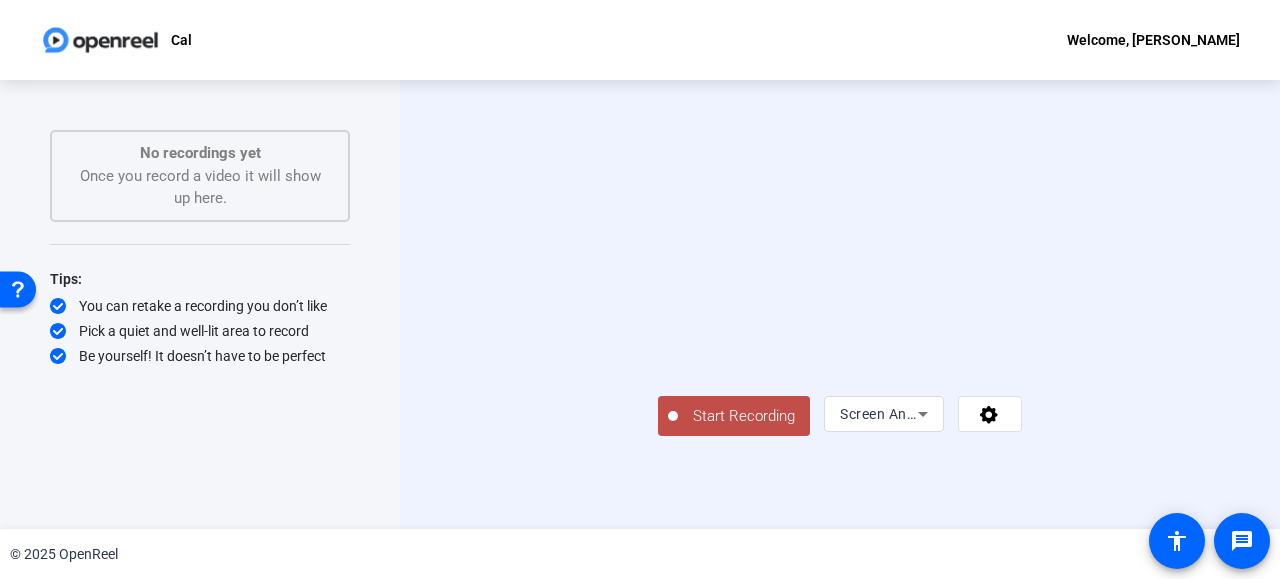 click on "Screen And Camera" at bounding box center (879, 414) 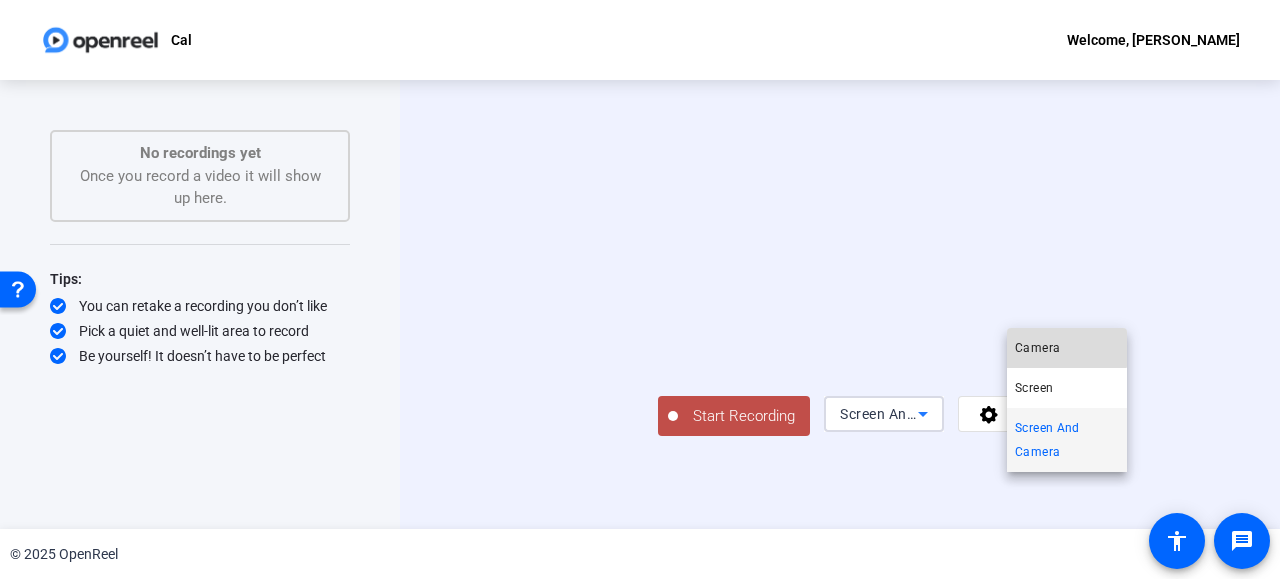 click on "Camera" at bounding box center [1067, 348] 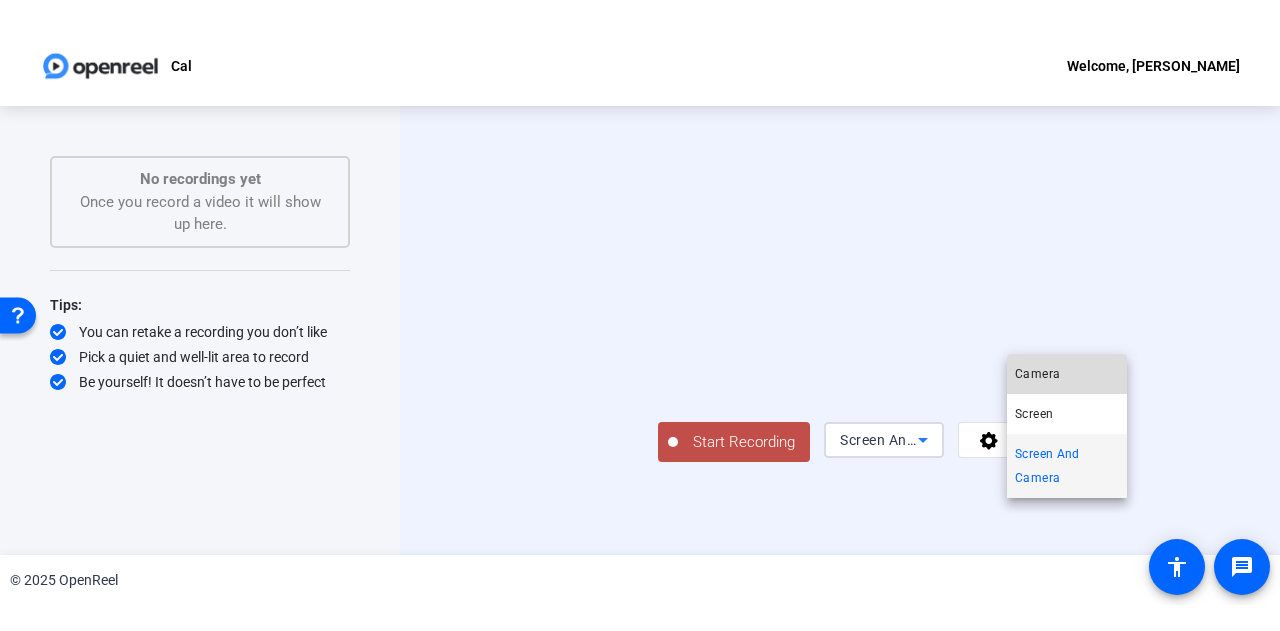 scroll, scrollTop: 0, scrollLeft: 0, axis: both 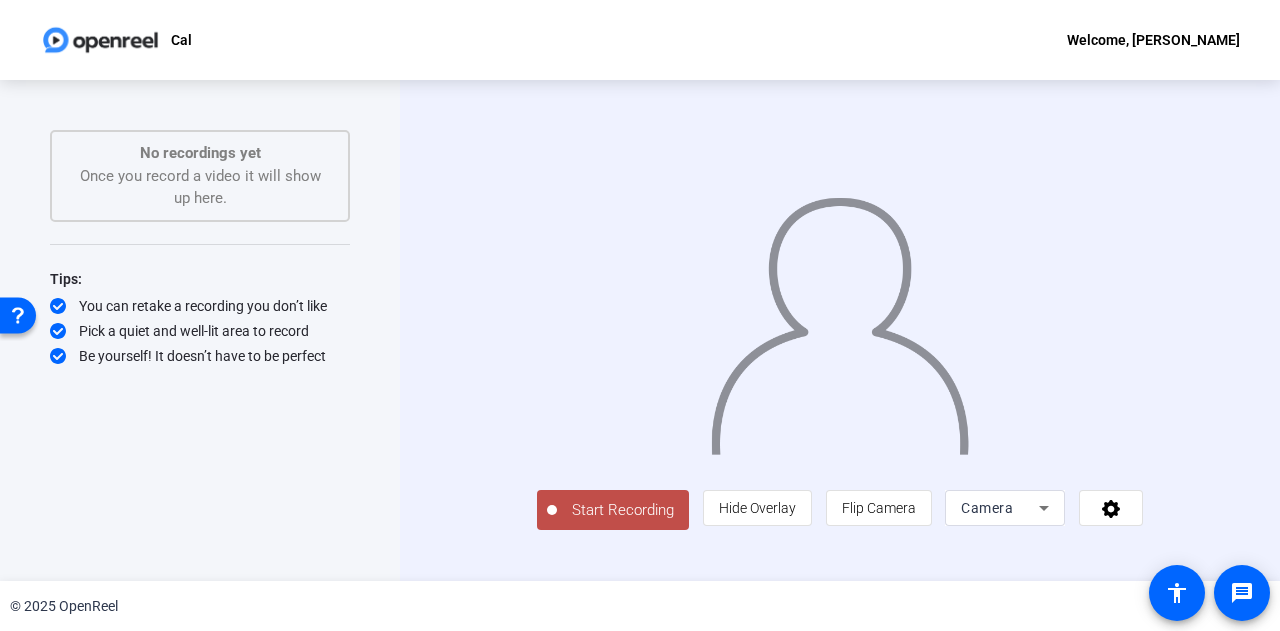 click on "Camera" at bounding box center (1000, 508) 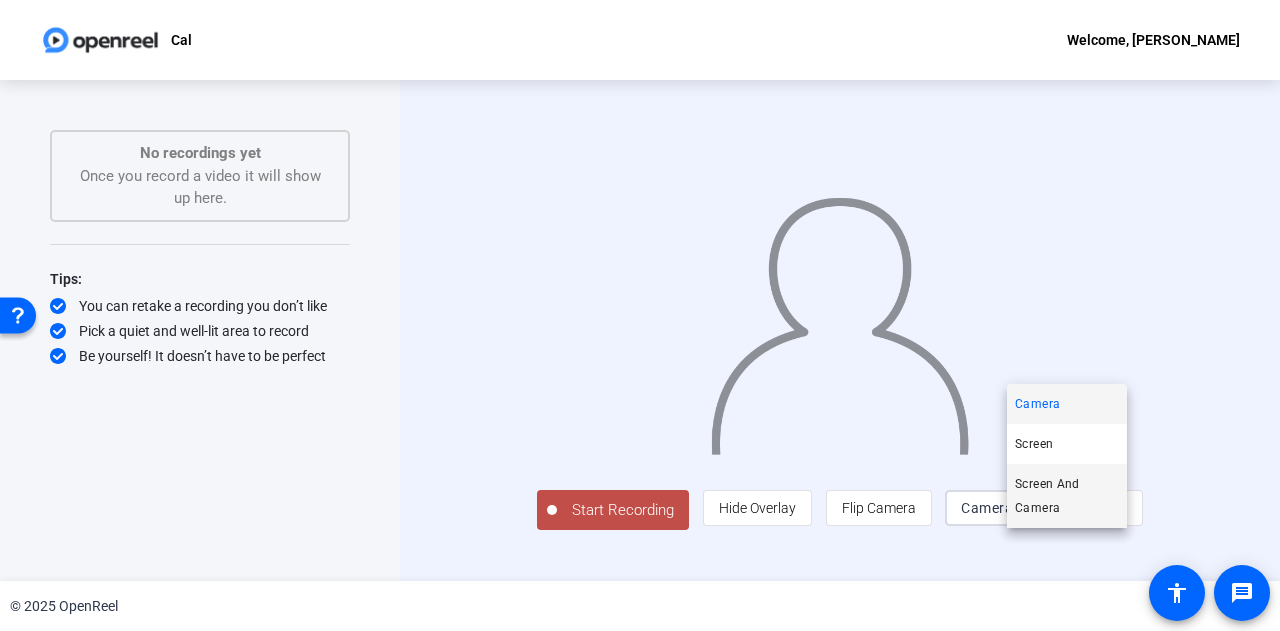 click on "Screen And Camera" at bounding box center (1067, 496) 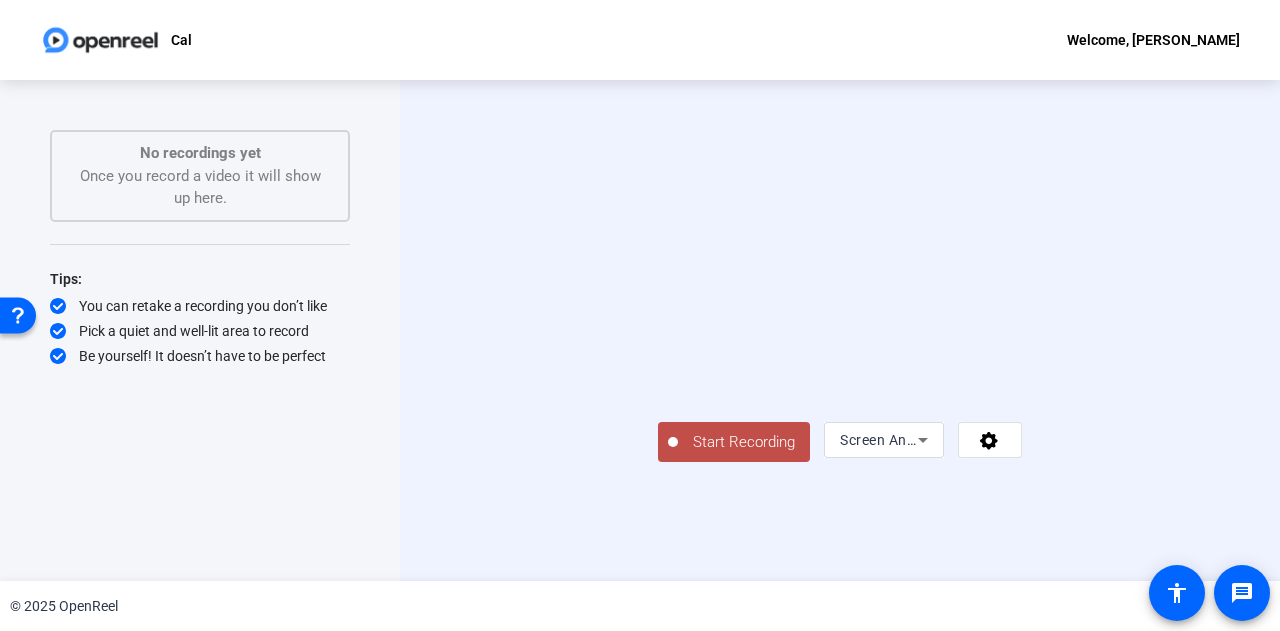 click on "Screen And Camera" at bounding box center (905, 440) 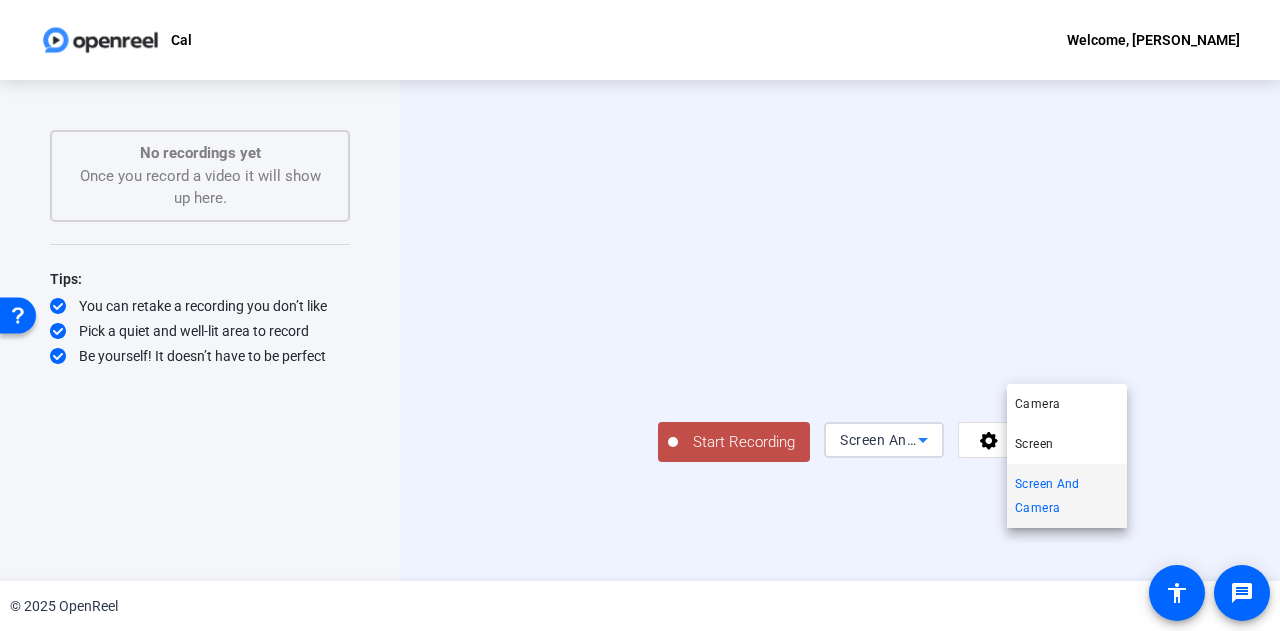 click at bounding box center [640, 315] 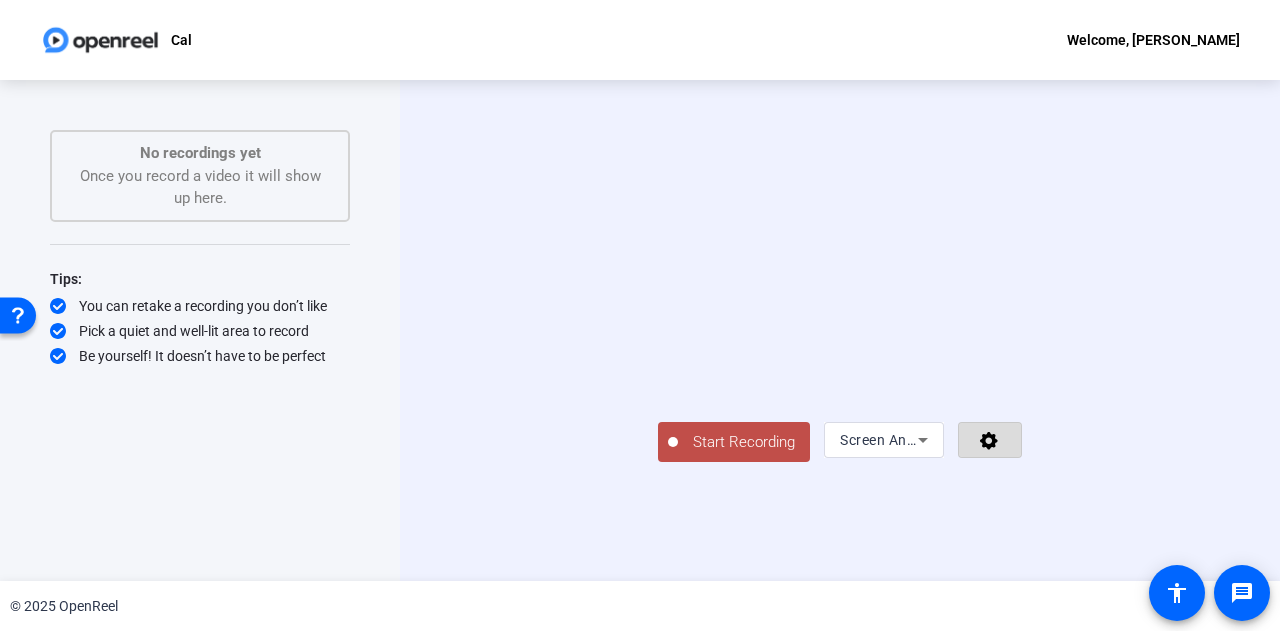 click 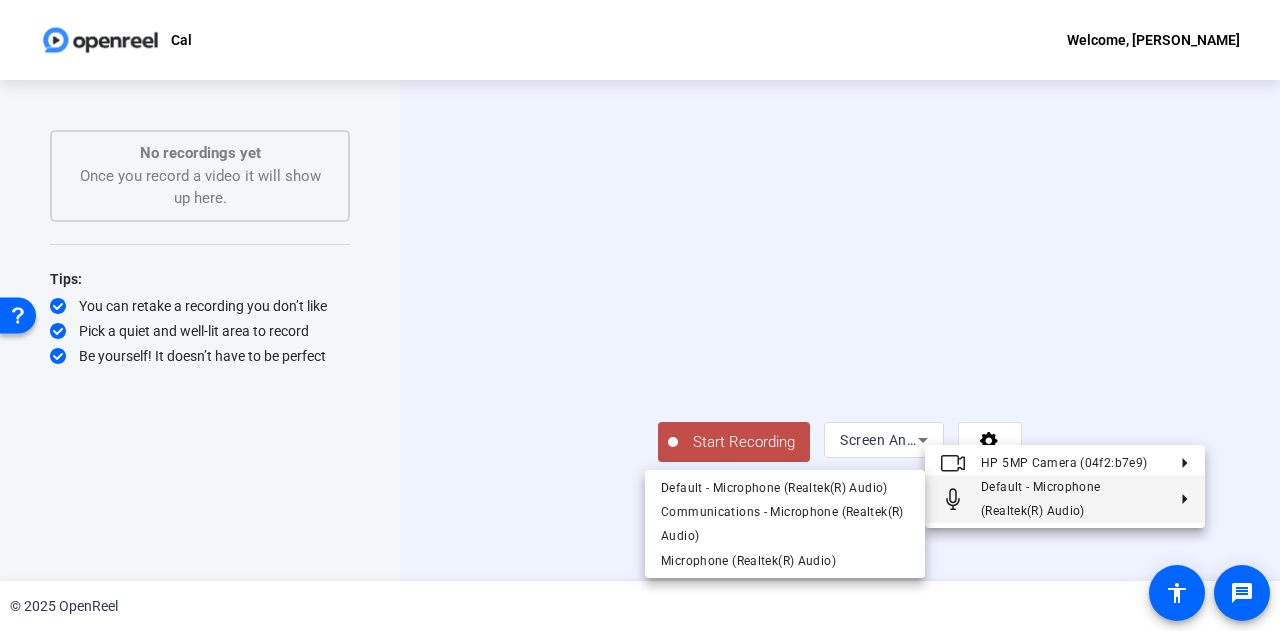 click at bounding box center [640, 315] 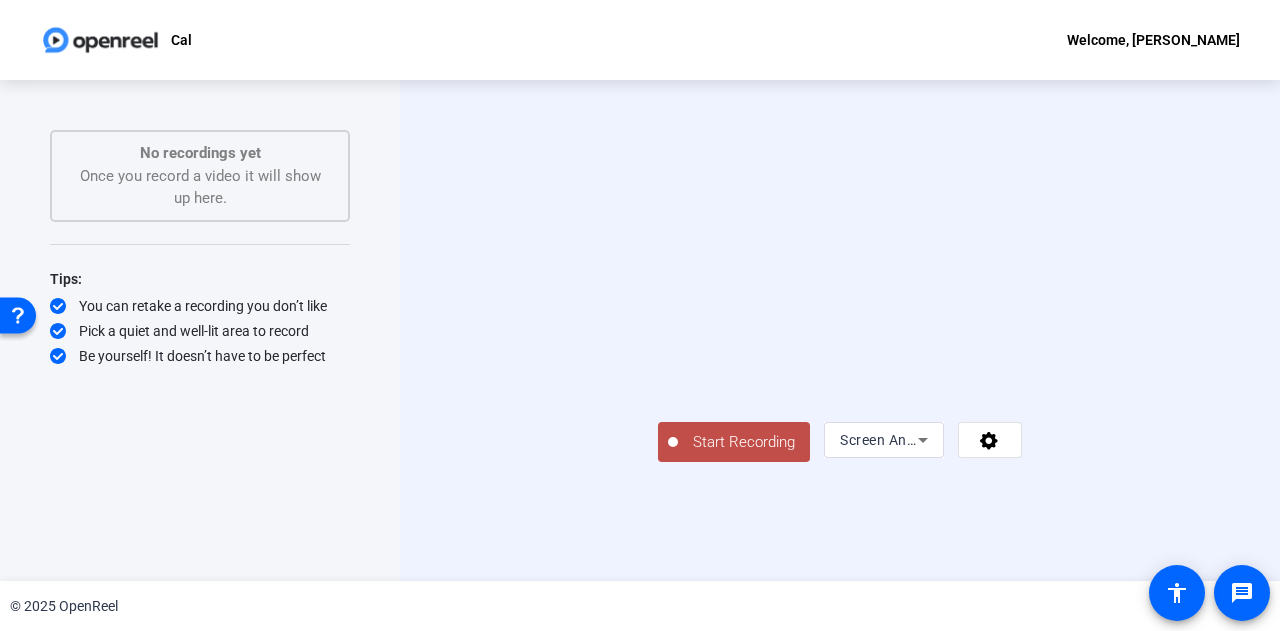 click on "Start Recording" 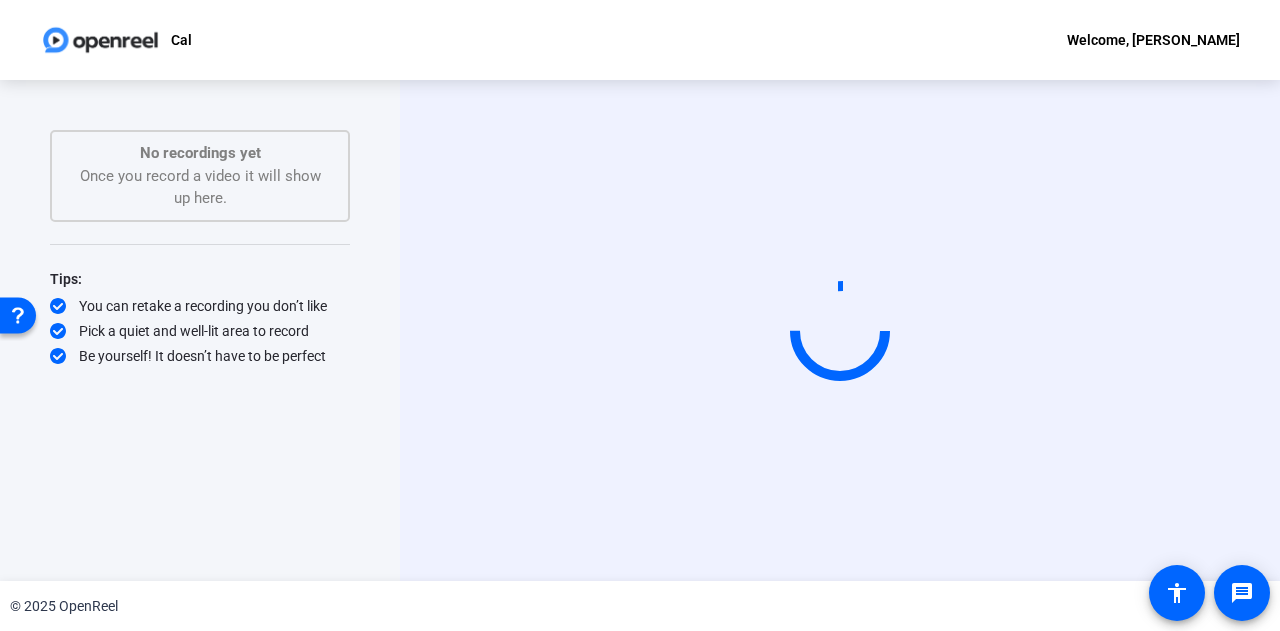 click at bounding box center [840, 330] 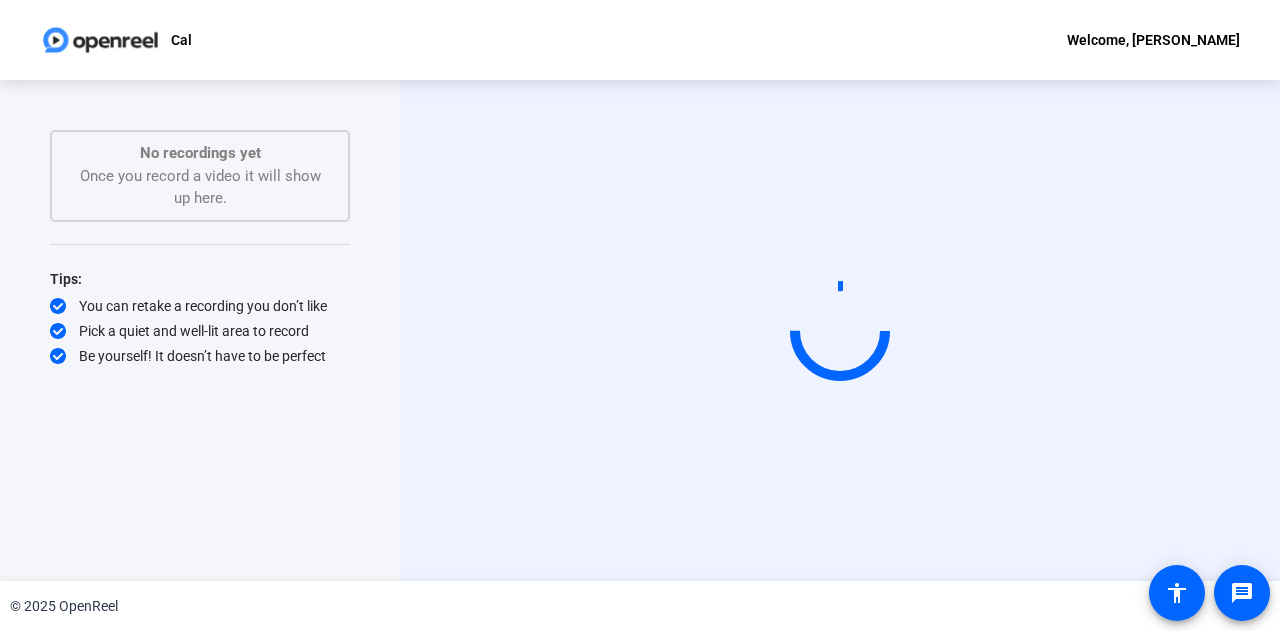 scroll, scrollTop: 0, scrollLeft: 0, axis: both 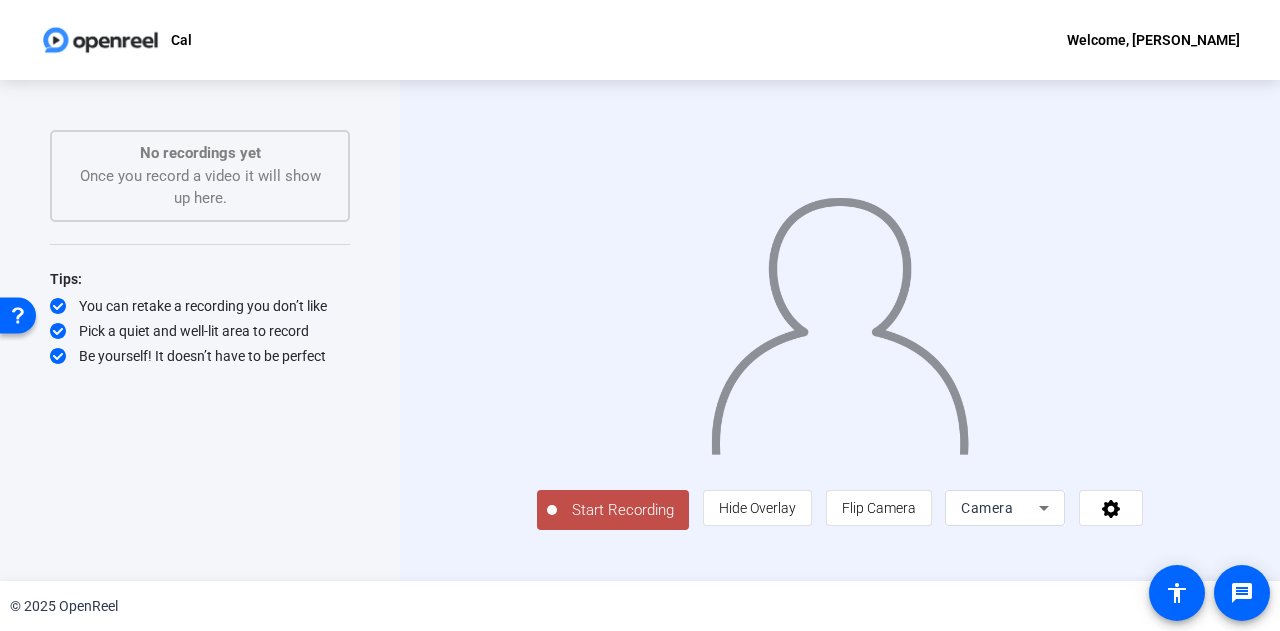 click on "Camera" at bounding box center [987, 508] 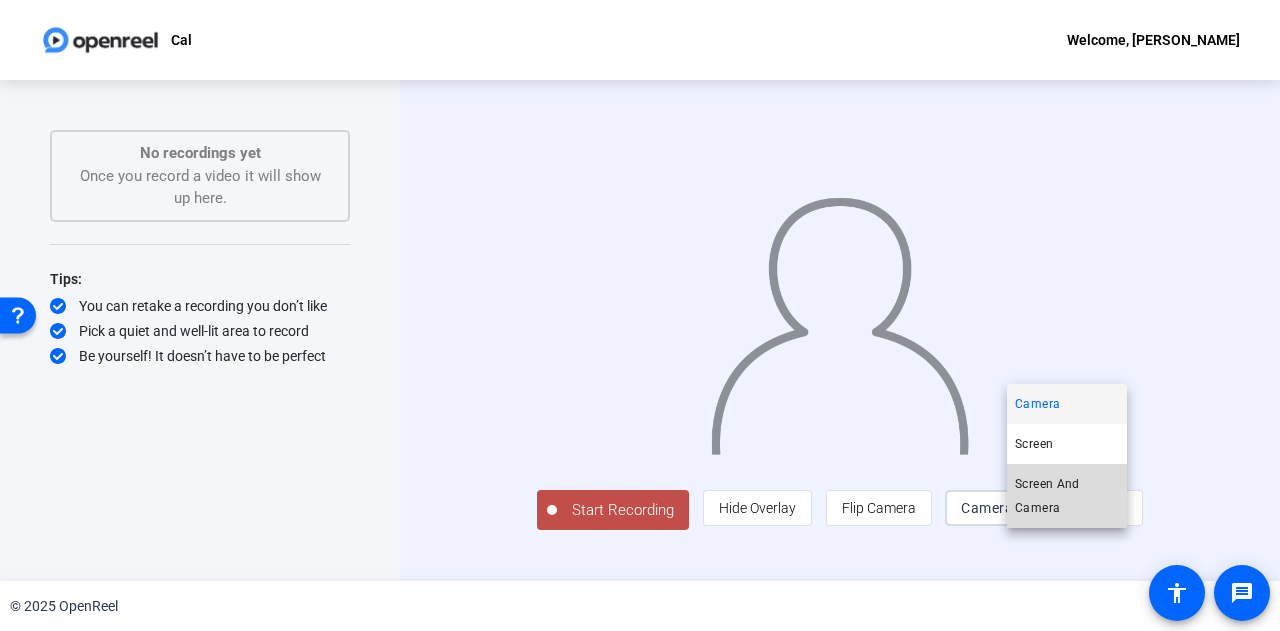 click on "Screen And Camera" at bounding box center (1067, 496) 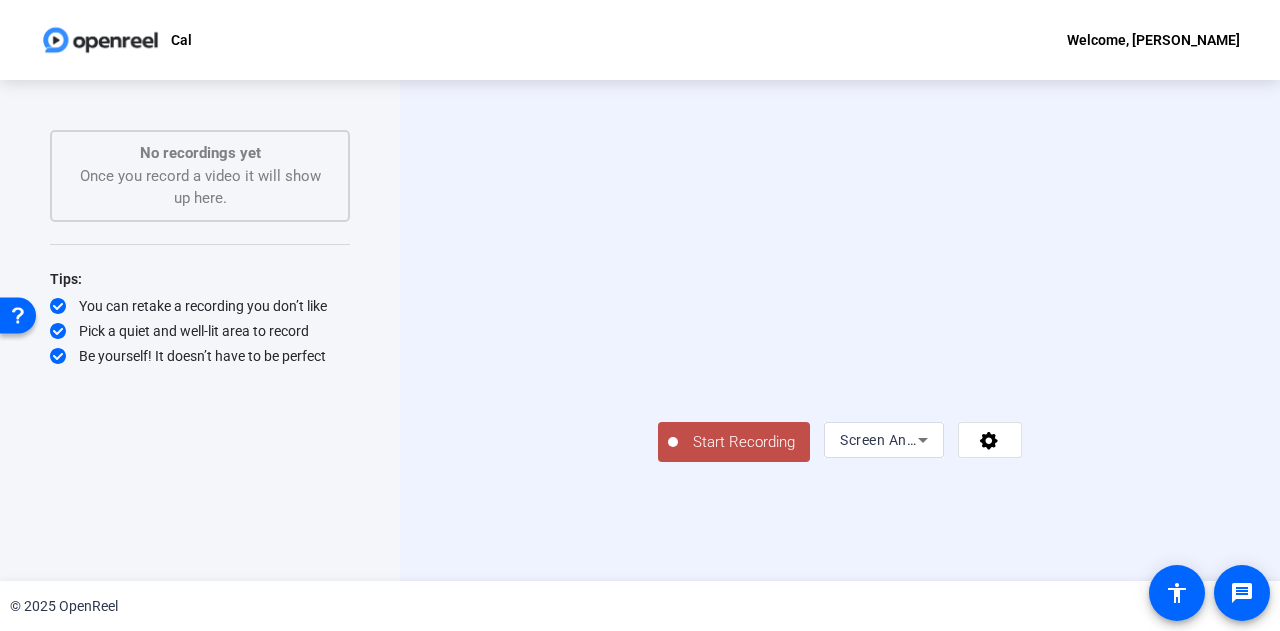 click on "Start Recording" 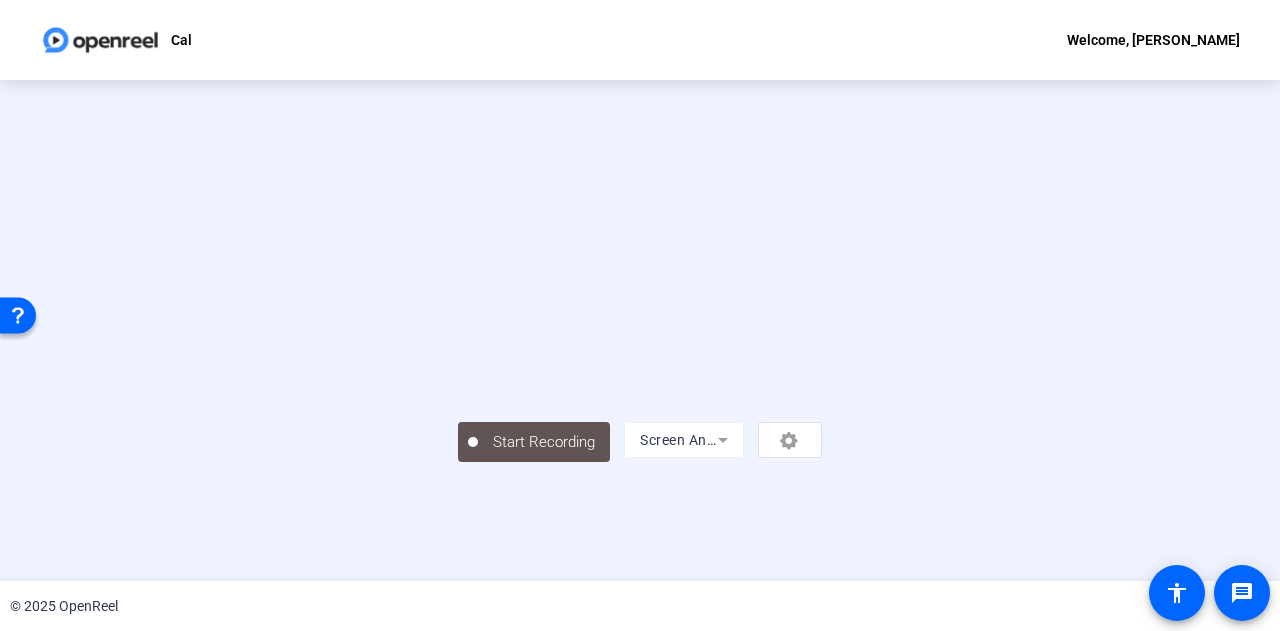 scroll, scrollTop: 0, scrollLeft: 0, axis: both 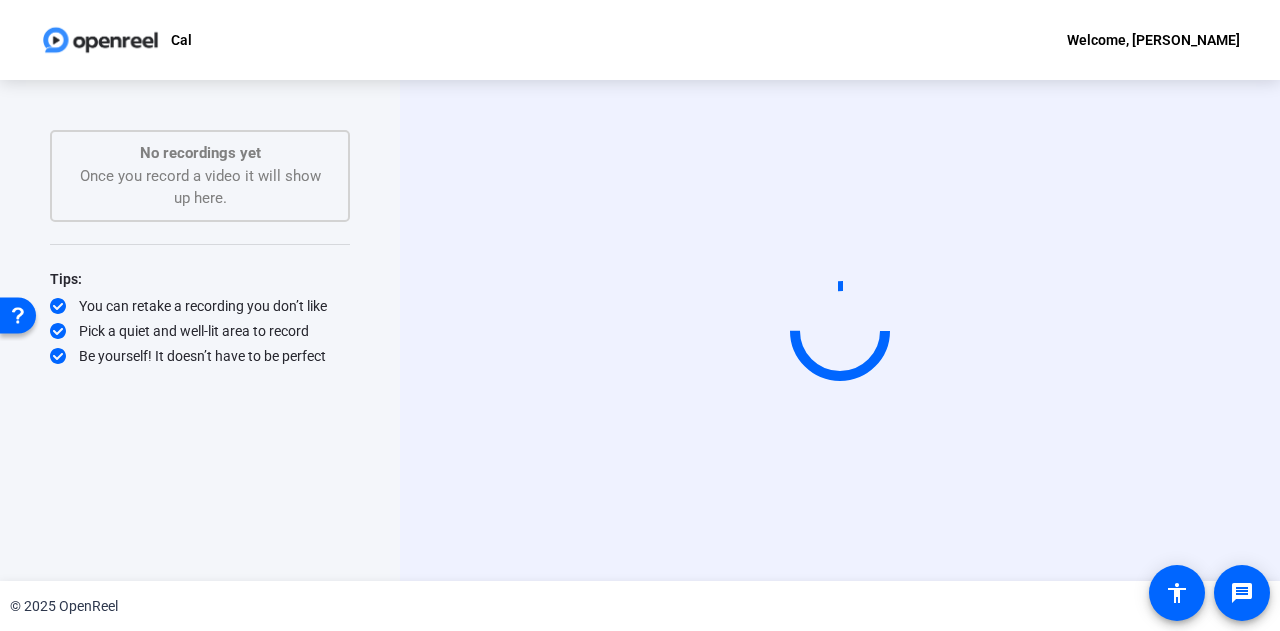 click at bounding box center (905, 363) 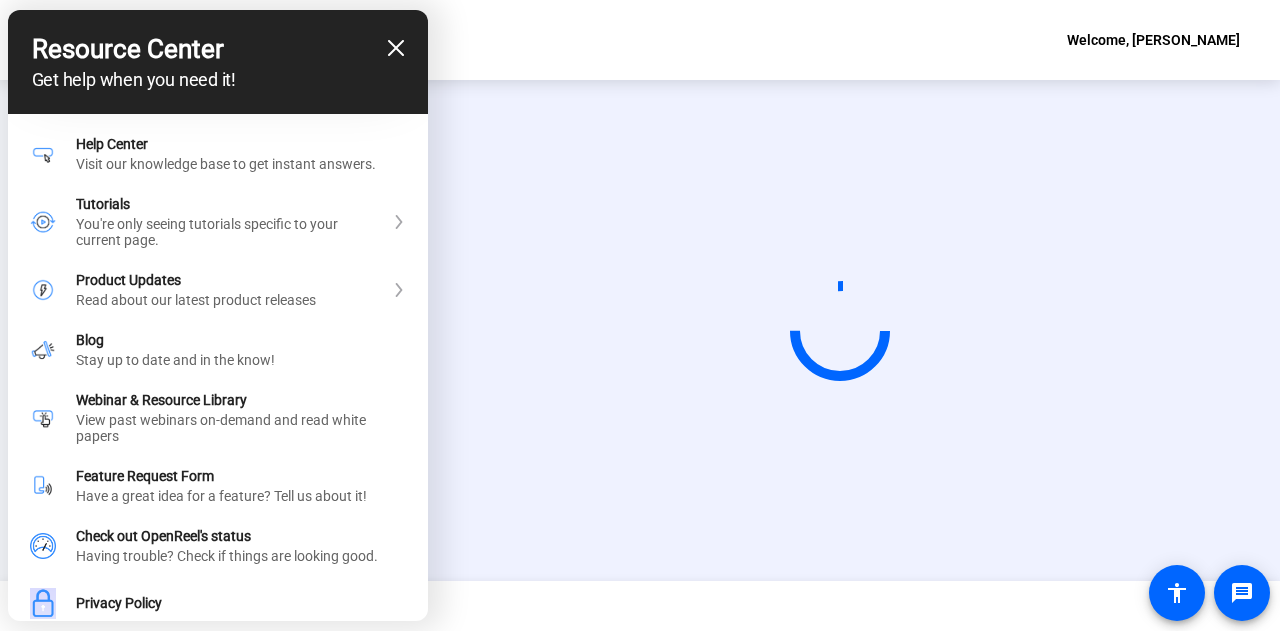 click on "Resource Center" at bounding box center (218, 49) 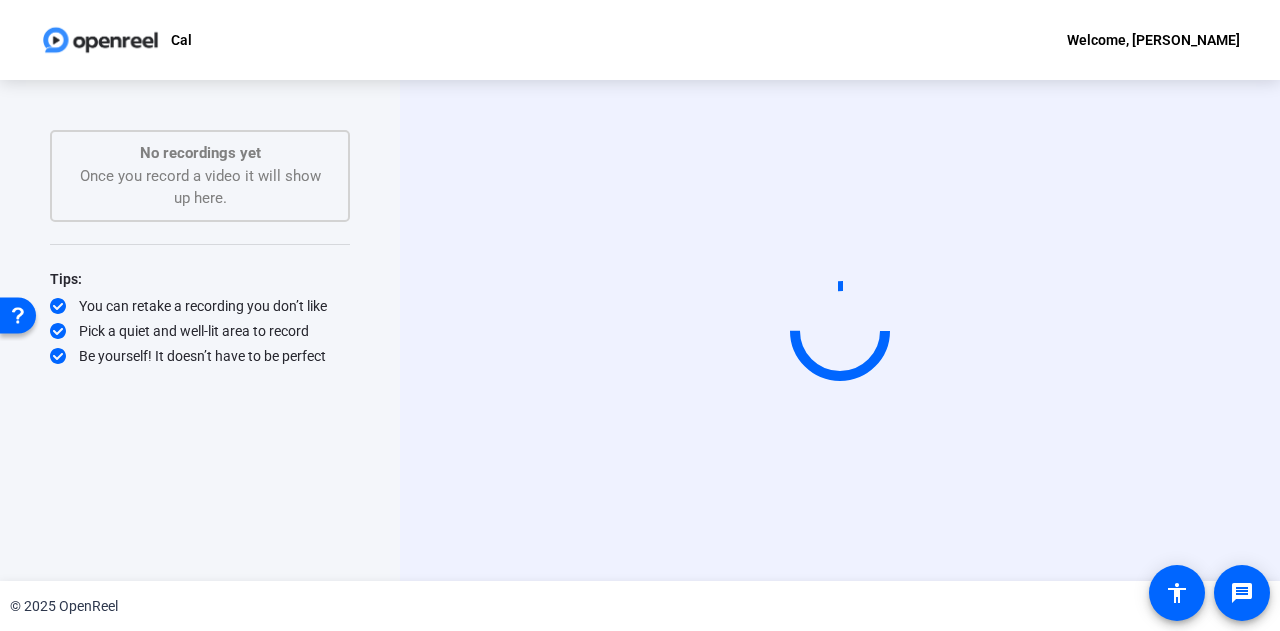 click at bounding box center (840, 330) 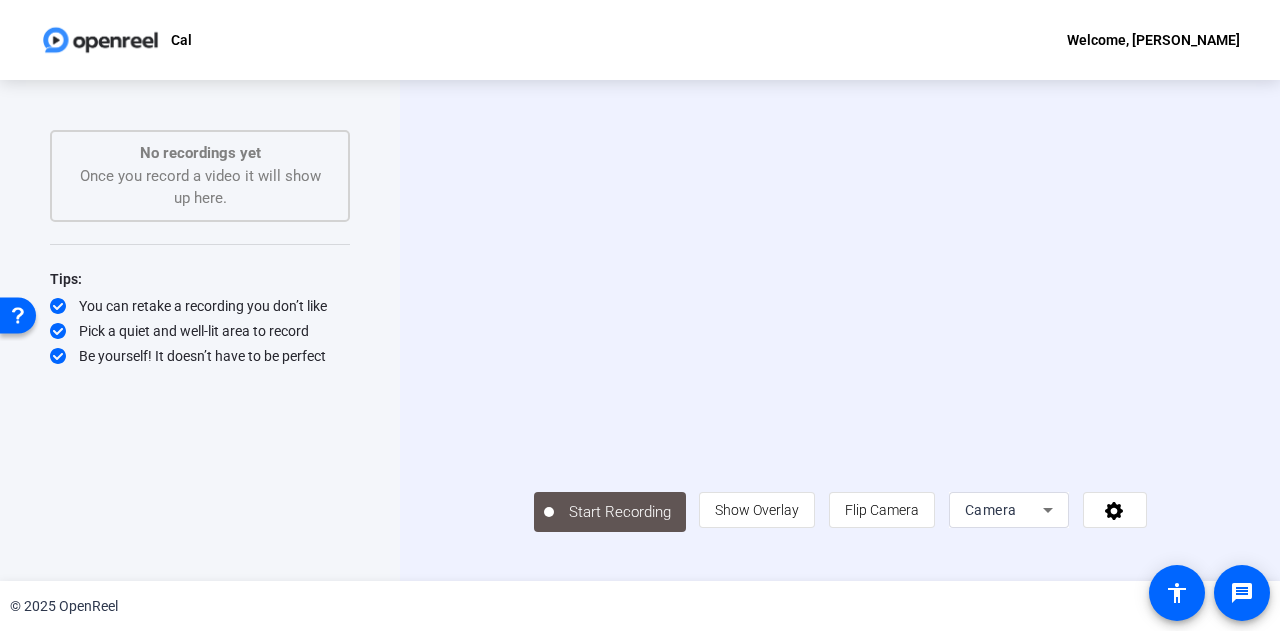 scroll, scrollTop: 4, scrollLeft: 0, axis: vertical 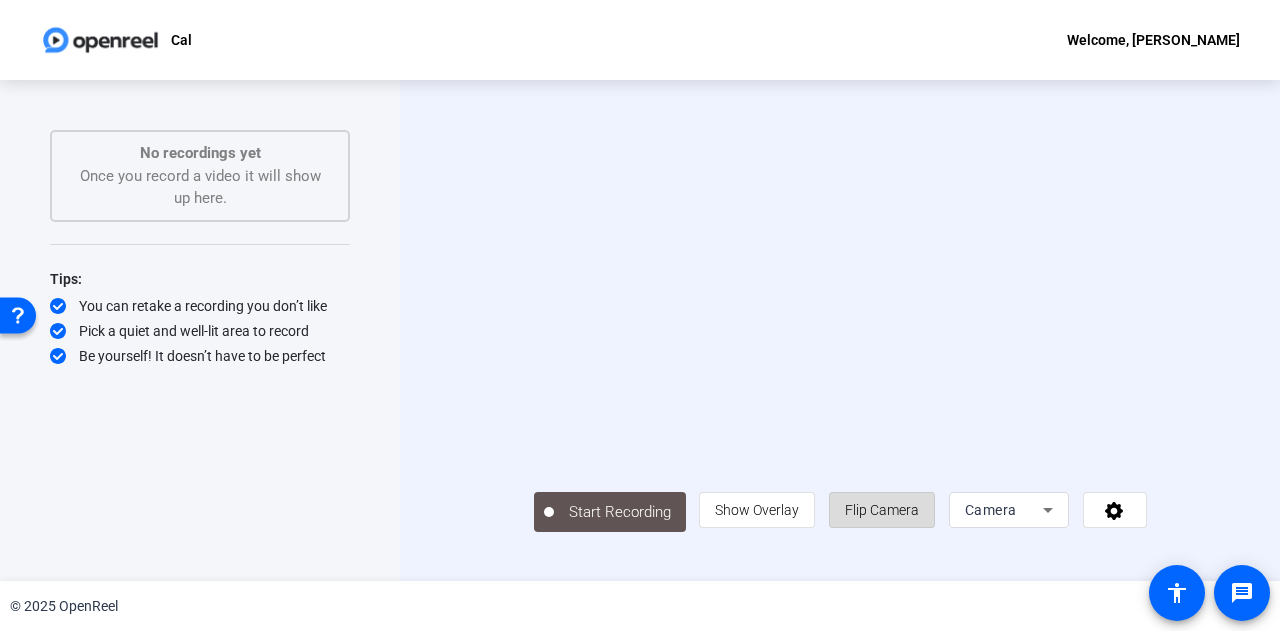click on "Flip Camera" 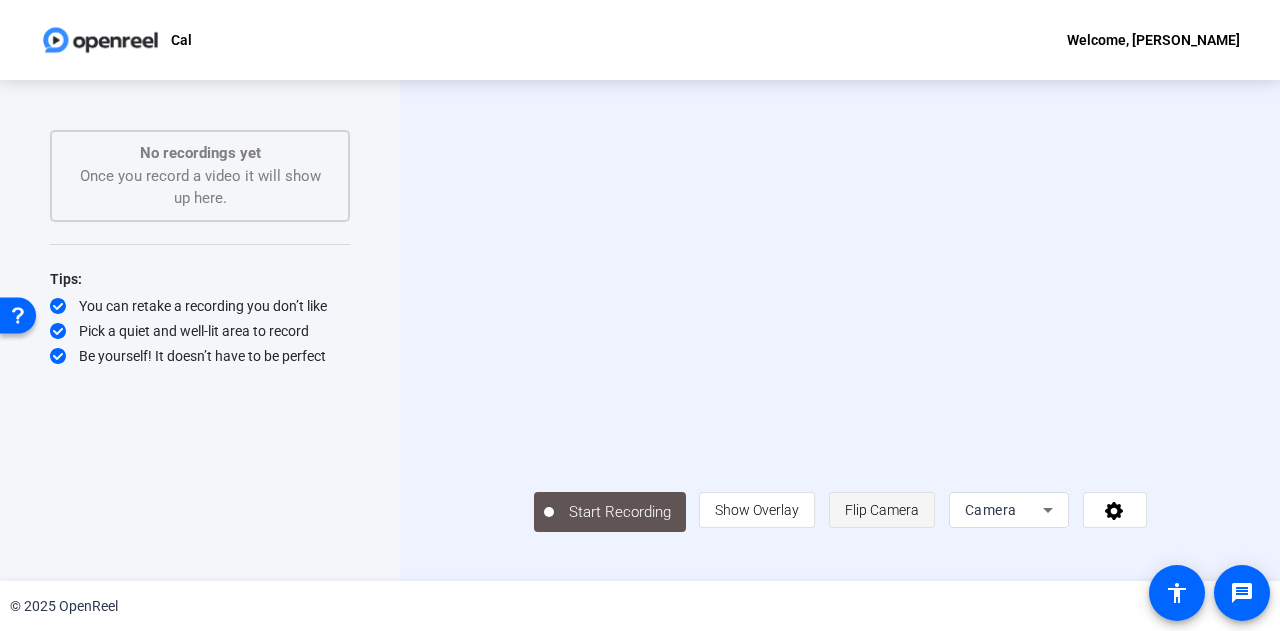 click on "Flip Camera" 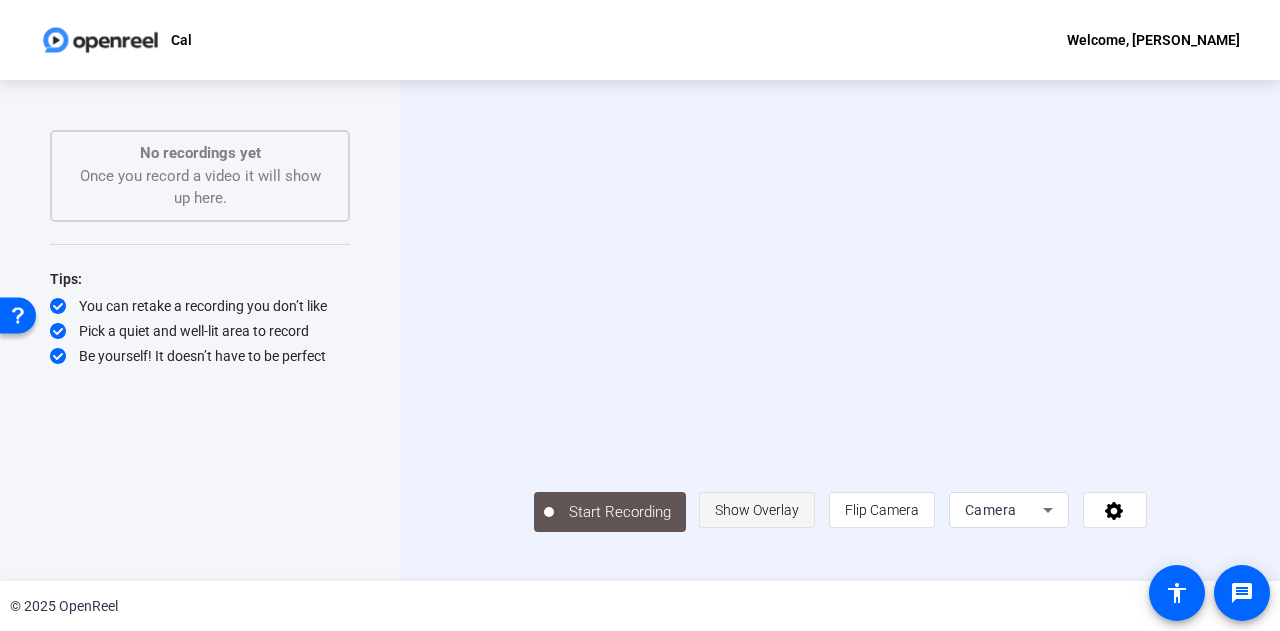 click on "Show Overlay" 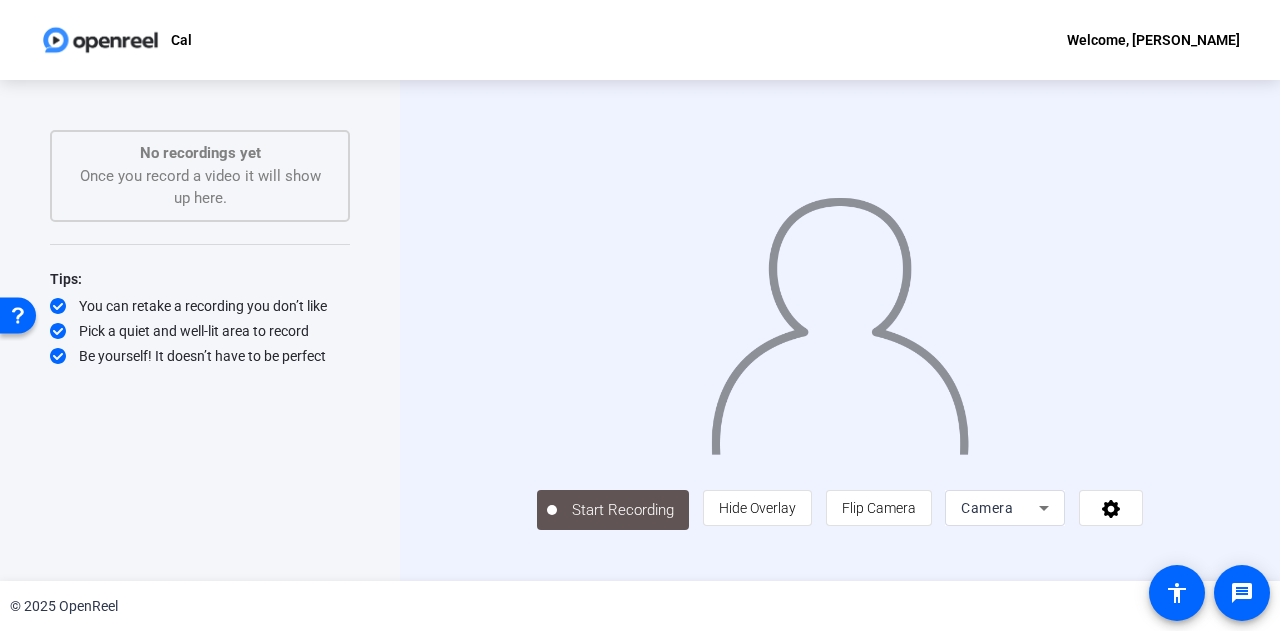 click on "Camera" at bounding box center [1000, 508] 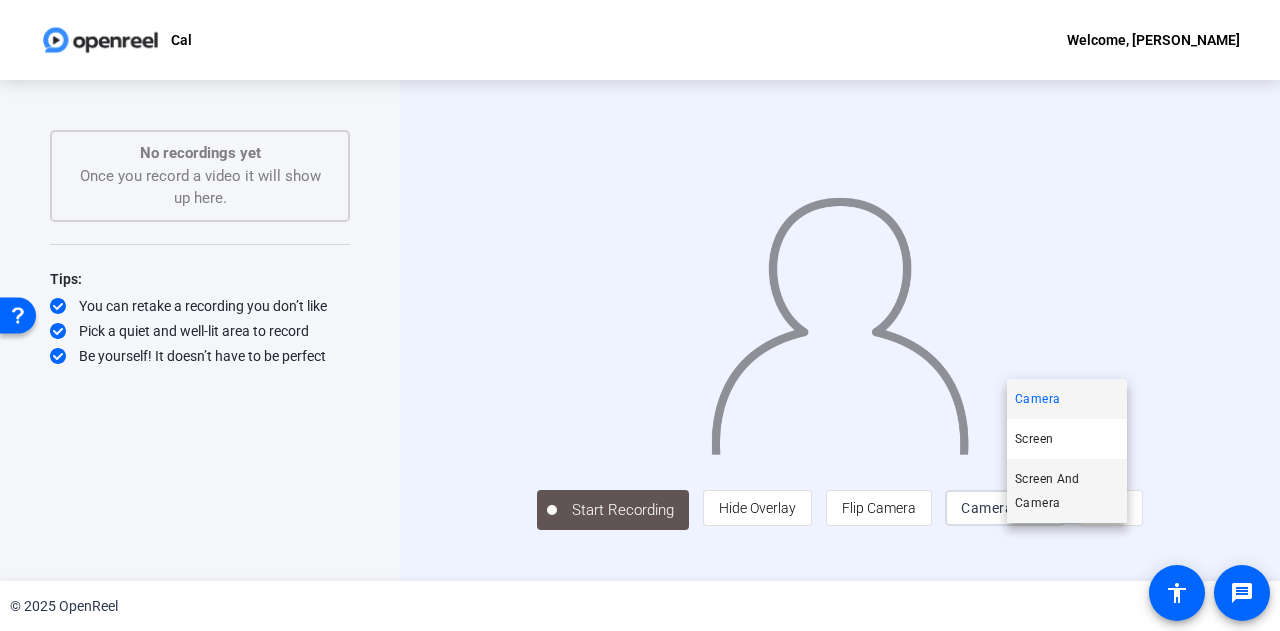click on "Screen And Camera" at bounding box center [1067, 491] 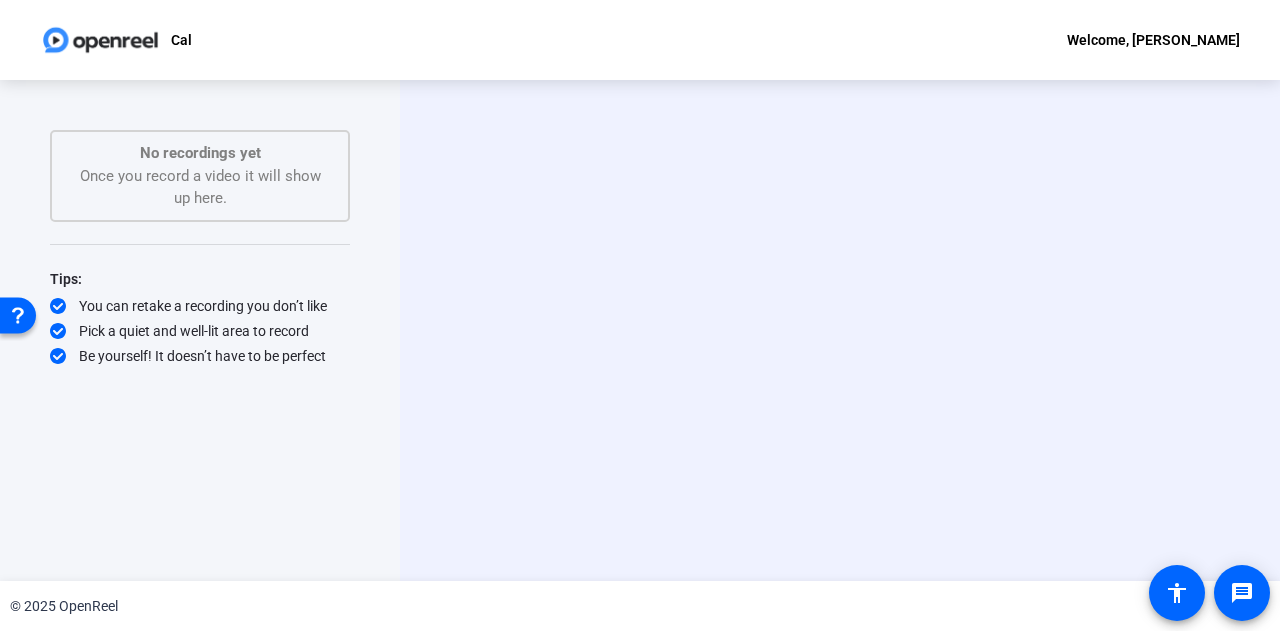 scroll, scrollTop: 0, scrollLeft: 0, axis: both 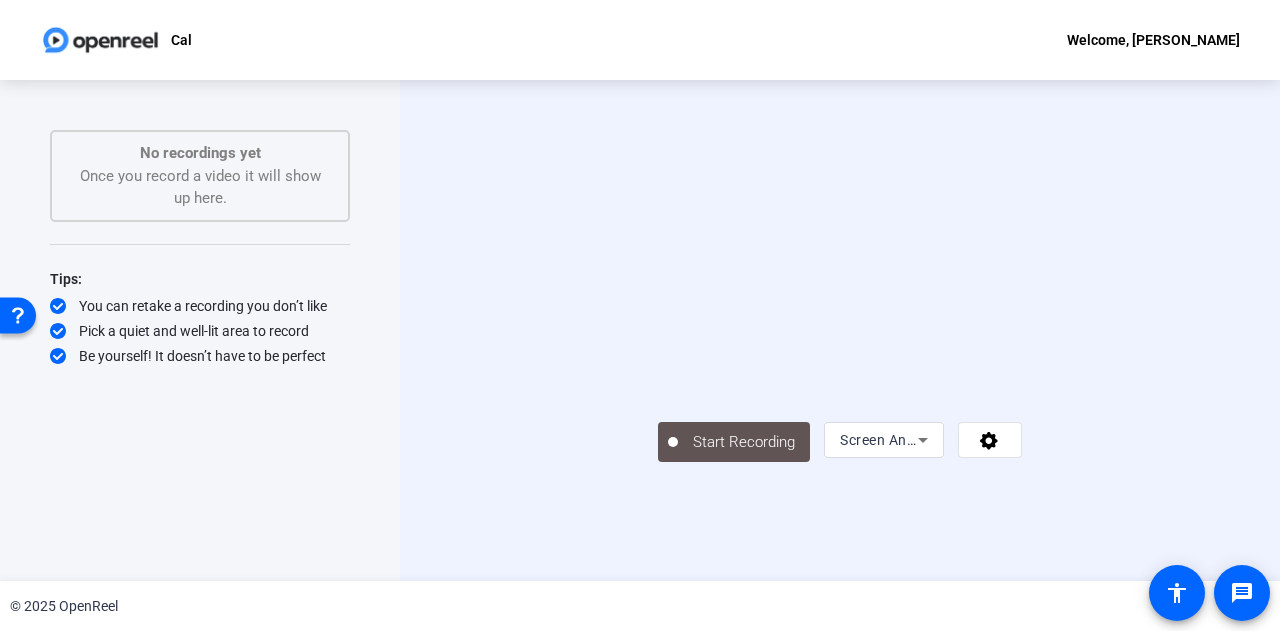 drag, startPoint x: 728, startPoint y: 3, endPoint x: 482, endPoint y: 248, distance: 347.19016 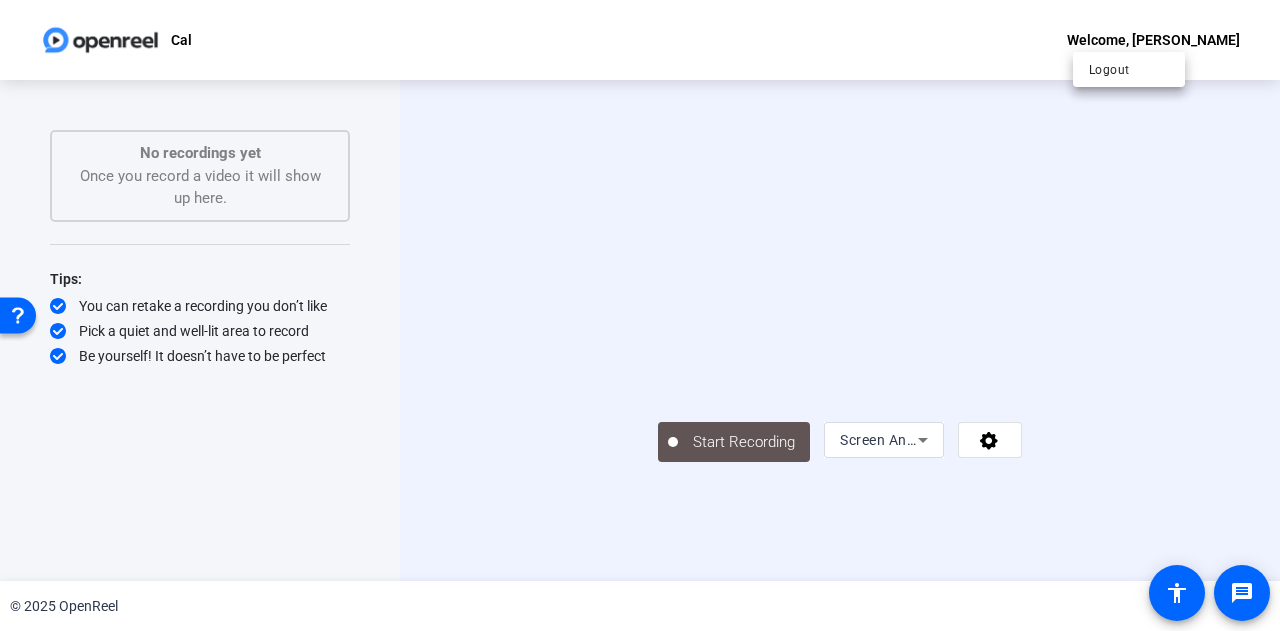 click at bounding box center [640, 315] 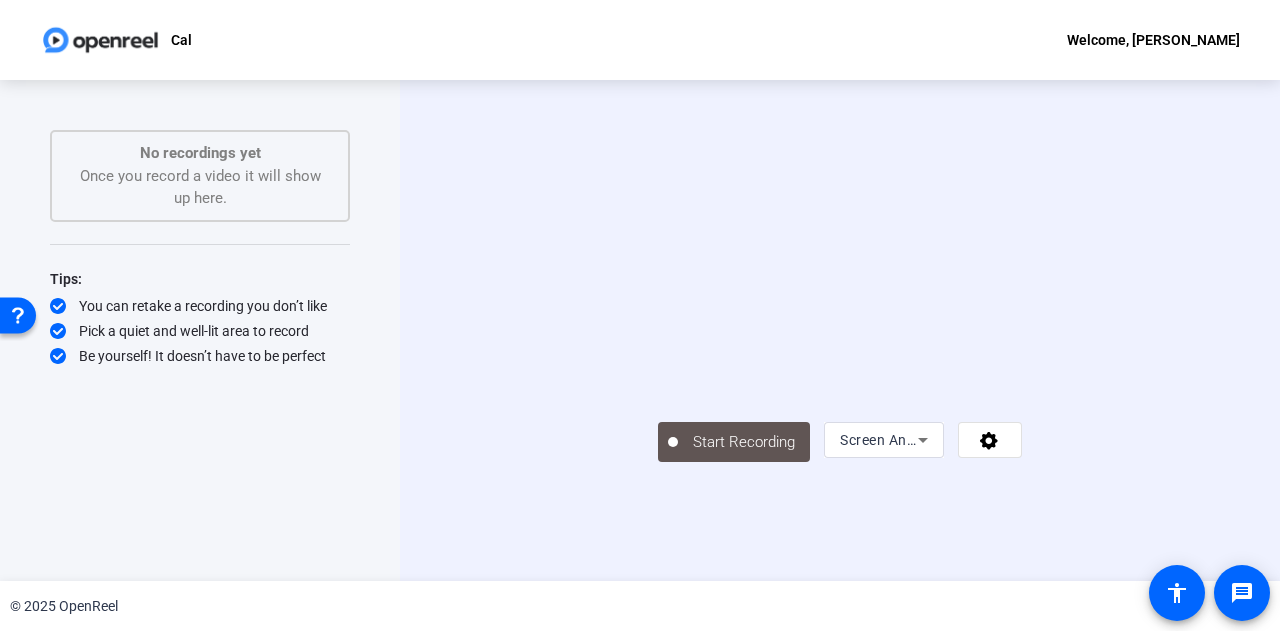 drag, startPoint x: 530, startPoint y: 562, endPoint x: 395, endPoint y: 497, distance: 149.83324 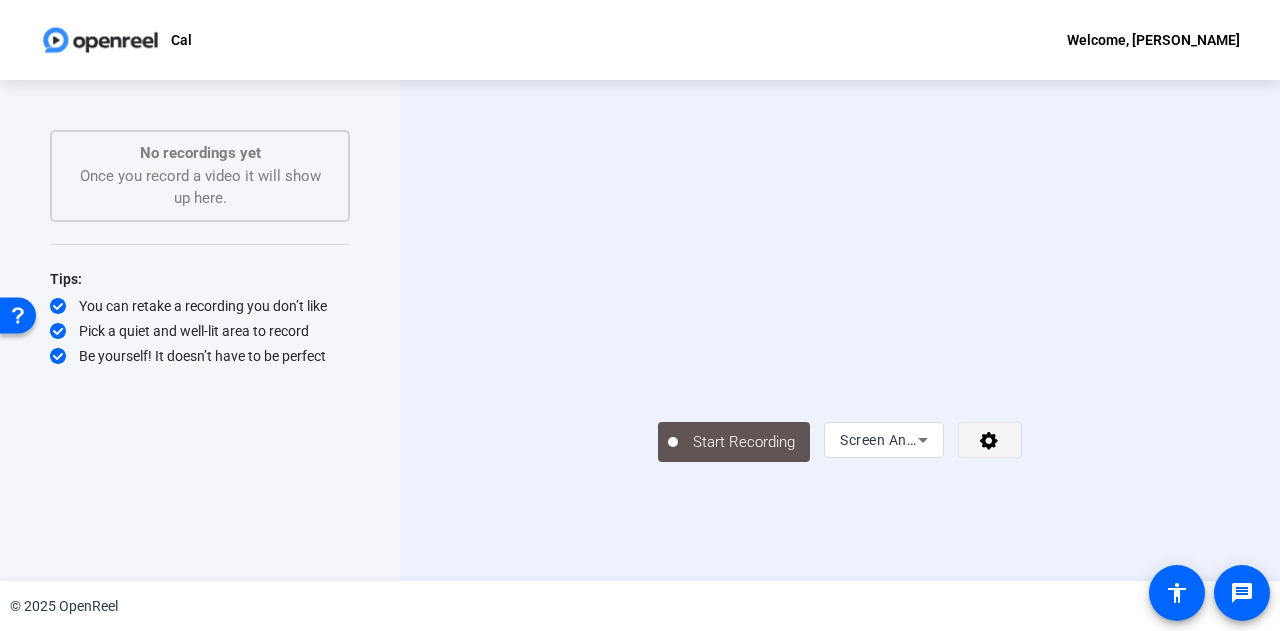 click 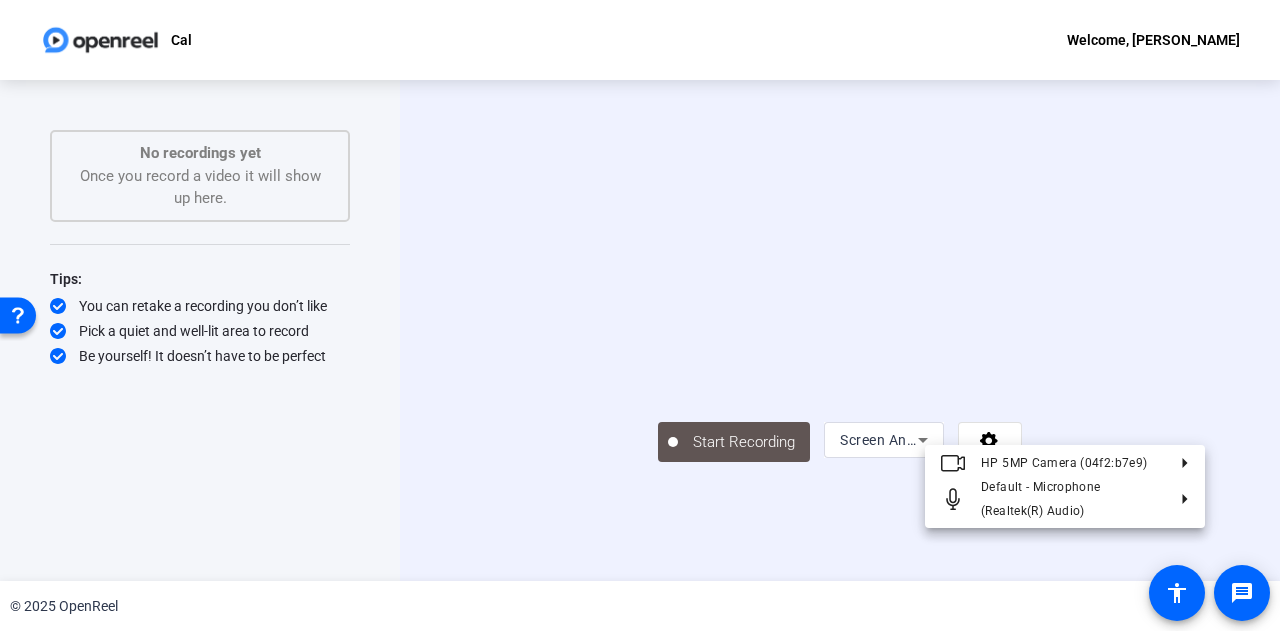 click at bounding box center [640, 315] 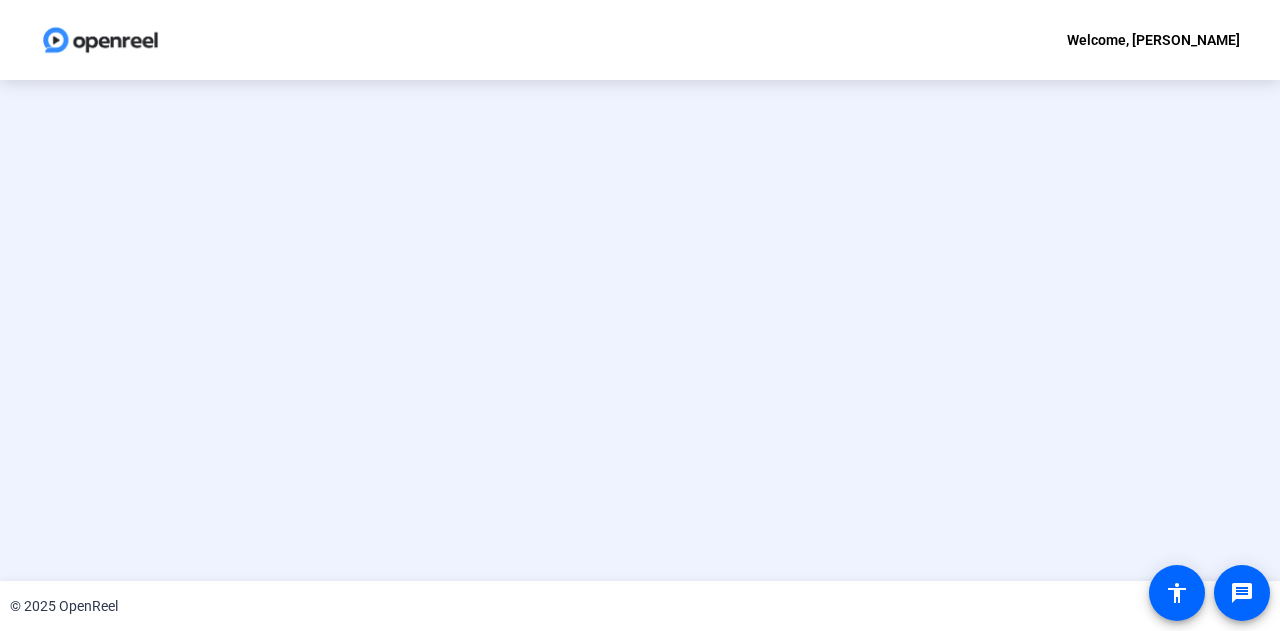 scroll, scrollTop: 0, scrollLeft: 0, axis: both 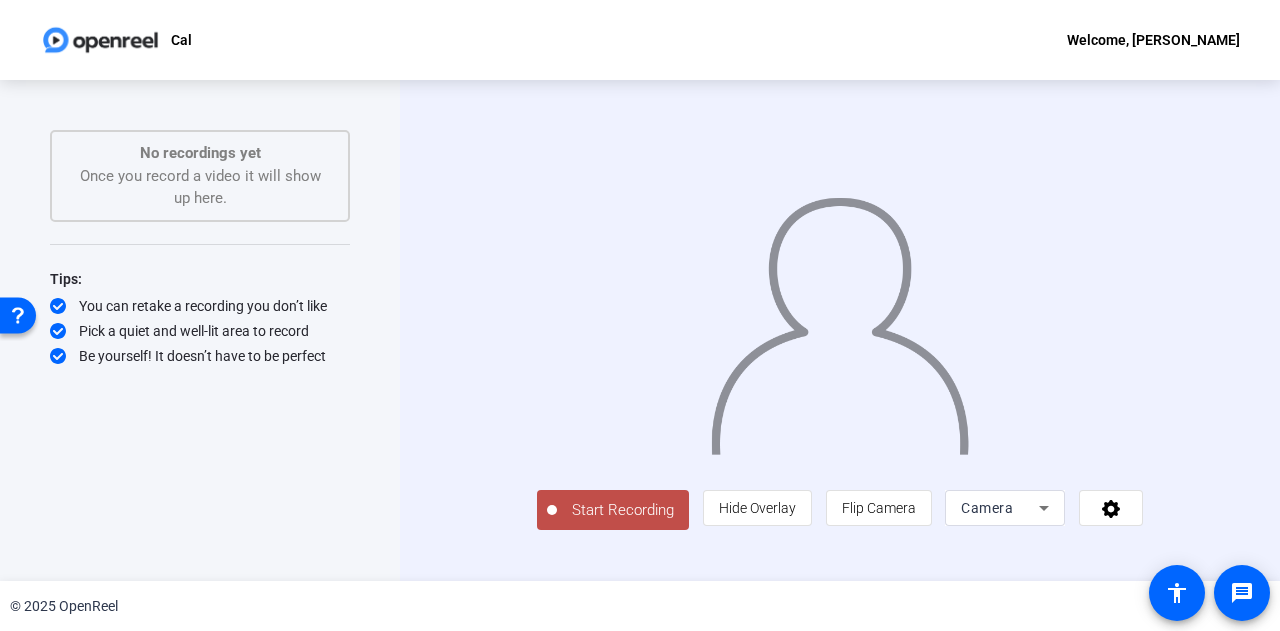 click on "Camera" 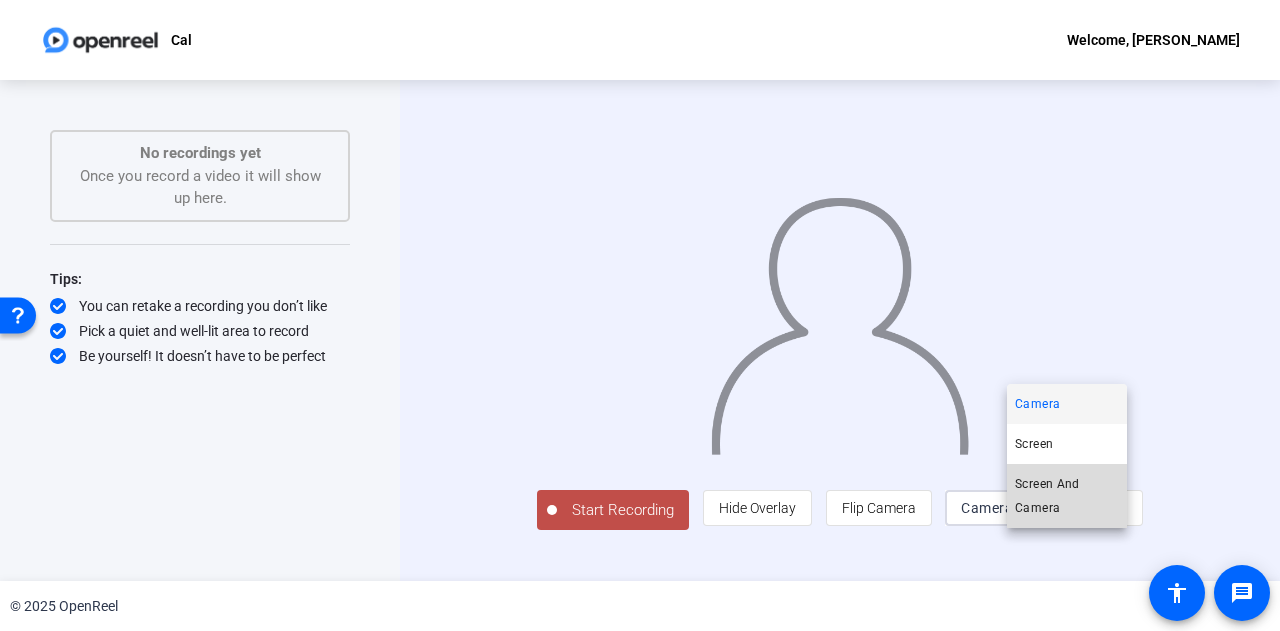 click on "Screen And Camera" at bounding box center (1067, 496) 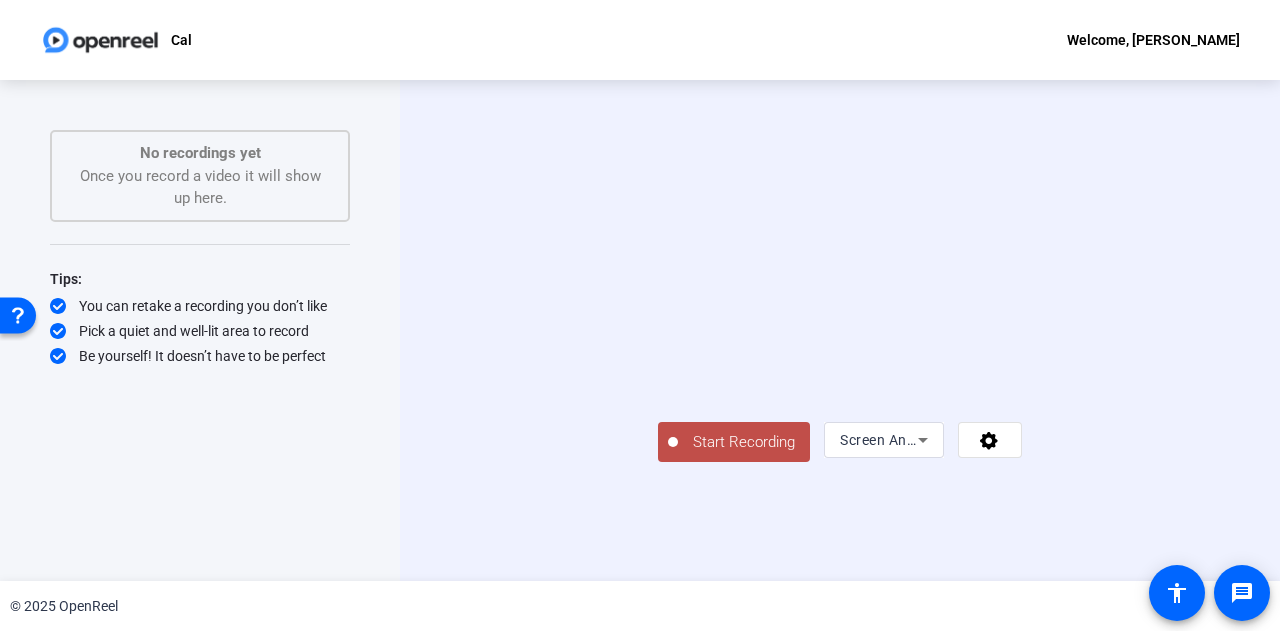 click on "Start Recording" 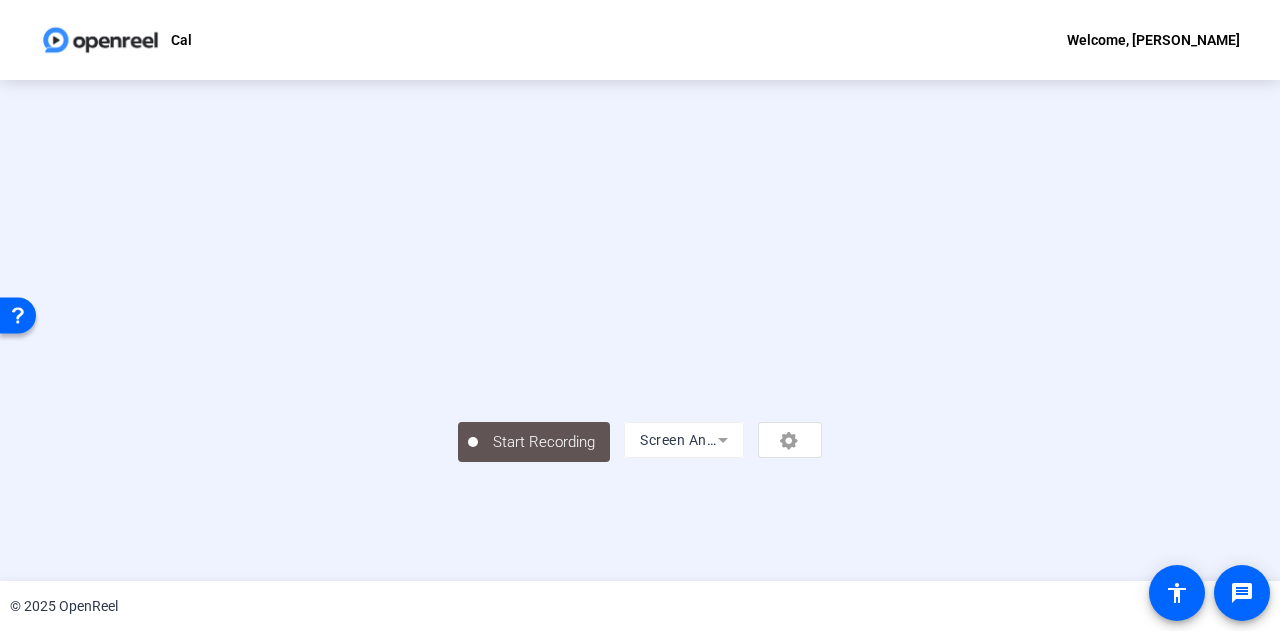 scroll, scrollTop: 0, scrollLeft: 0, axis: both 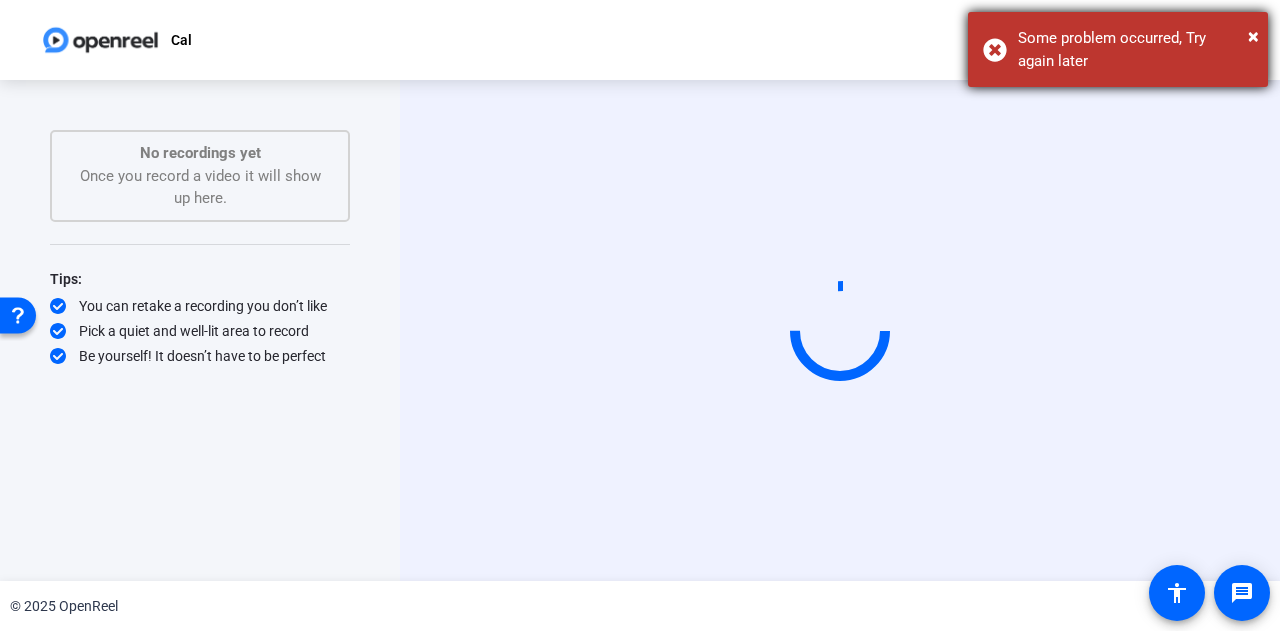 click on "Some problem occurred, Try again later" at bounding box center (1135, 49) 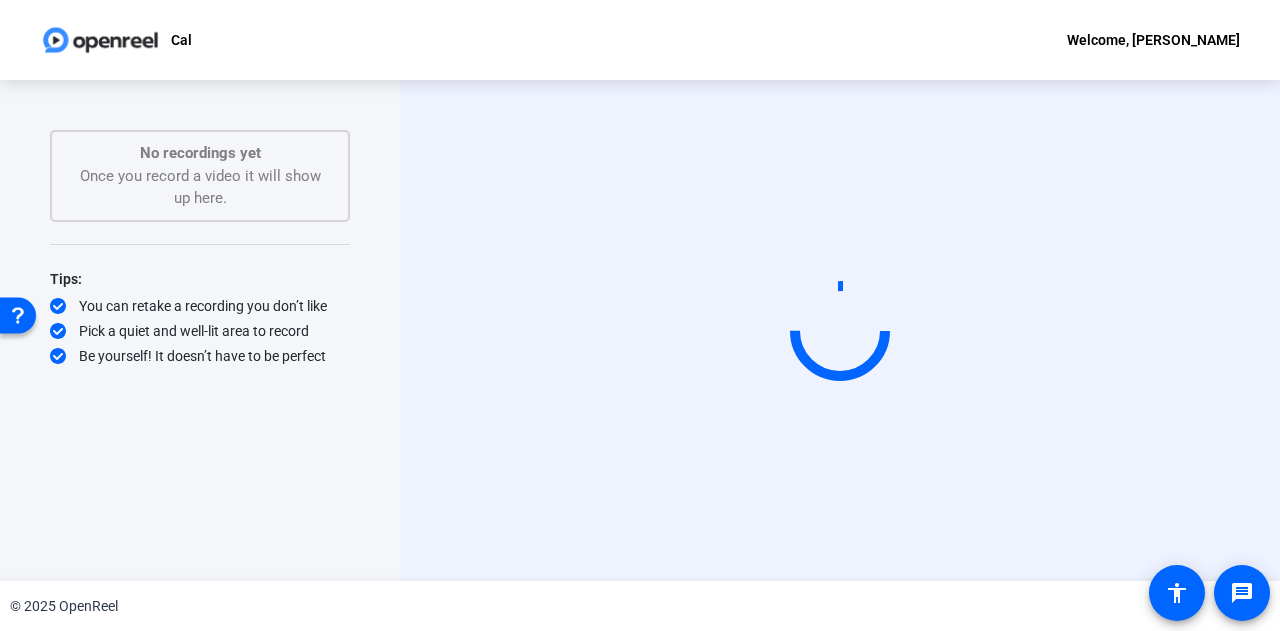 click 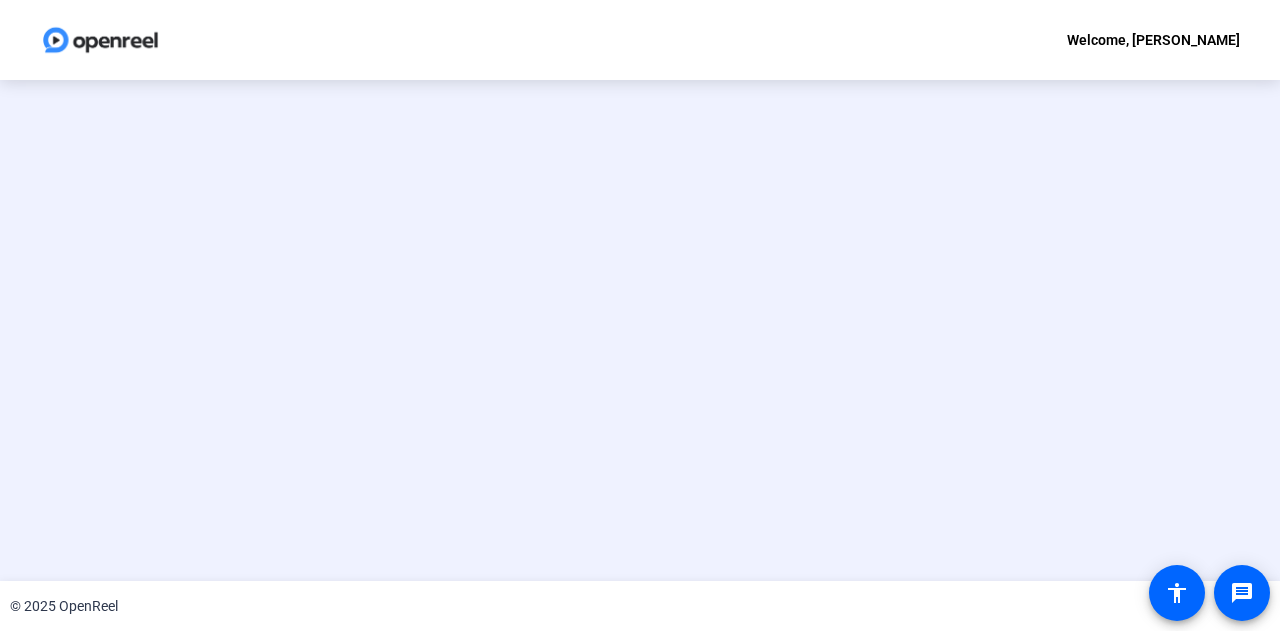 scroll, scrollTop: 0, scrollLeft: 0, axis: both 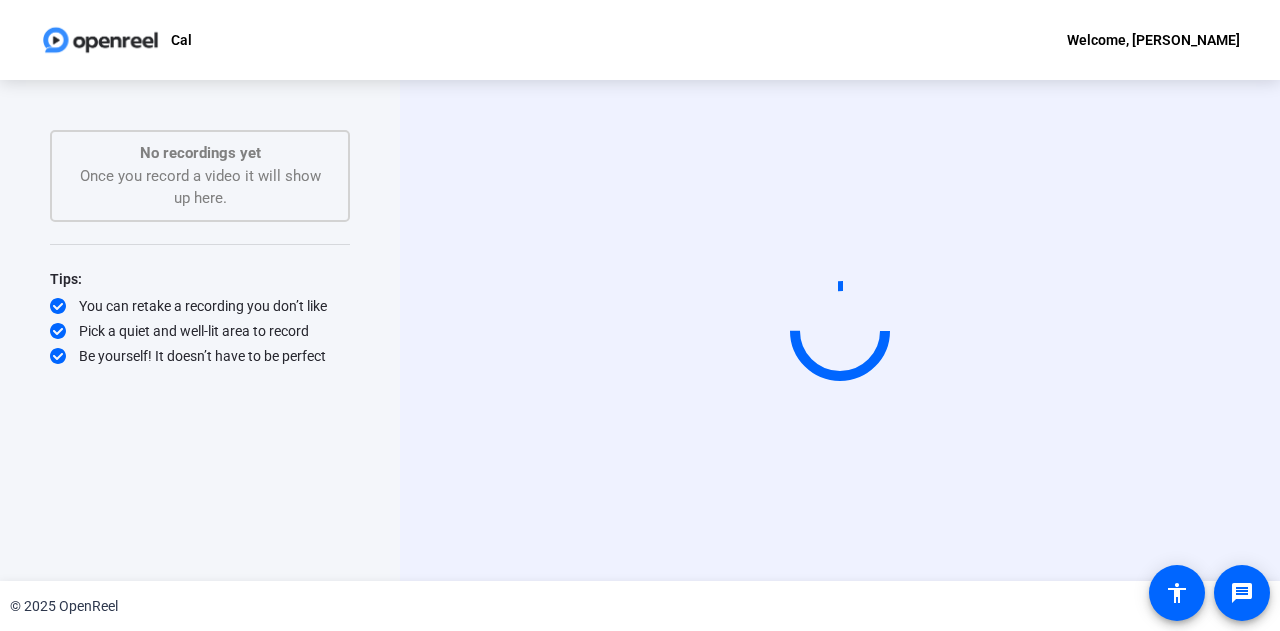 click 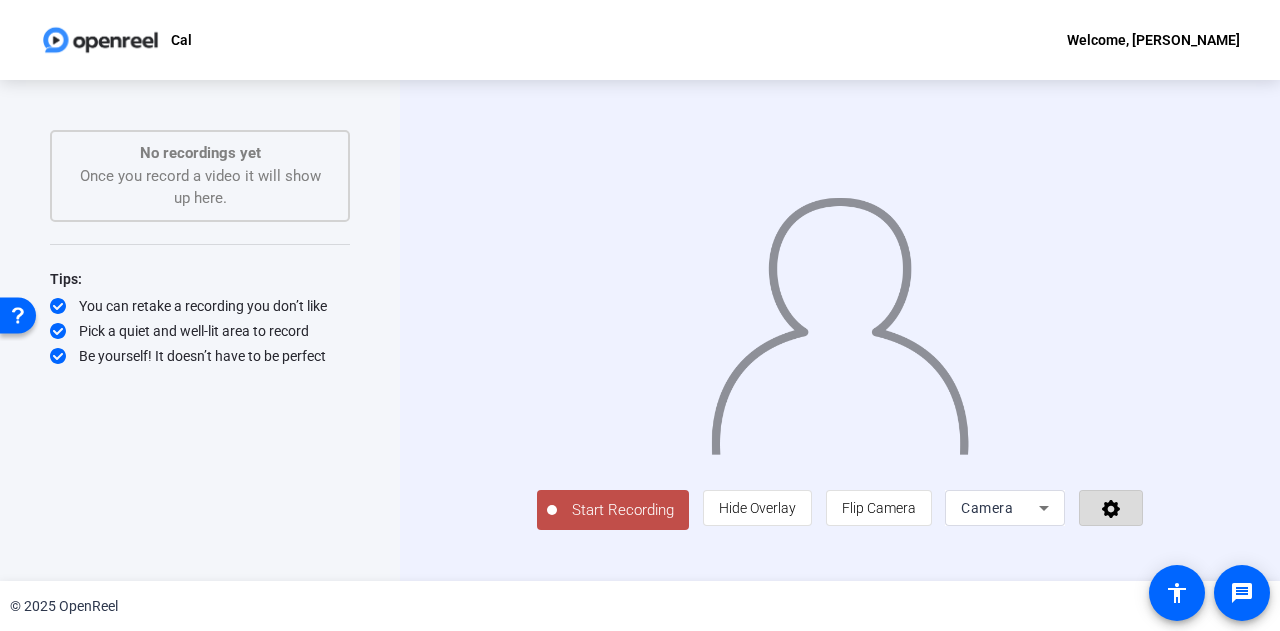 click 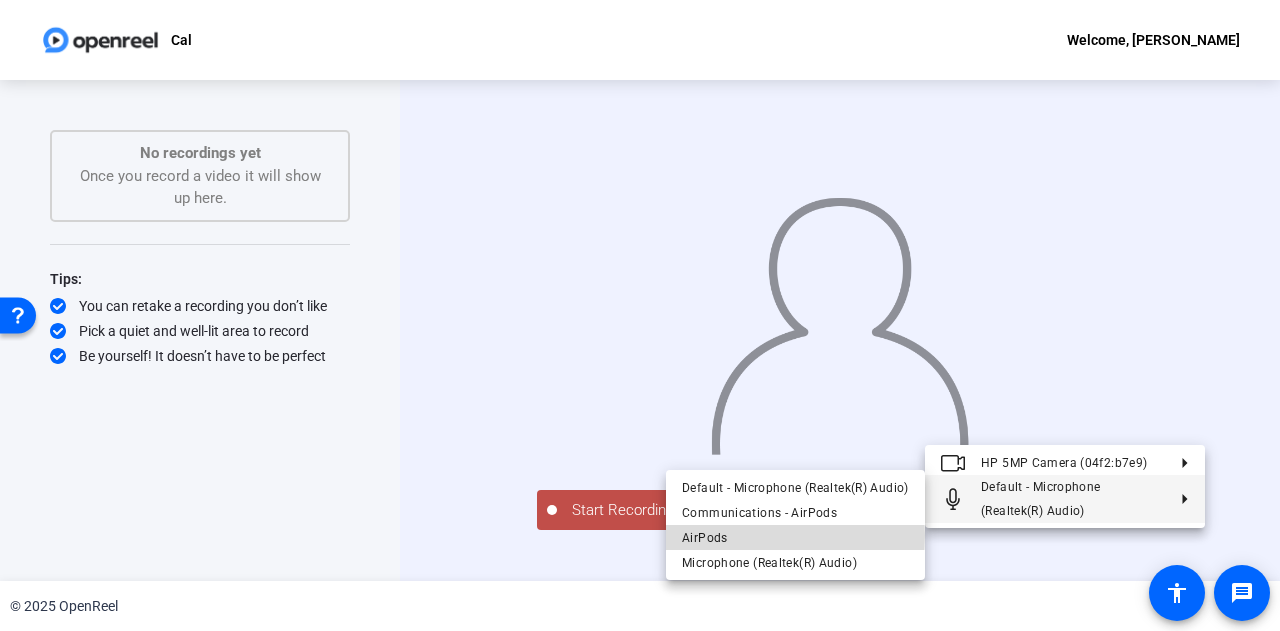 click on "AirPods" at bounding box center [795, 538] 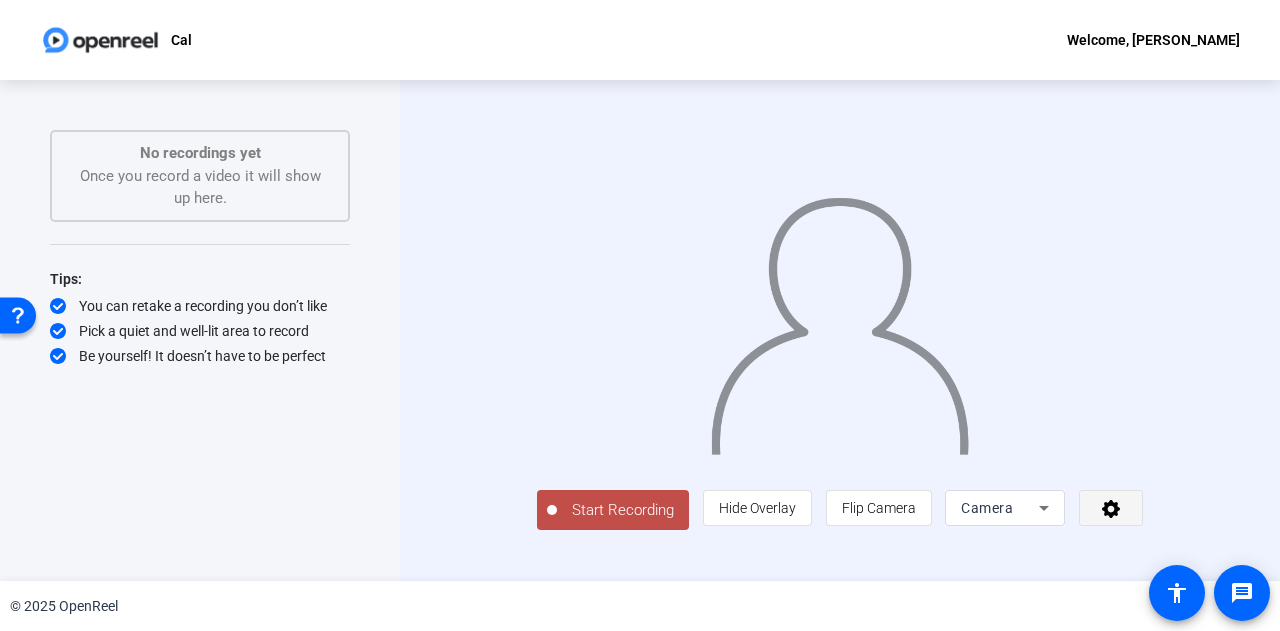 click 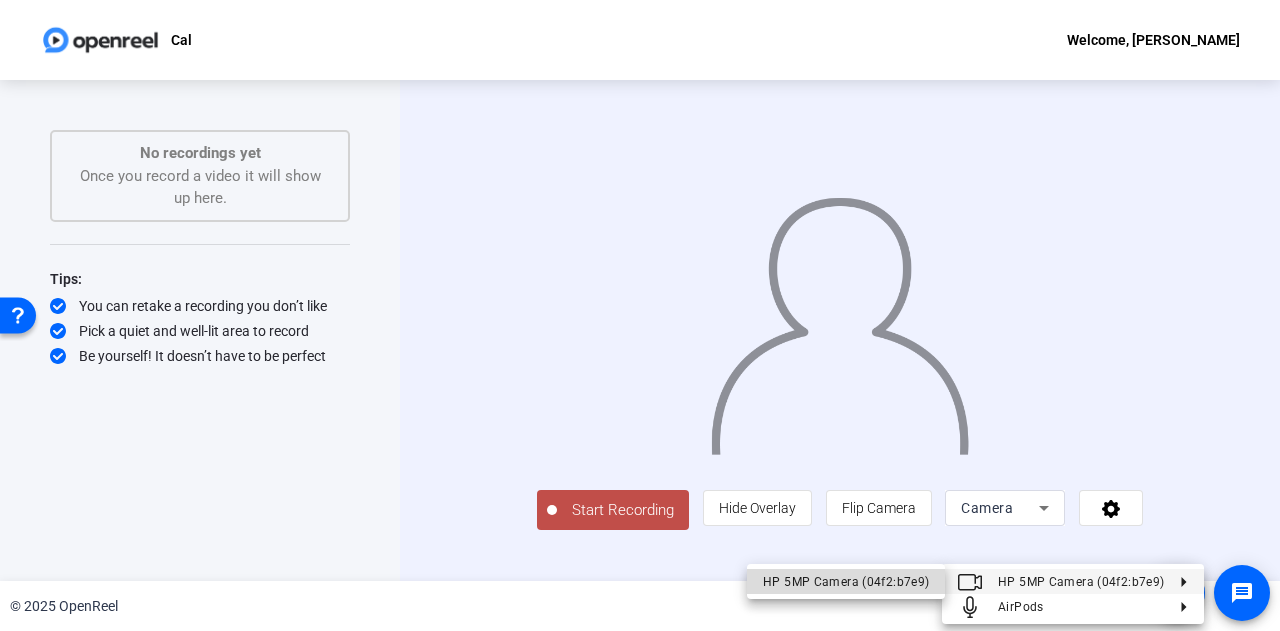 click on "HP 5MP Camera (04f2:b7e9)" at bounding box center (846, 582) 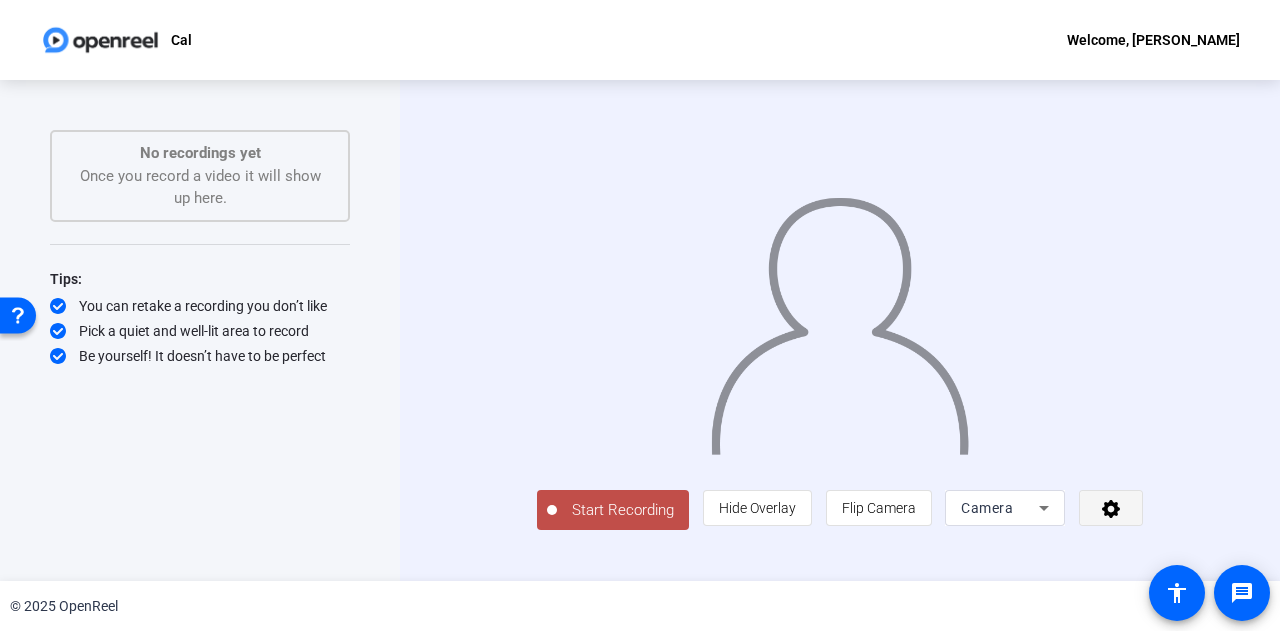 click 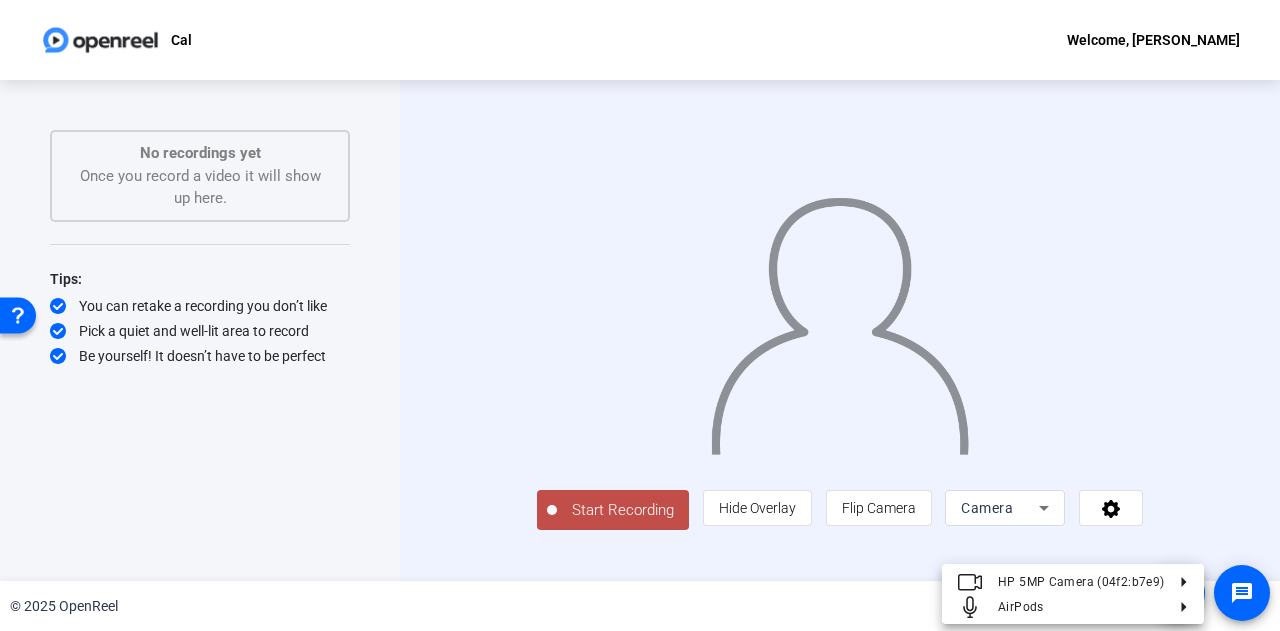click at bounding box center [640, 315] 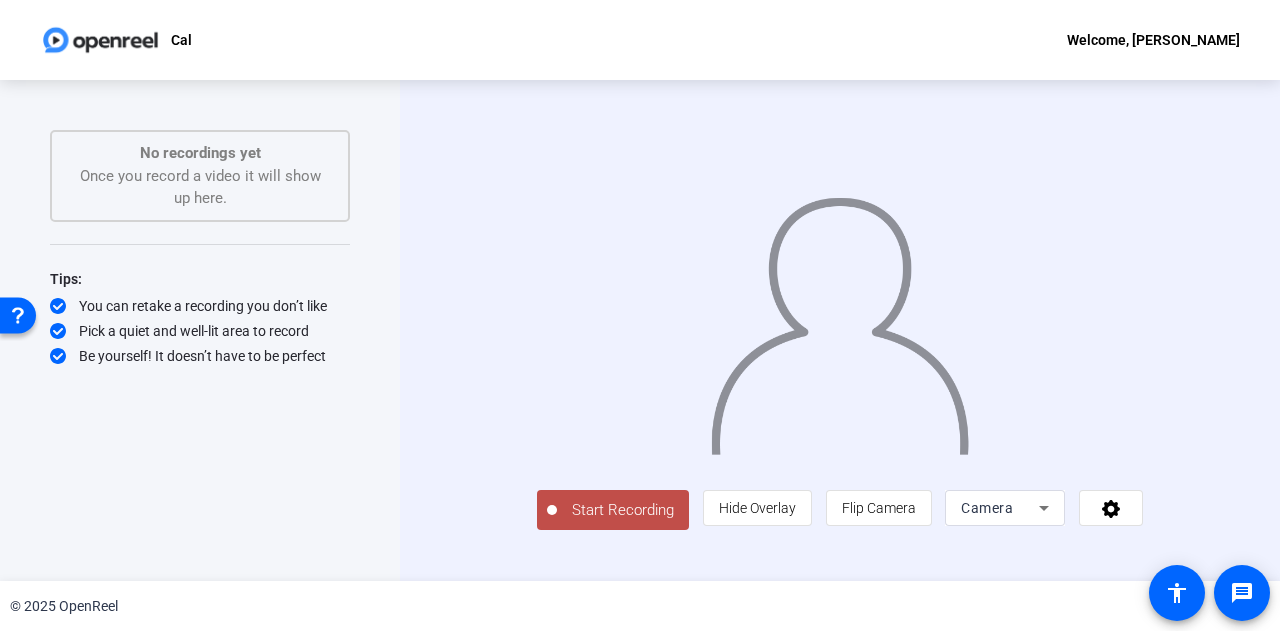 click on "Camera" at bounding box center (987, 508) 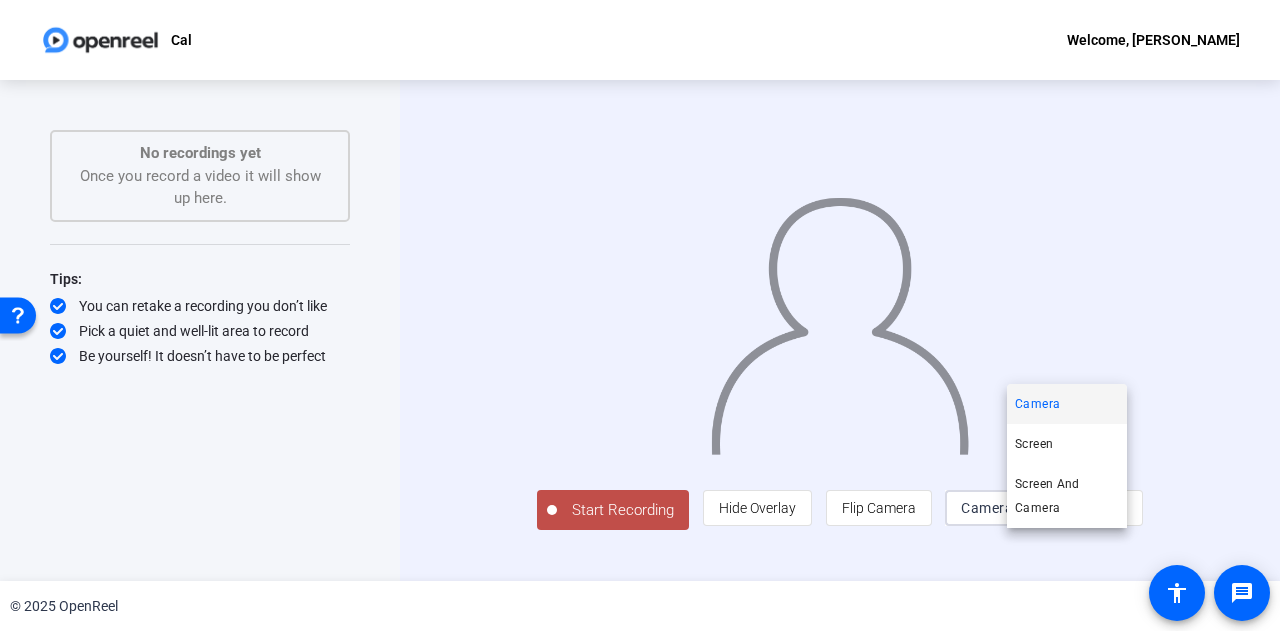 click at bounding box center [640, 315] 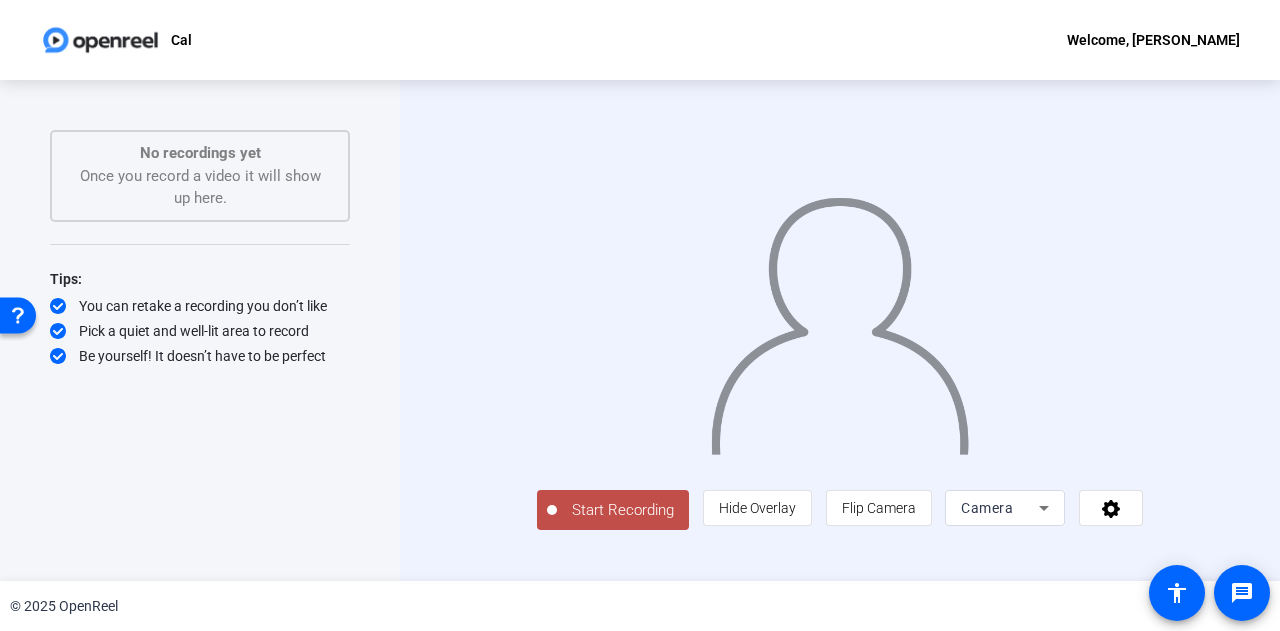 click on "Start Recording" 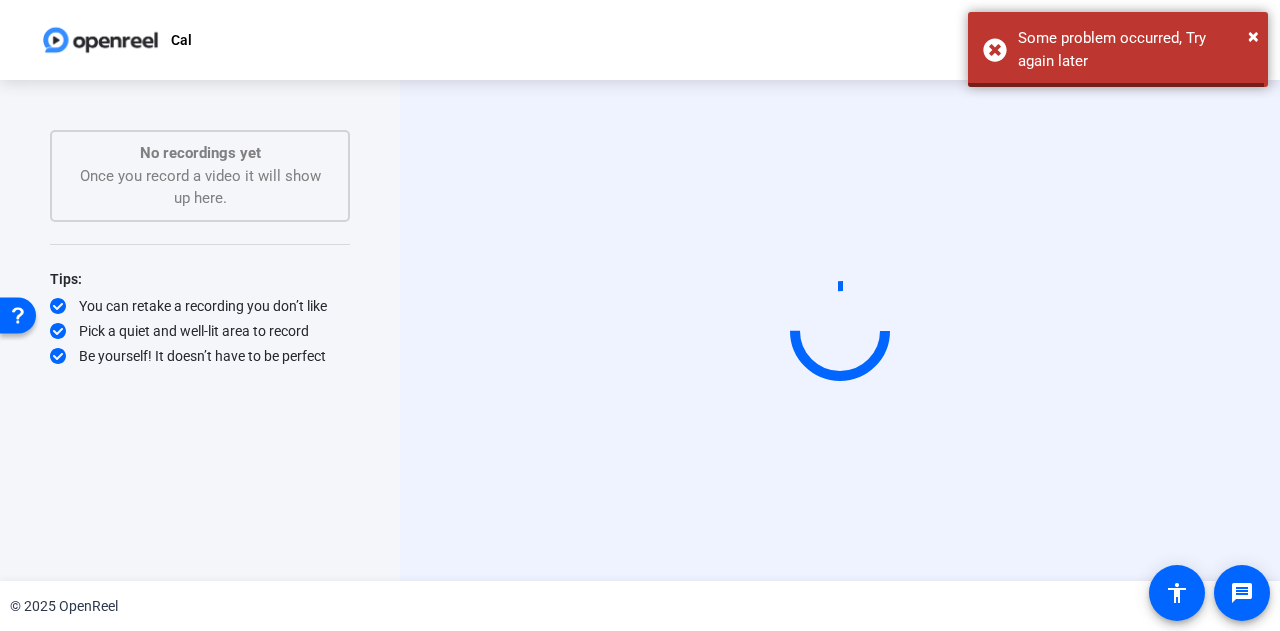 scroll, scrollTop: 0, scrollLeft: 0, axis: both 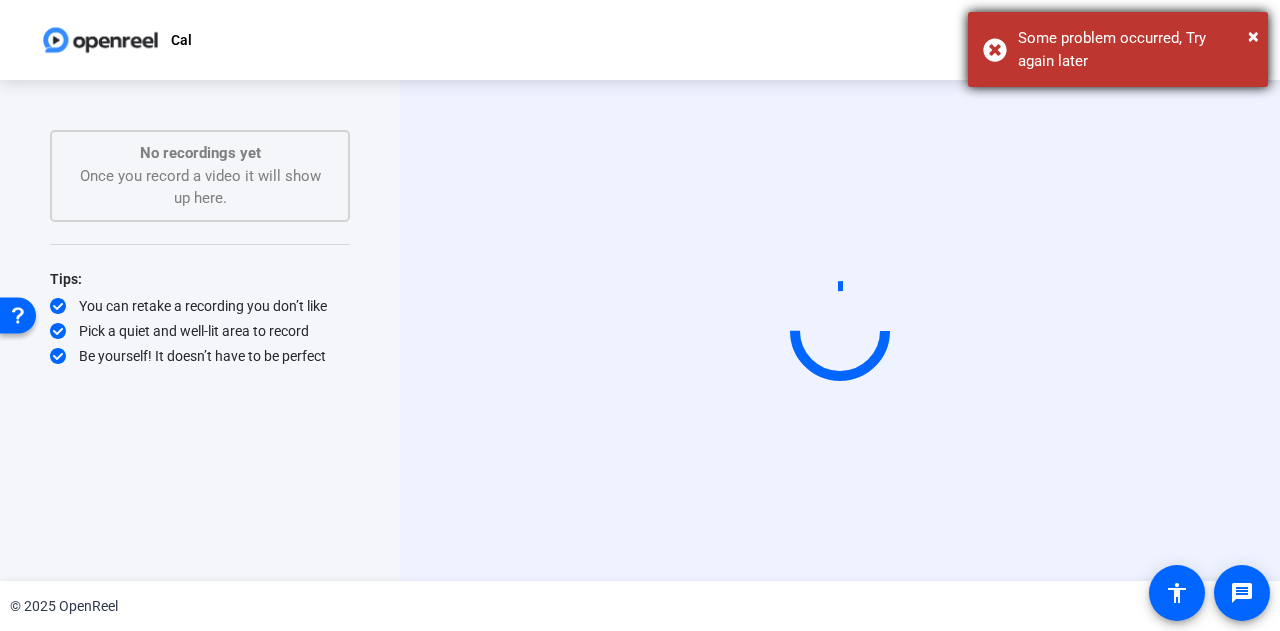 click on "Some problem occurred, Try again later" at bounding box center (1135, 49) 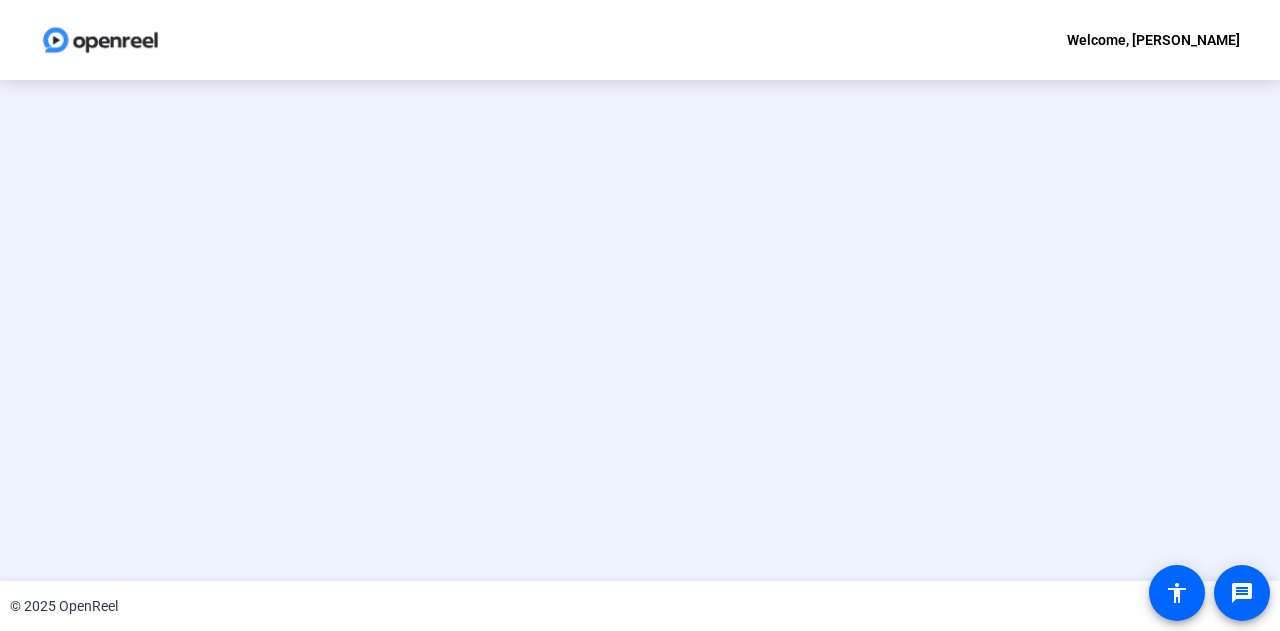 scroll, scrollTop: 0, scrollLeft: 0, axis: both 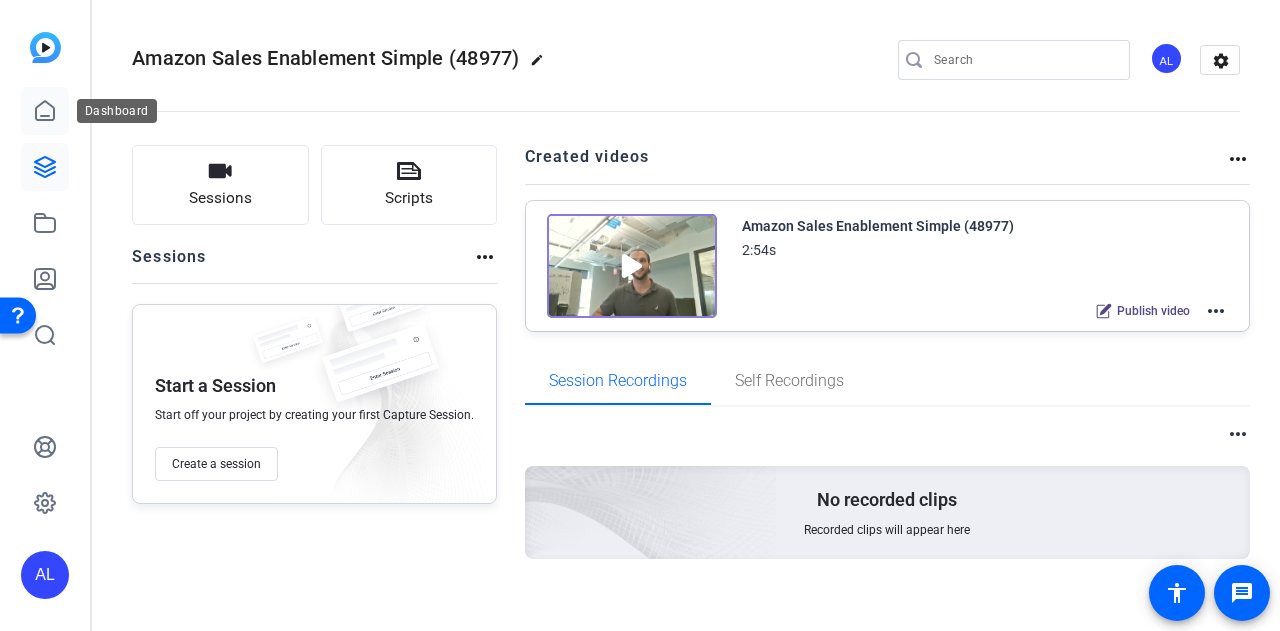 click 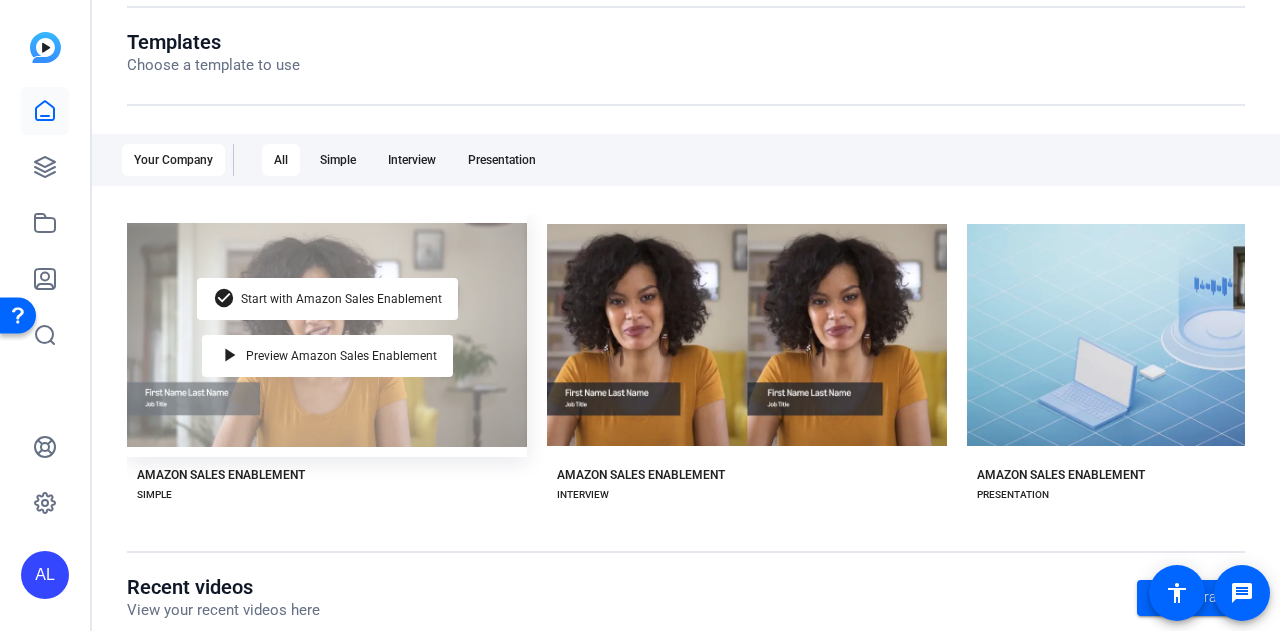scroll, scrollTop: 212, scrollLeft: 0, axis: vertical 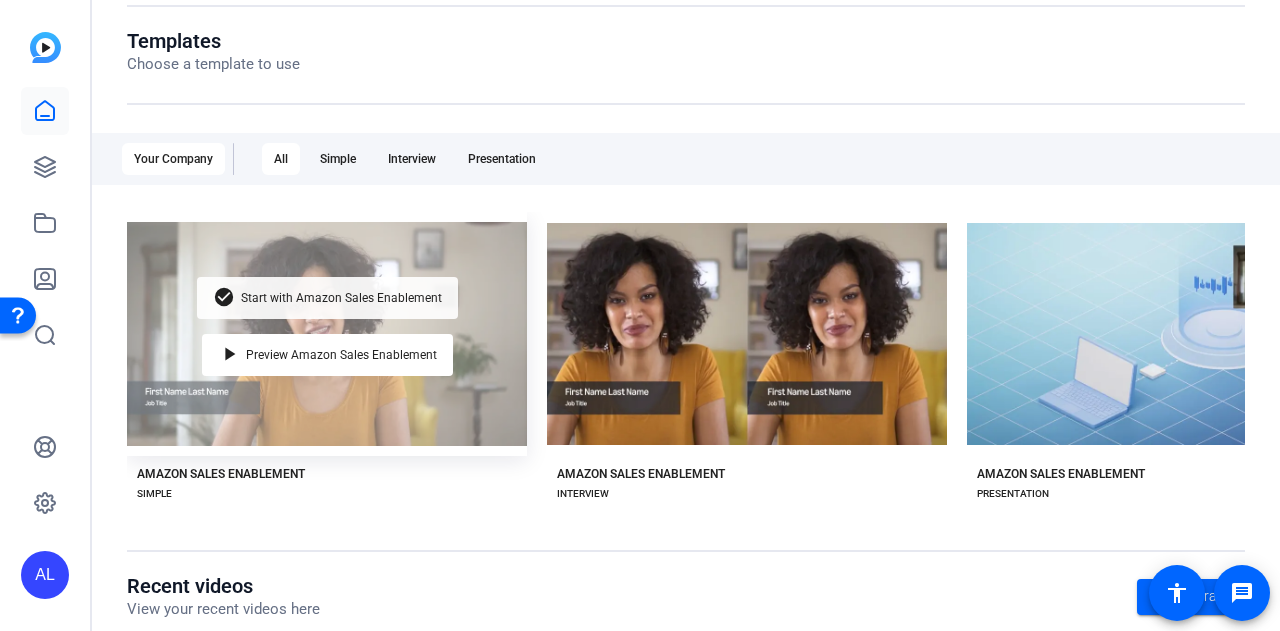 click on "Start with Amazon Sales Enablement" 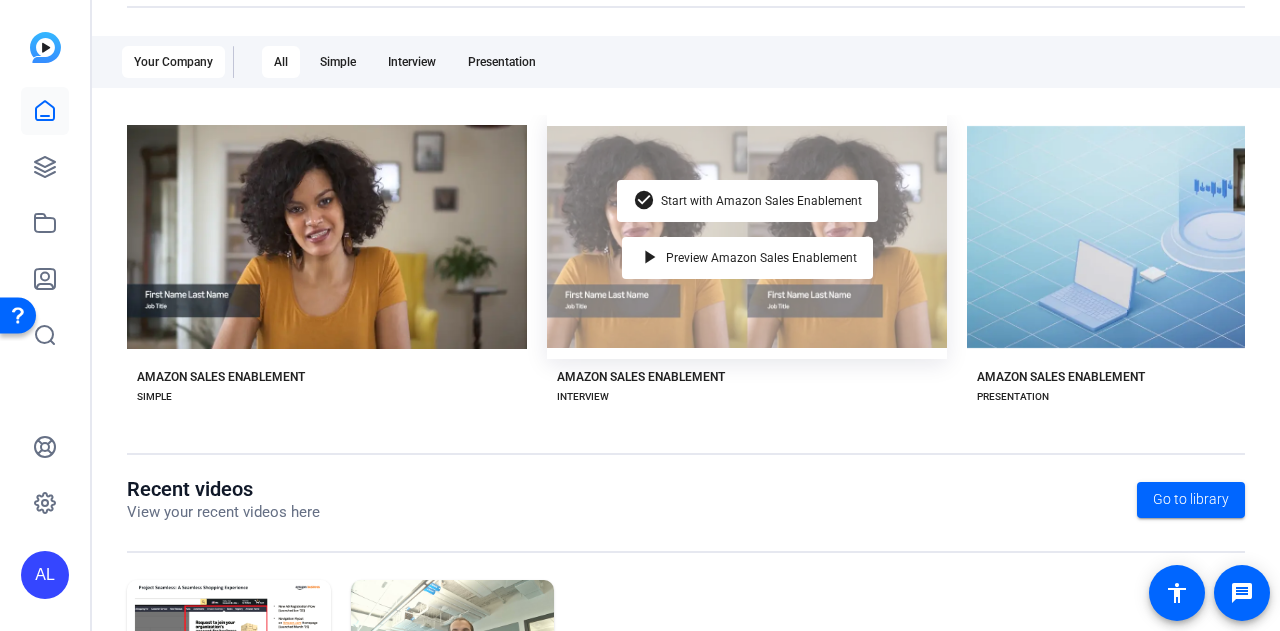 scroll, scrollTop: 311, scrollLeft: 0, axis: vertical 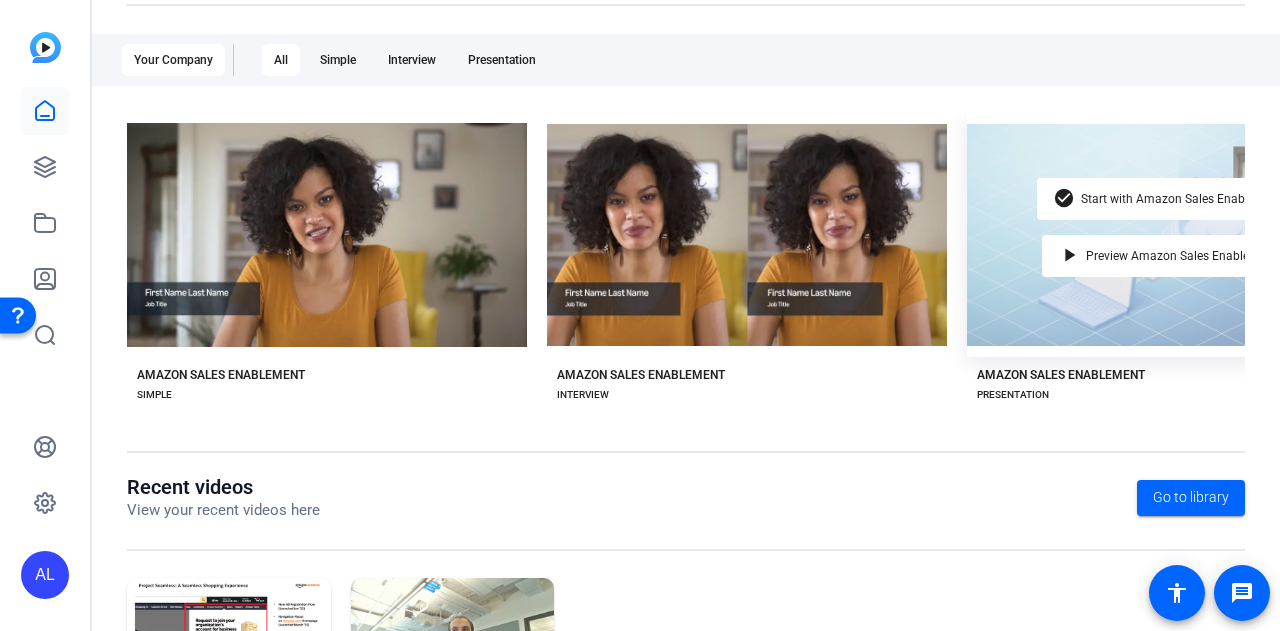 click on "check_circle Start with Amazon Sales Enablement play_arrow Preview Amazon Sales Enablement" 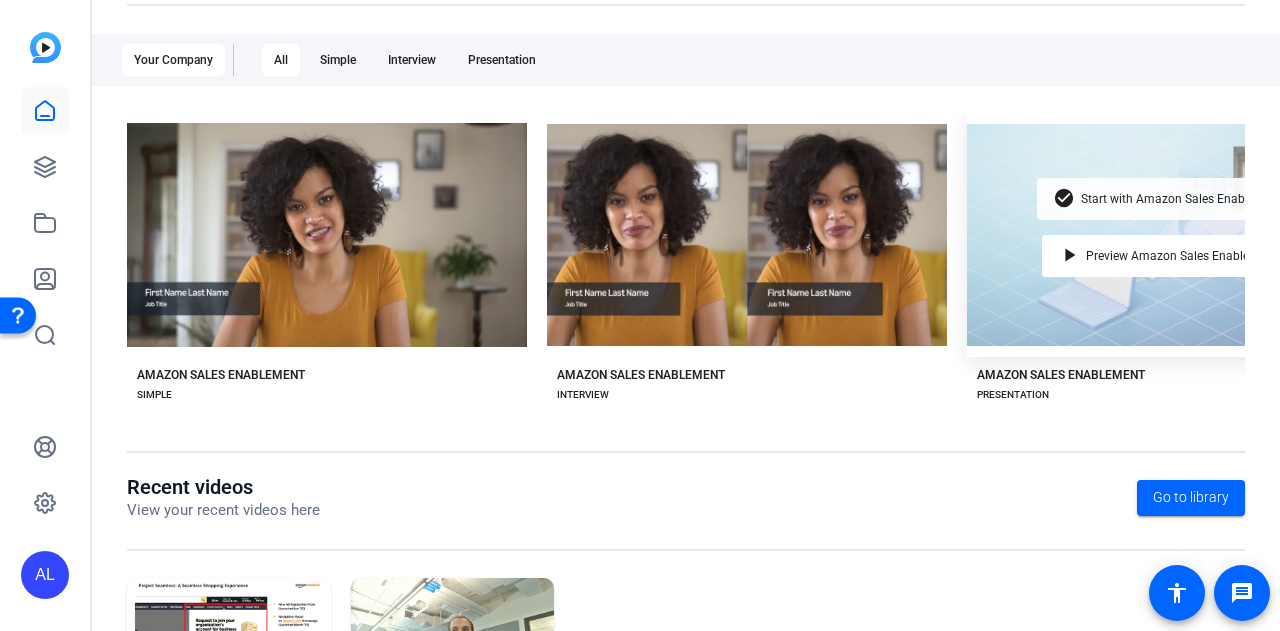 click on "Start with Amazon Sales Enablement" 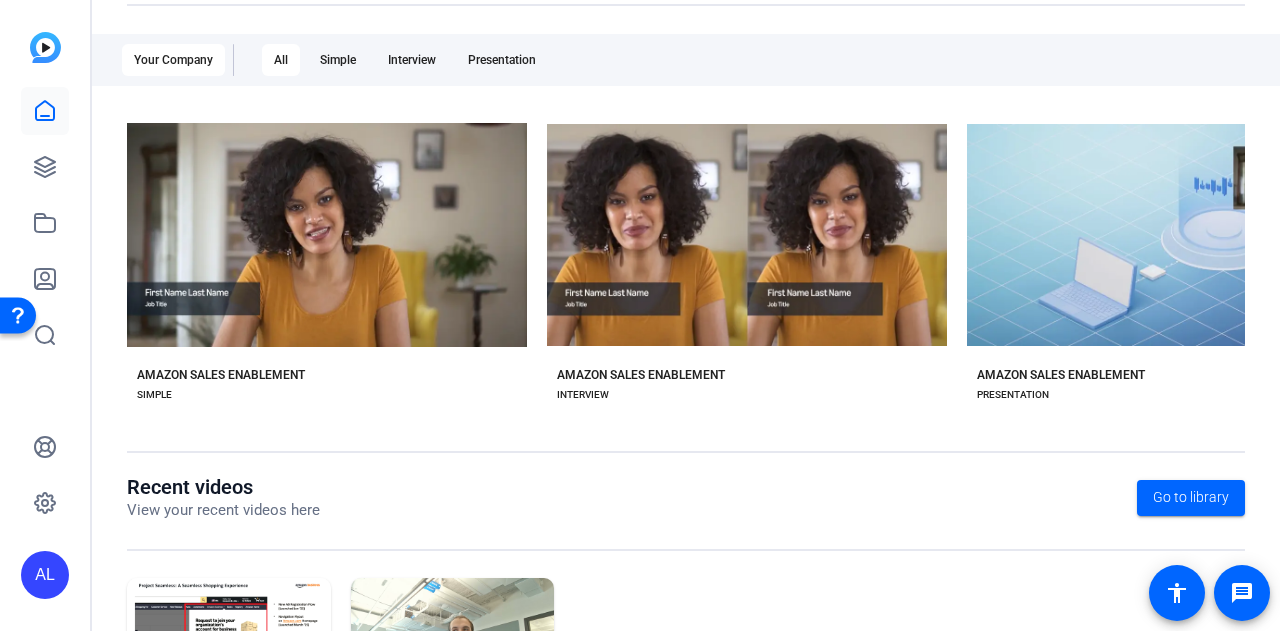 scroll, scrollTop: 501, scrollLeft: 0, axis: vertical 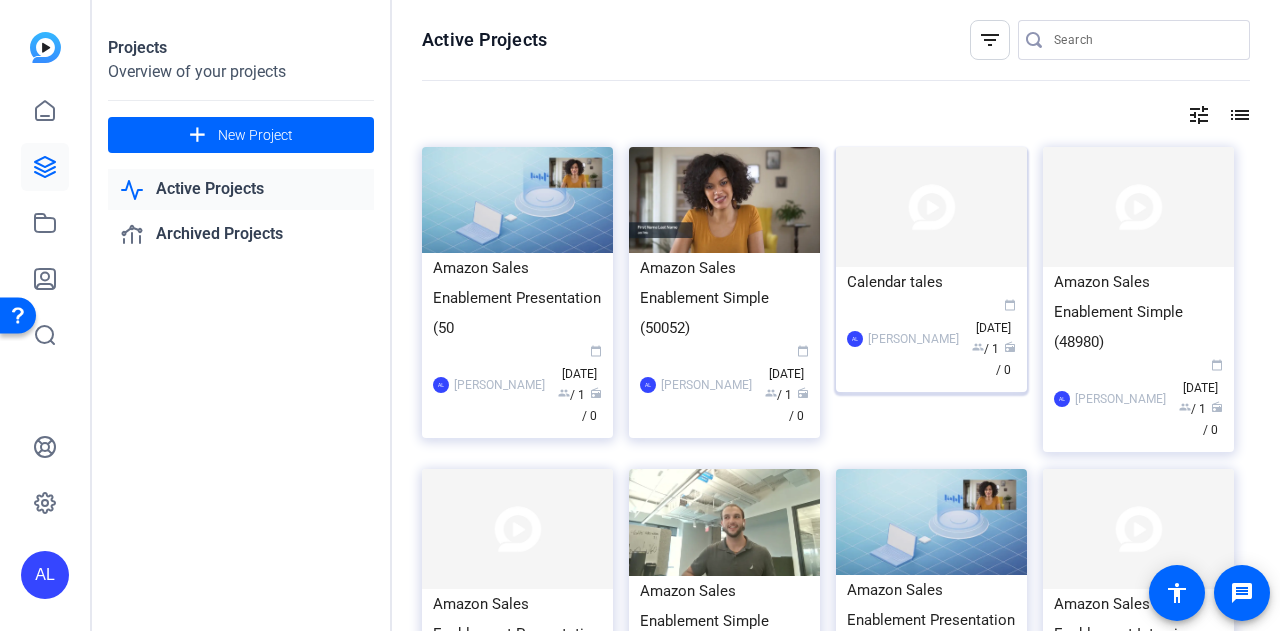 click 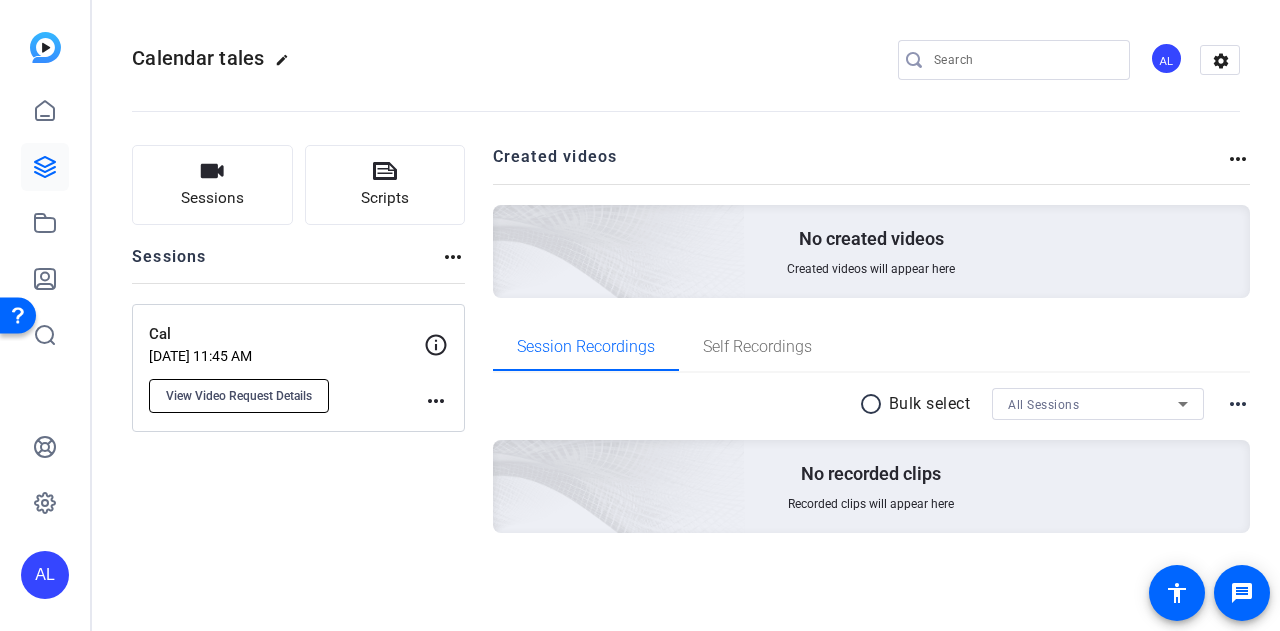 click on "View Video Request Details" 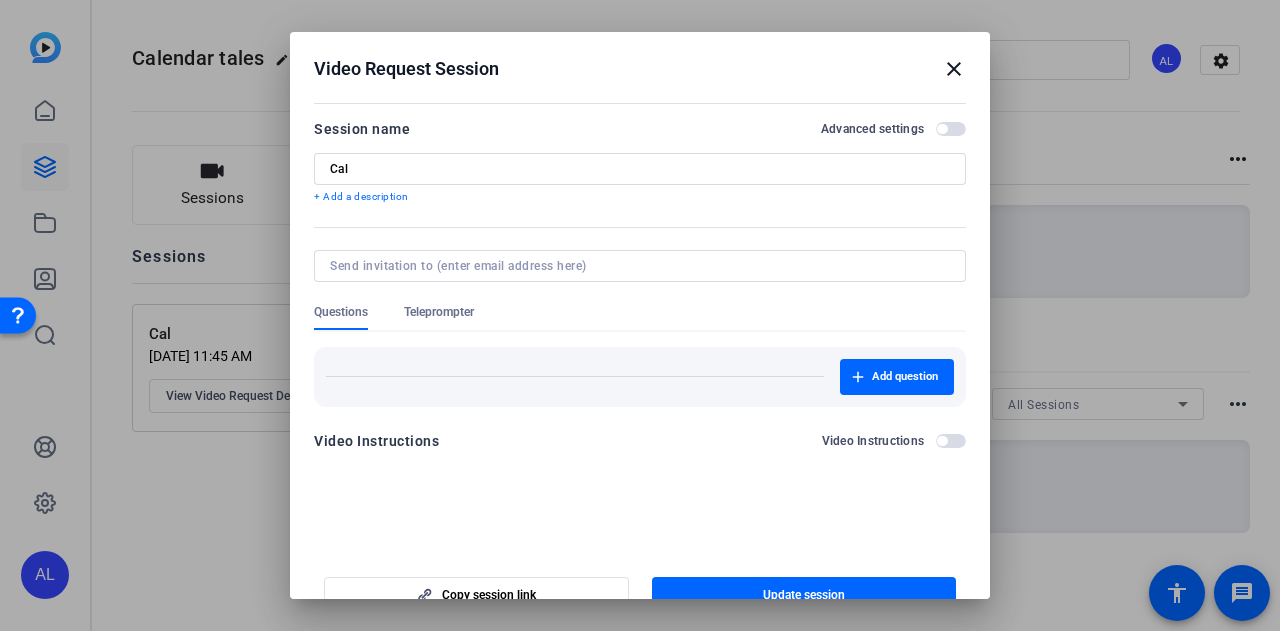 scroll, scrollTop: 31, scrollLeft: 0, axis: vertical 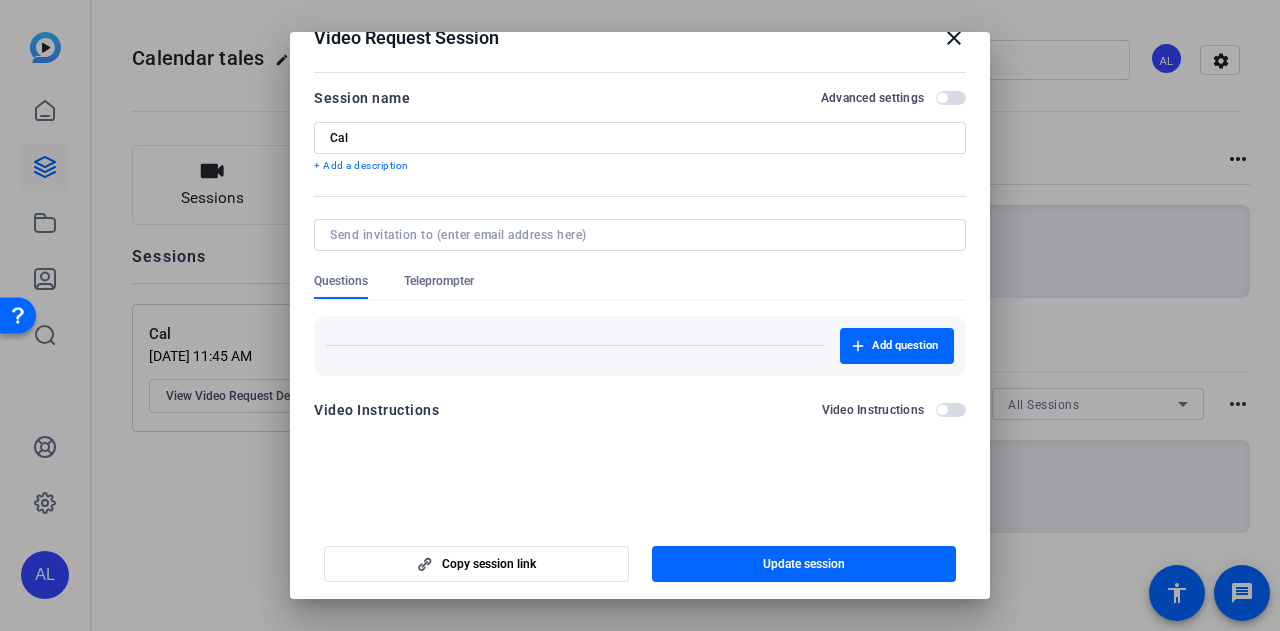 click on "close" at bounding box center [954, 38] 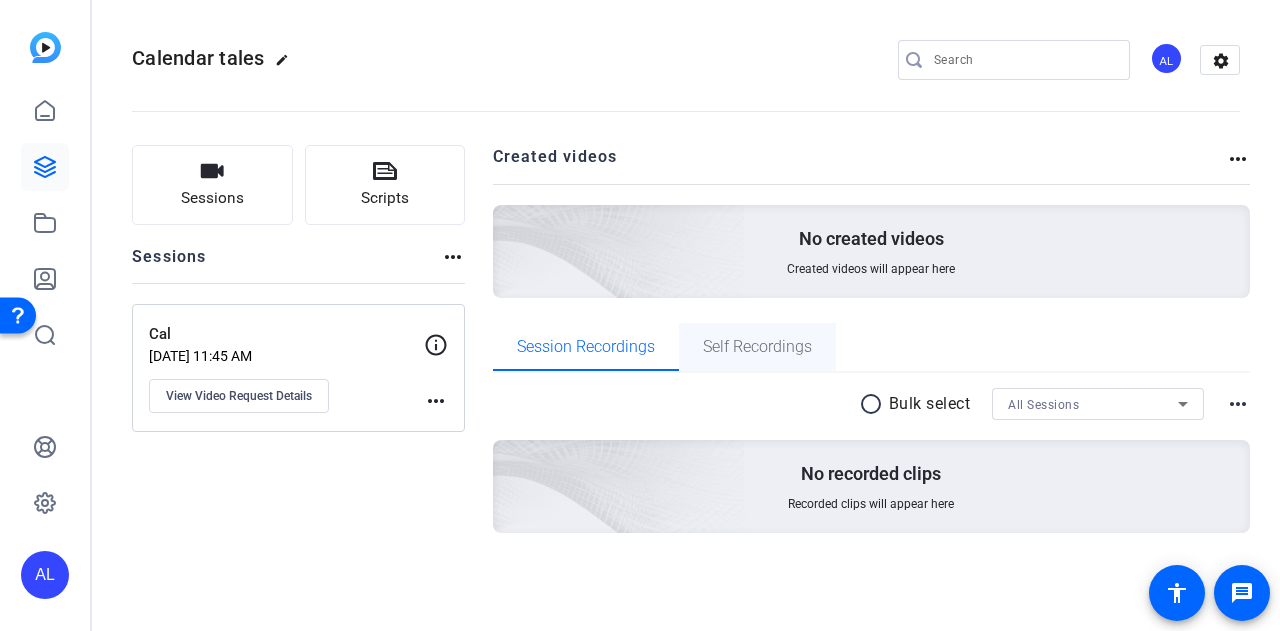 click on "Self Recordings" at bounding box center (757, 347) 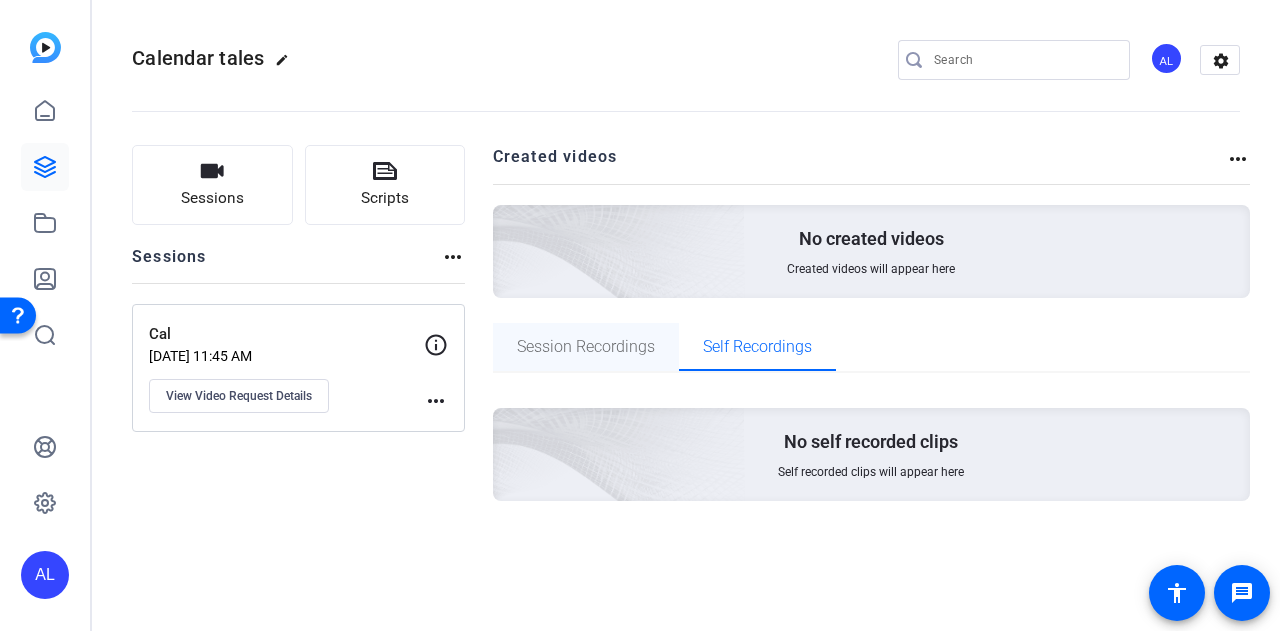 click on "Session Recordings" at bounding box center (586, 347) 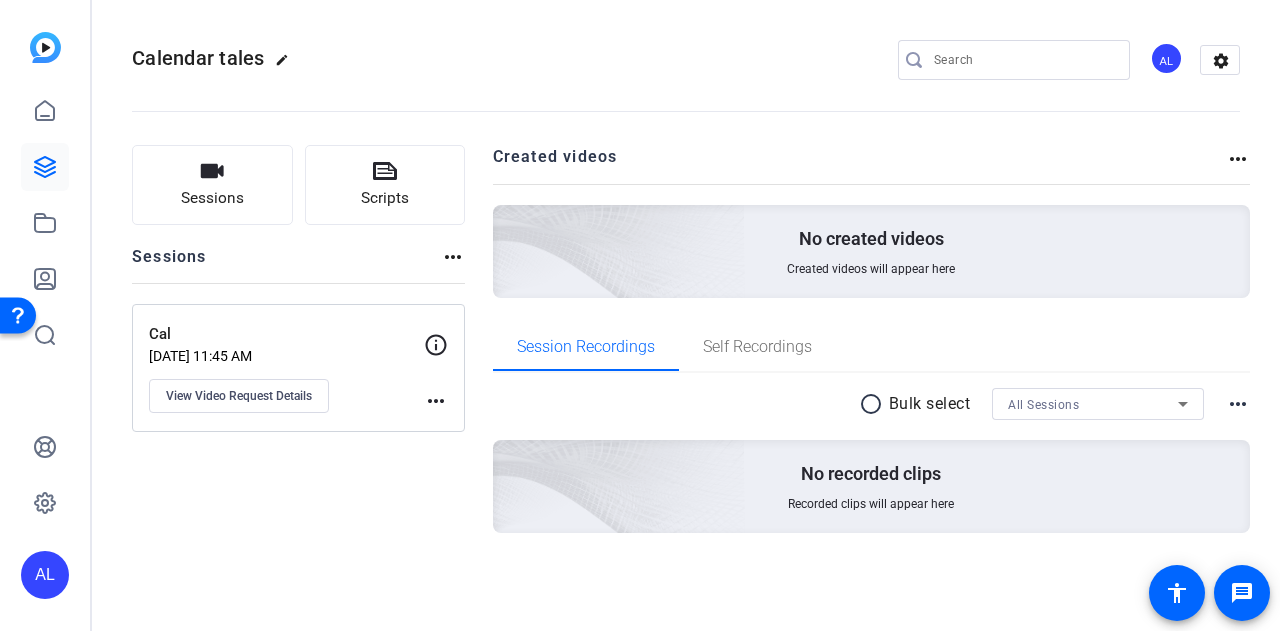 click on "more_horiz" 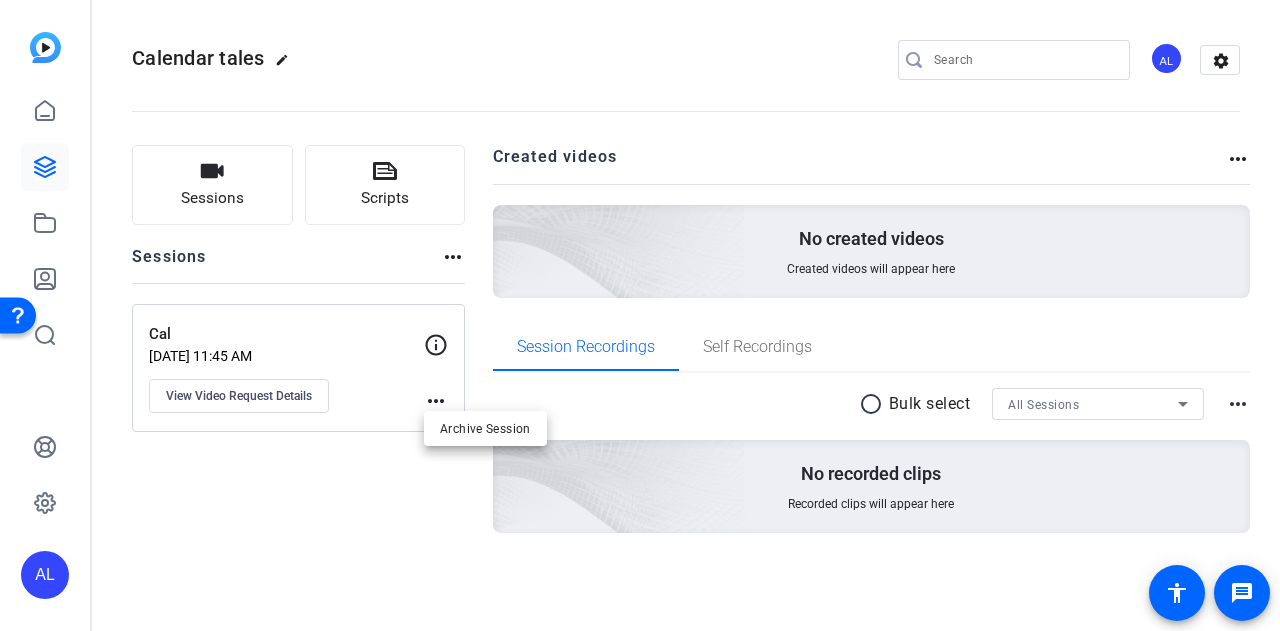 click at bounding box center (640, 315) 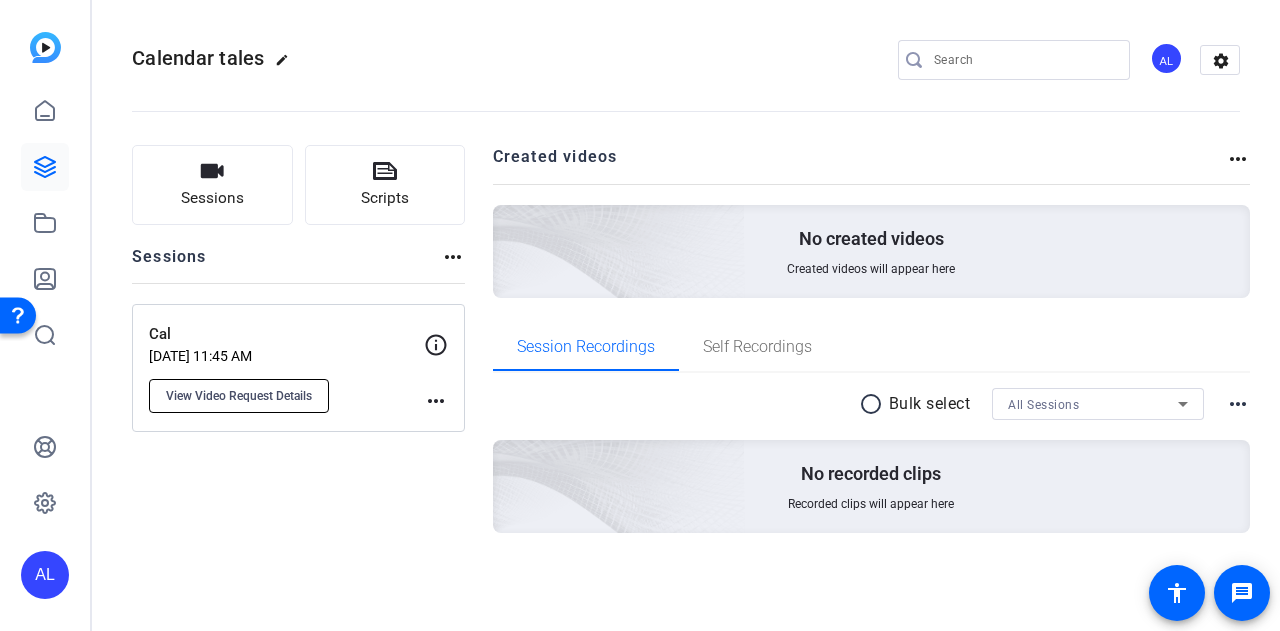 click on "View Video Request Details" 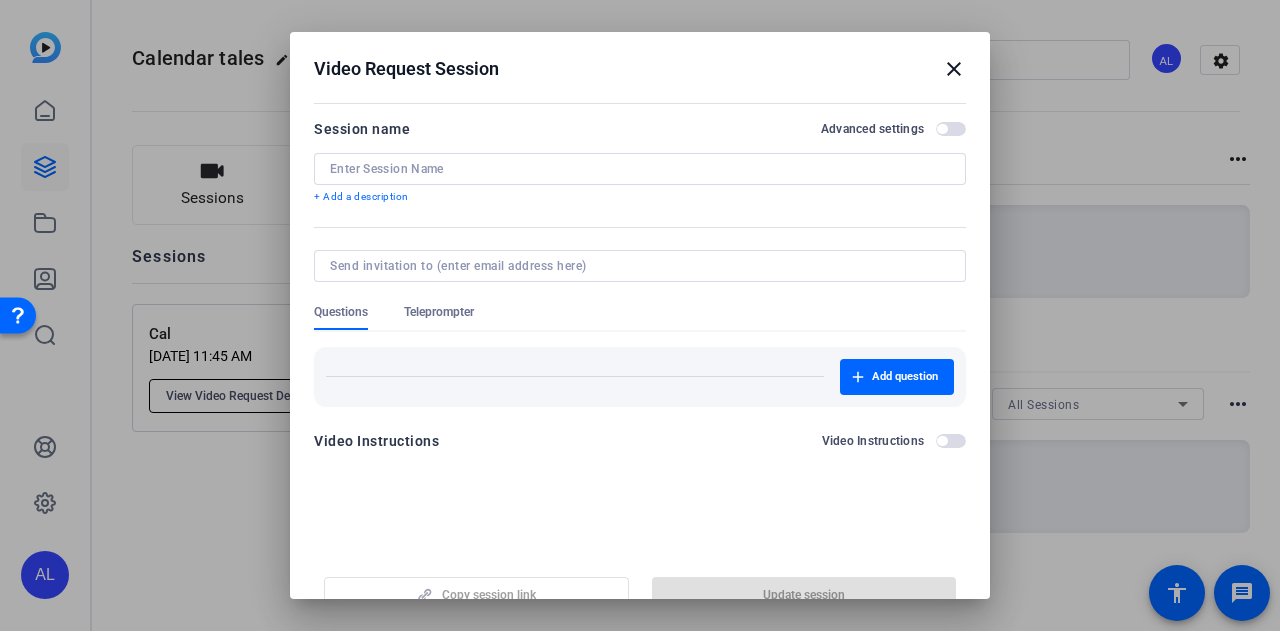 type on "Cal" 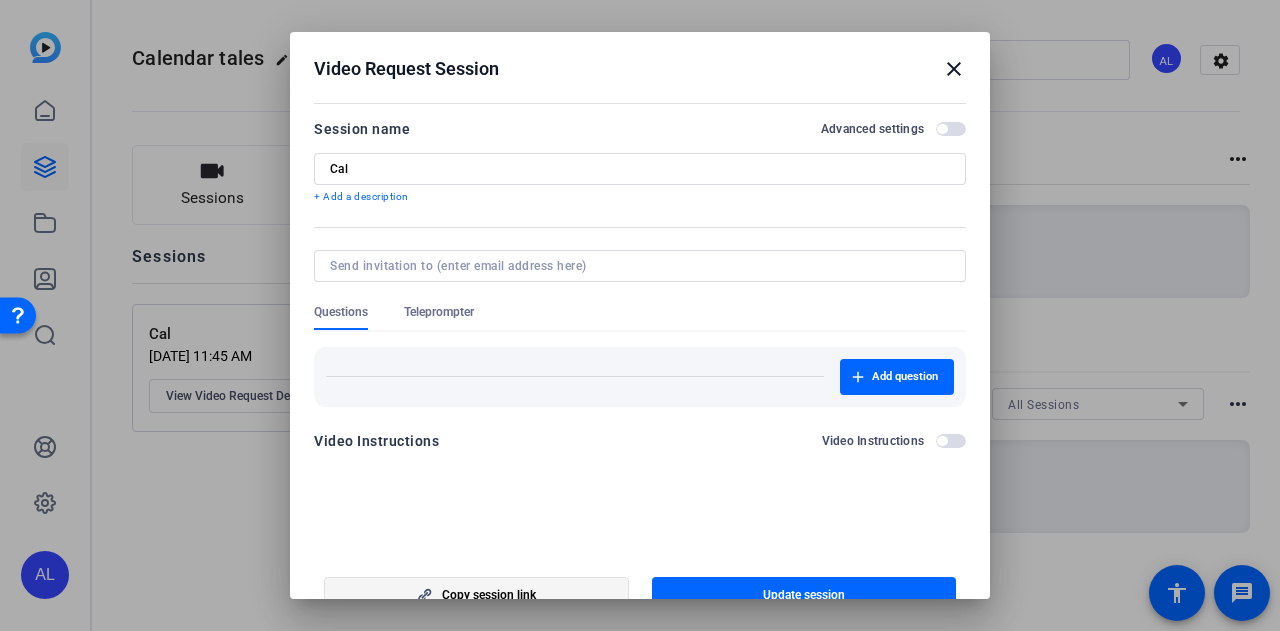 click at bounding box center [476, 595] 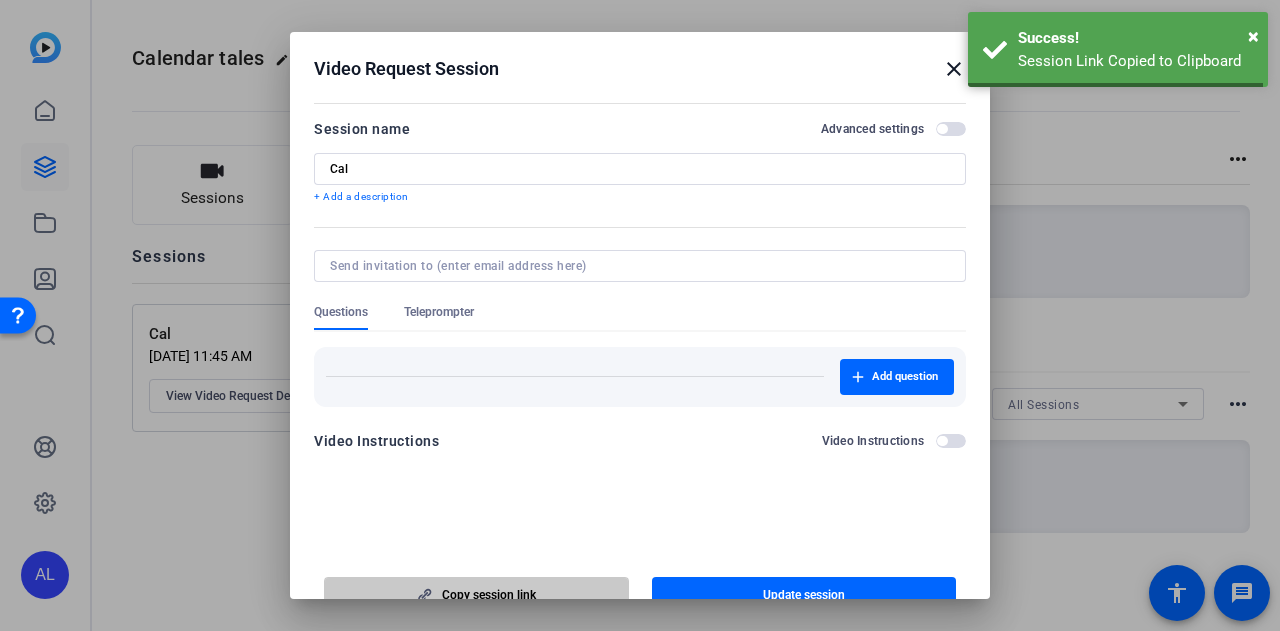 scroll, scrollTop: 12, scrollLeft: 0, axis: vertical 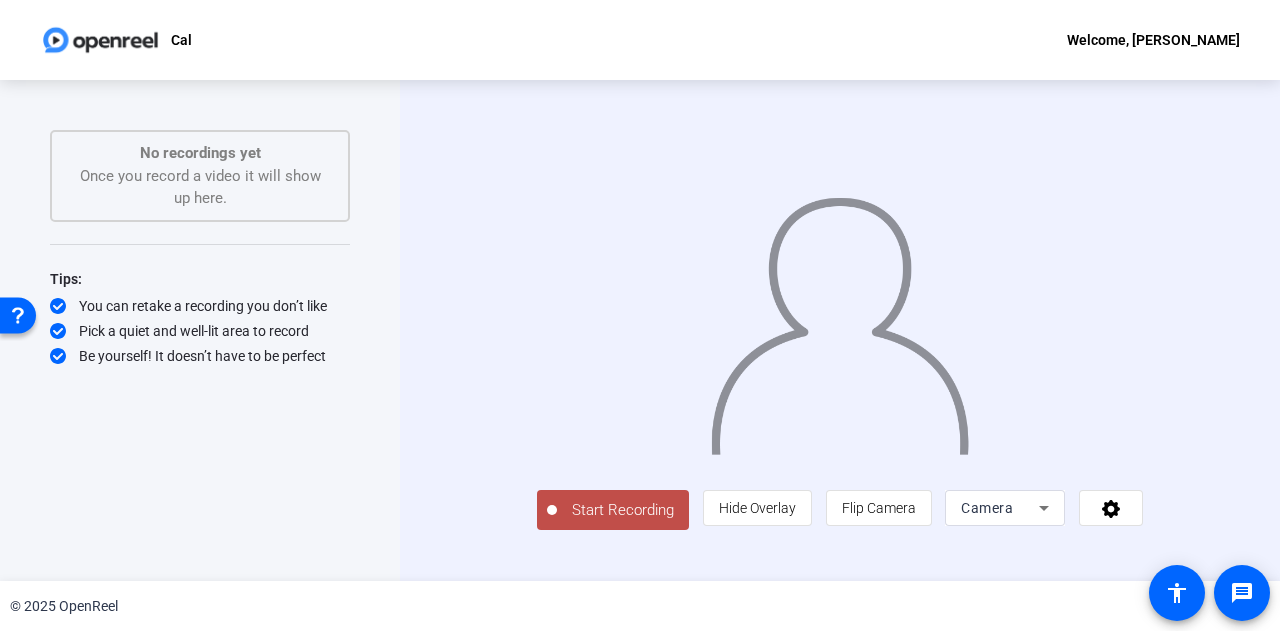 click on "Start Recording" 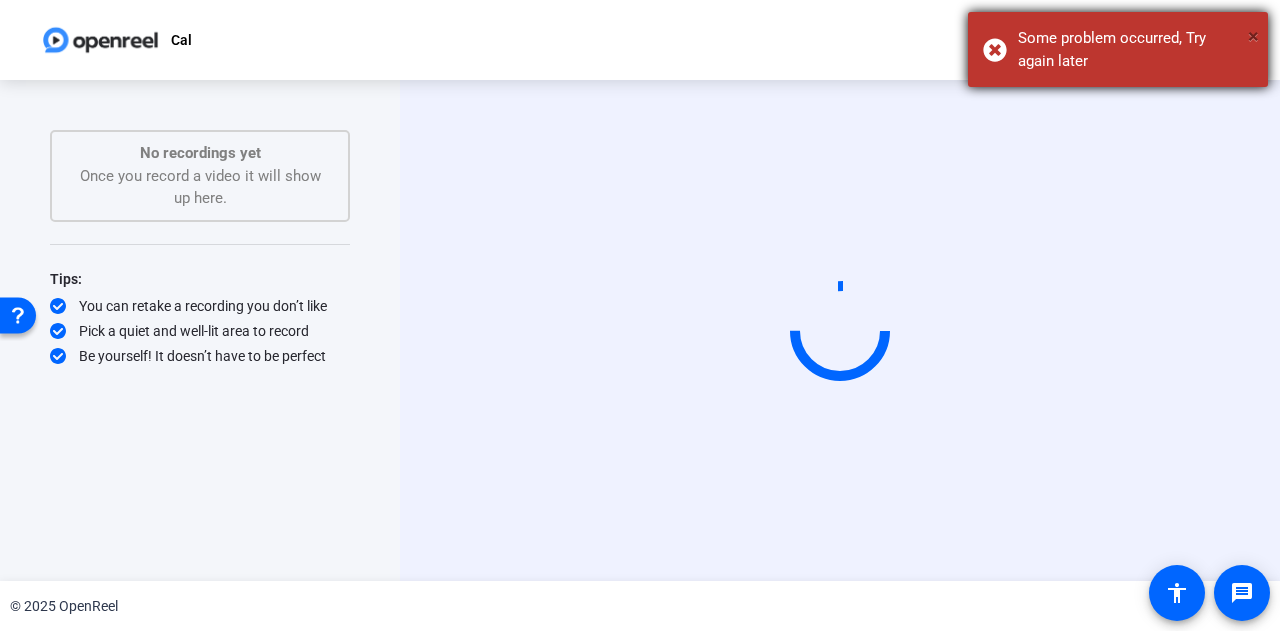 click on "×" at bounding box center (1253, 36) 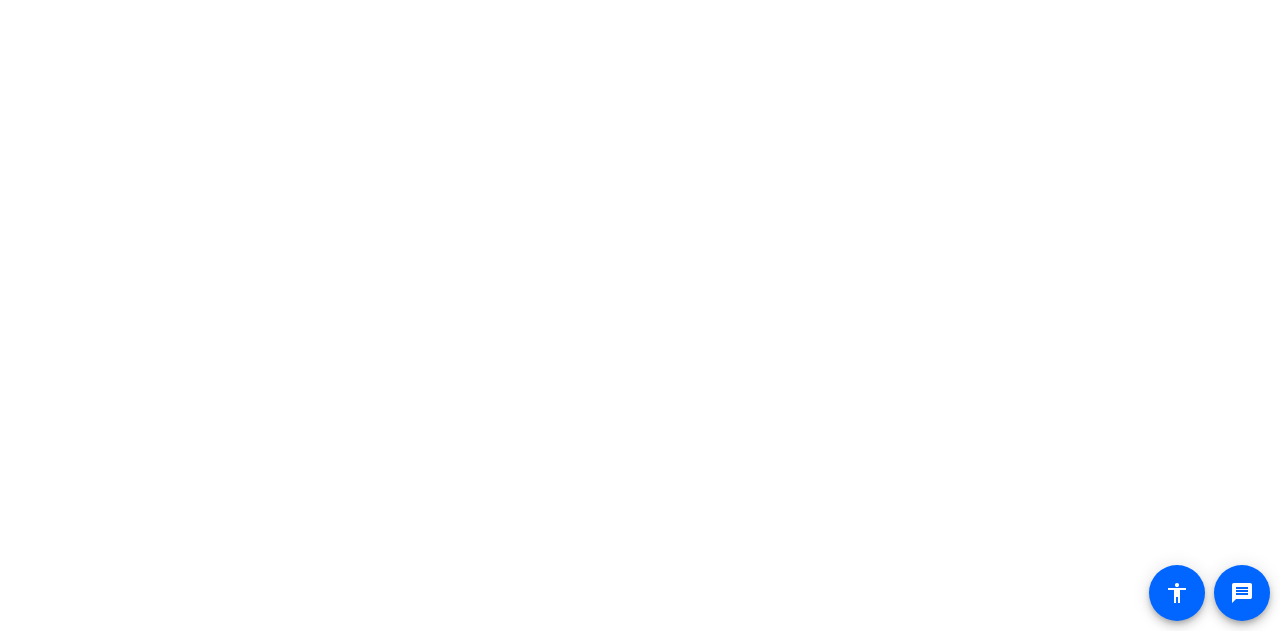 scroll, scrollTop: 0, scrollLeft: 0, axis: both 